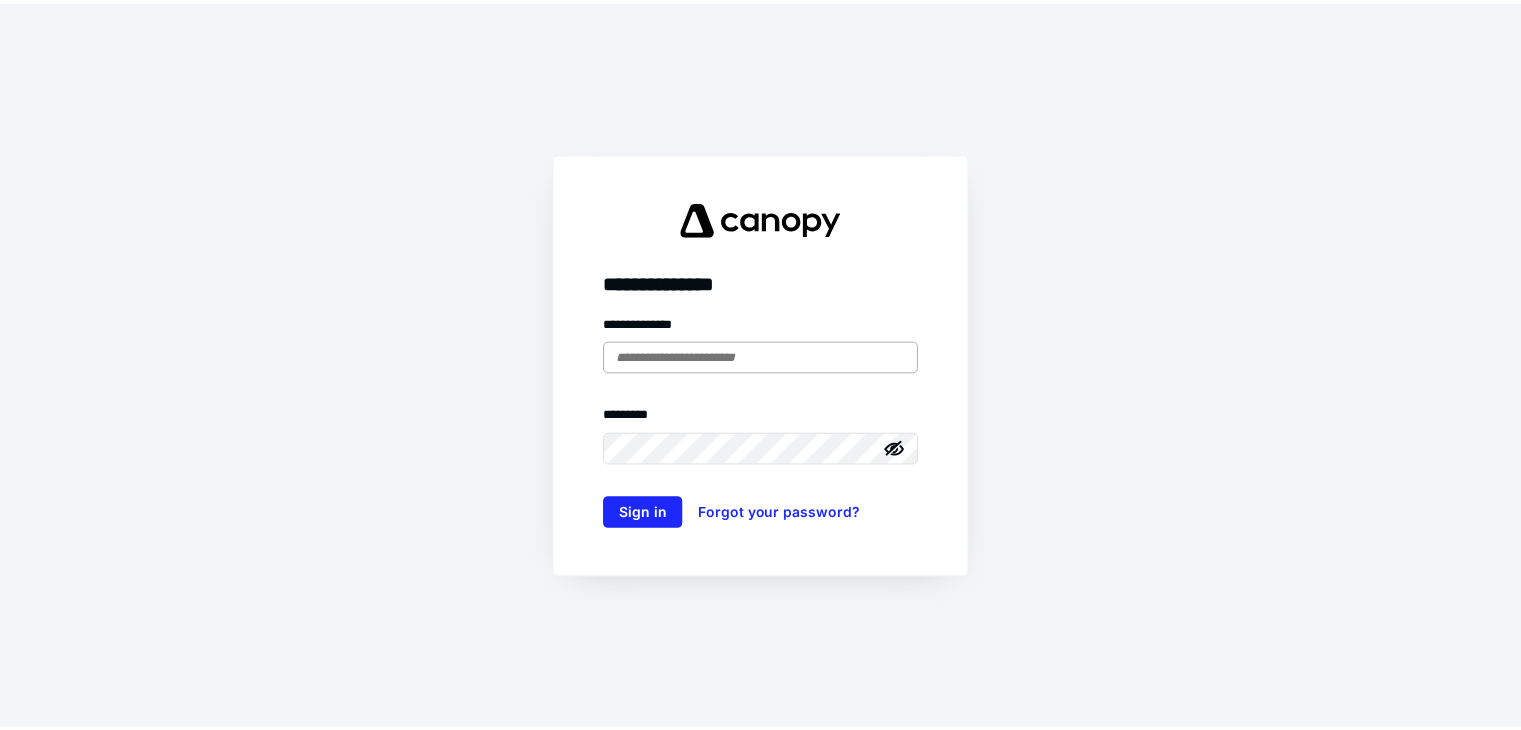 scroll, scrollTop: 0, scrollLeft: 0, axis: both 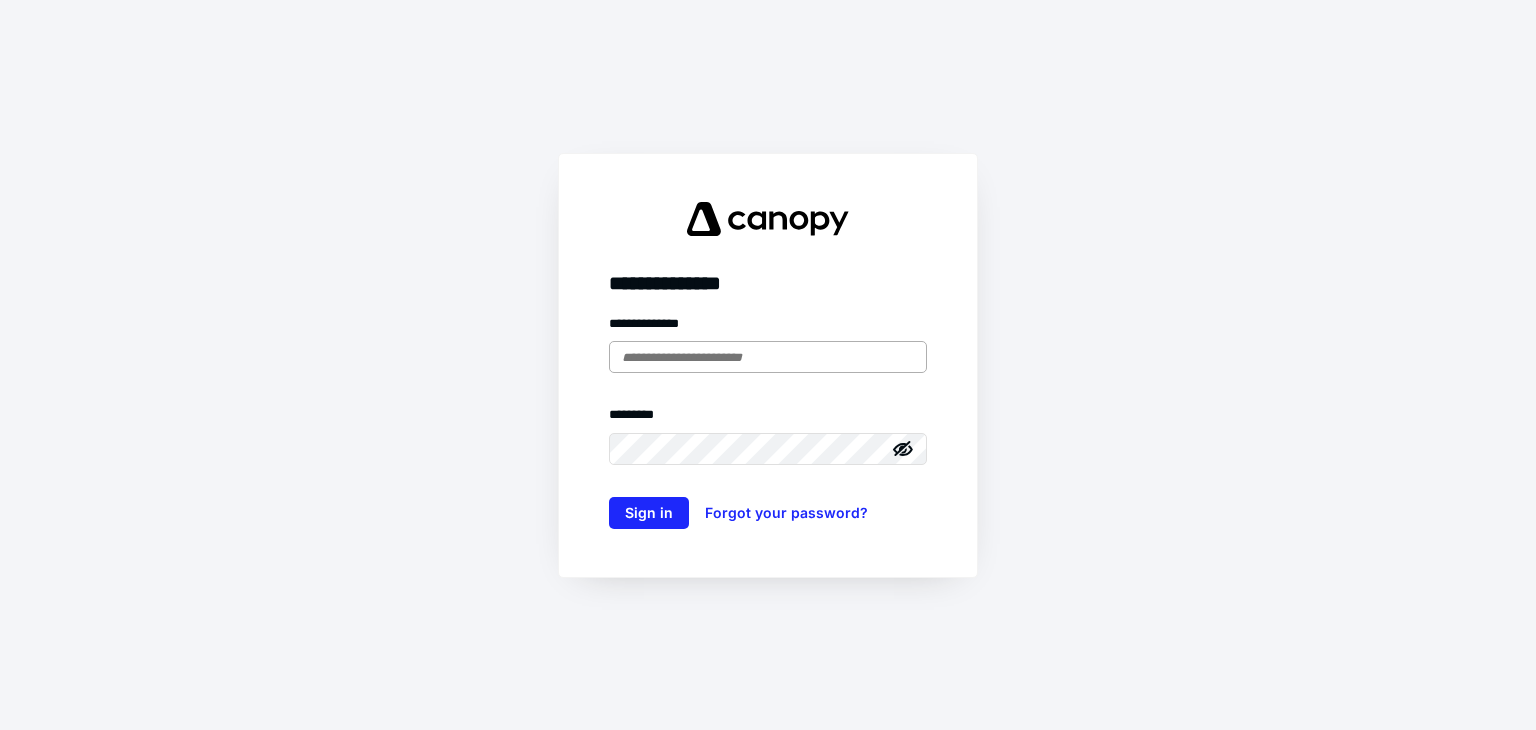 click at bounding box center (768, 357) 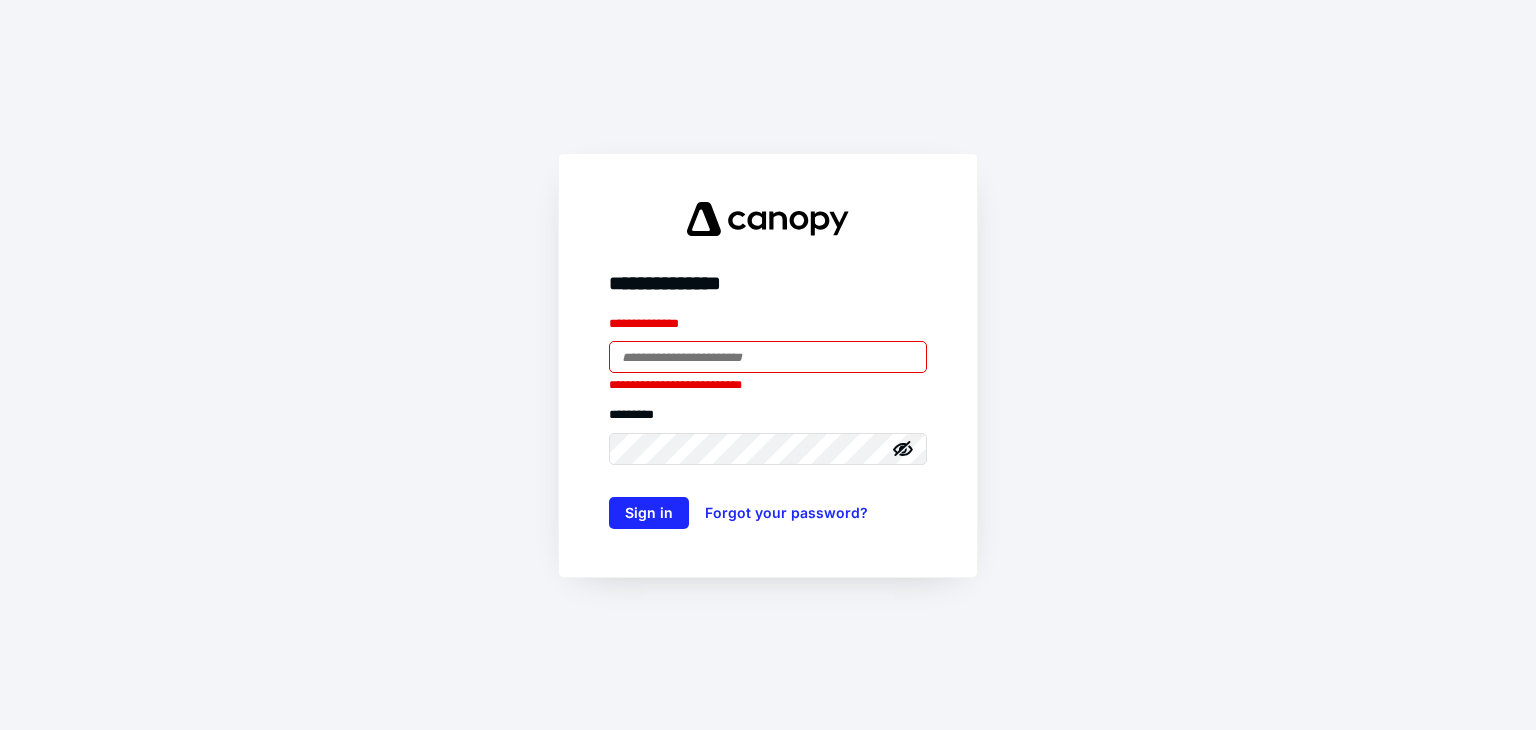 type on "**********" 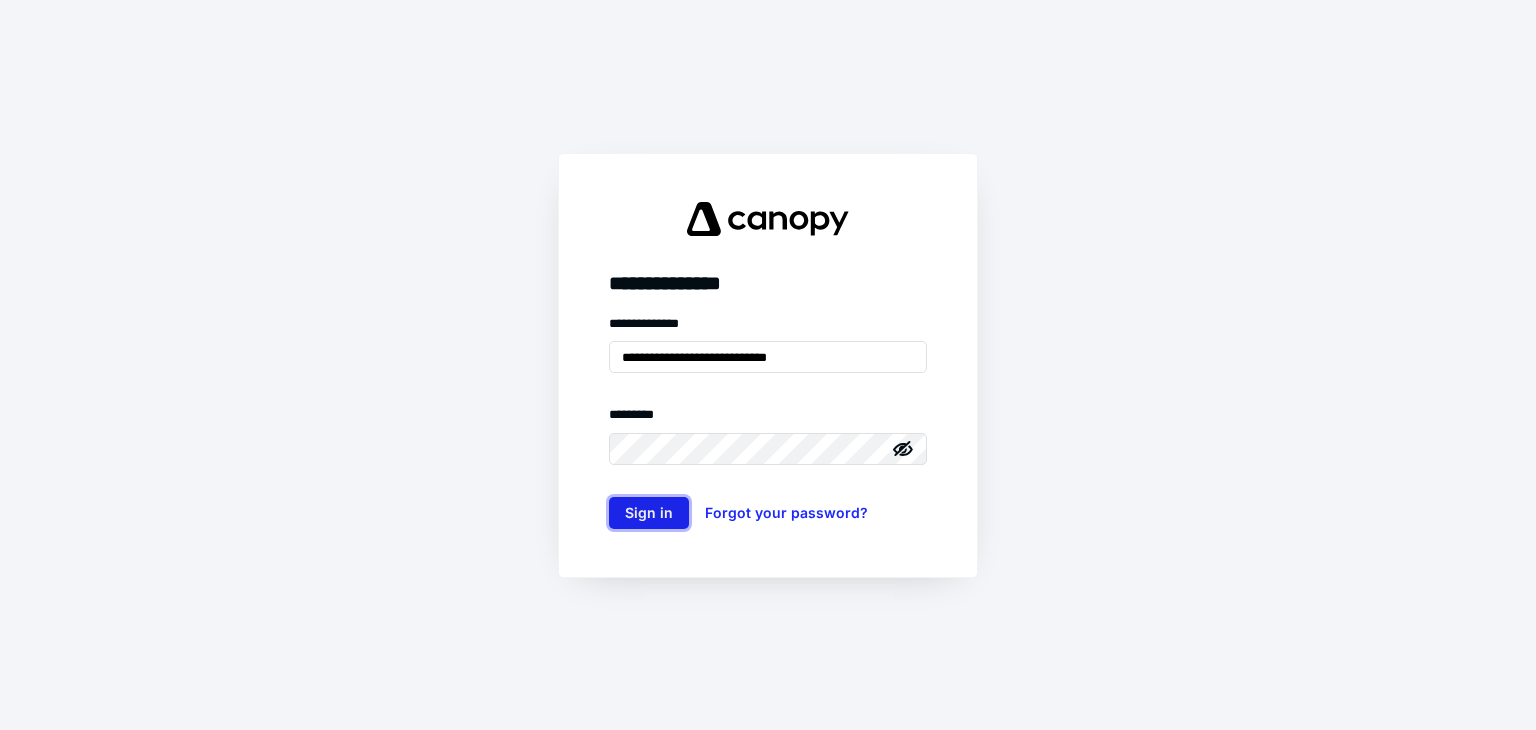 click on "Sign in" at bounding box center (649, 513) 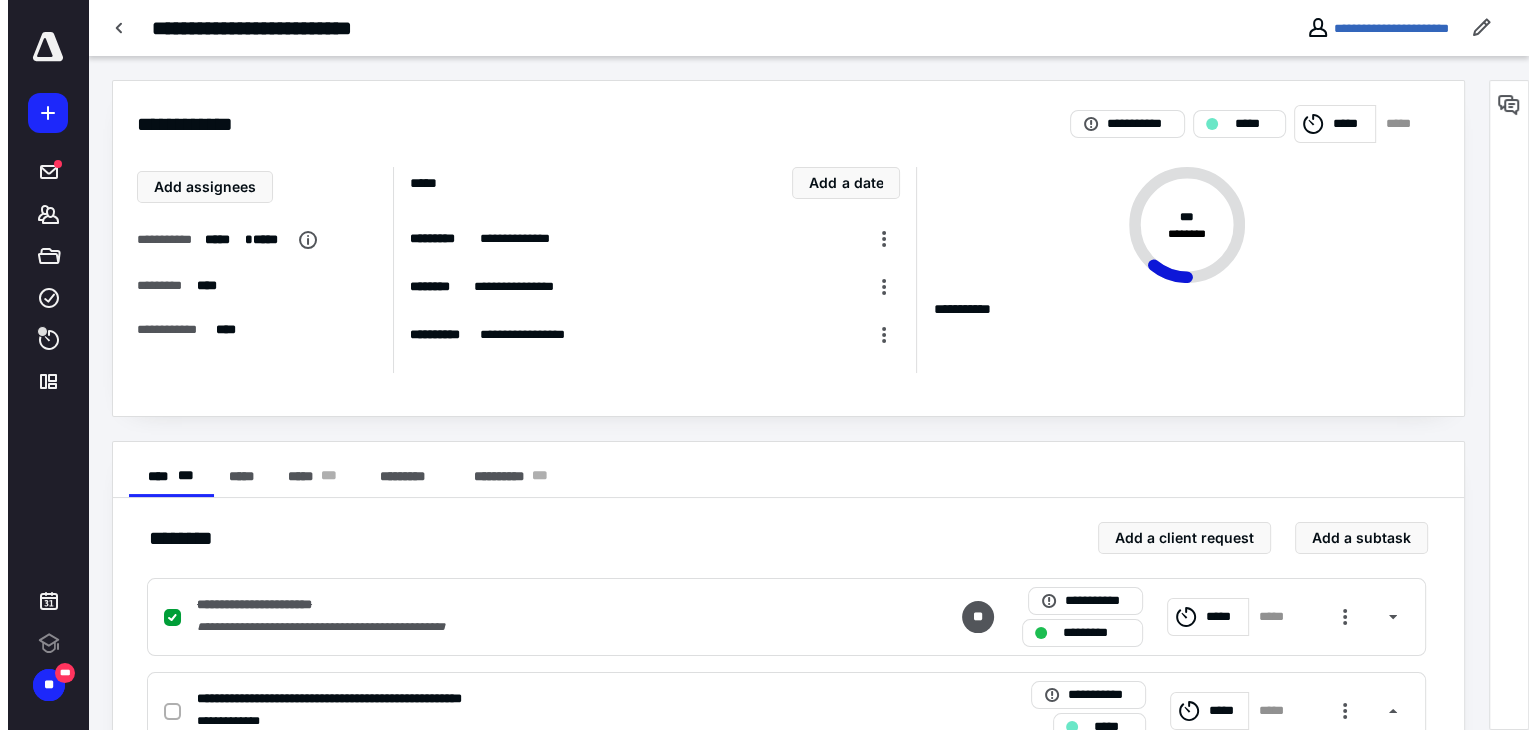 scroll, scrollTop: 0, scrollLeft: 0, axis: both 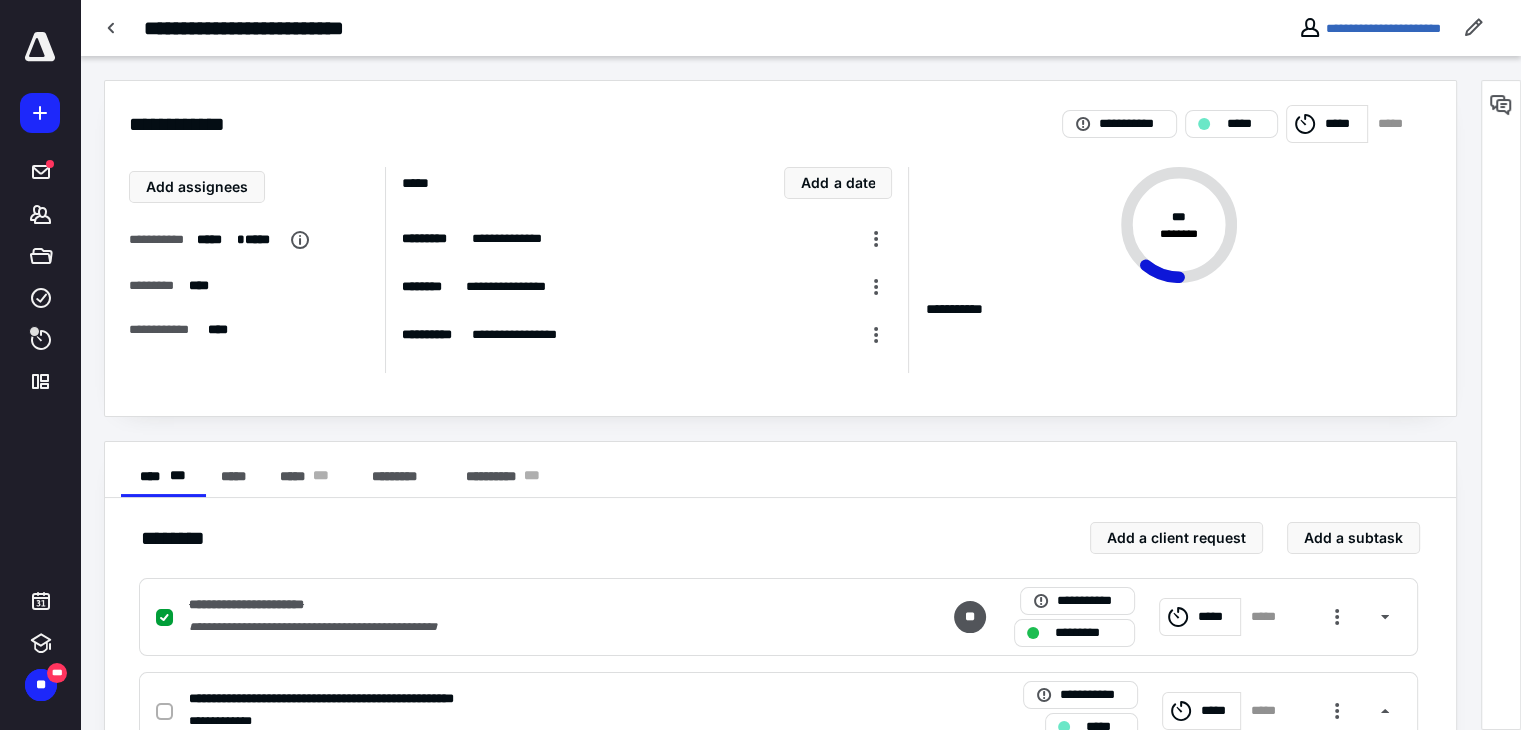 click on "**********" at bounding box center [780, 1108] 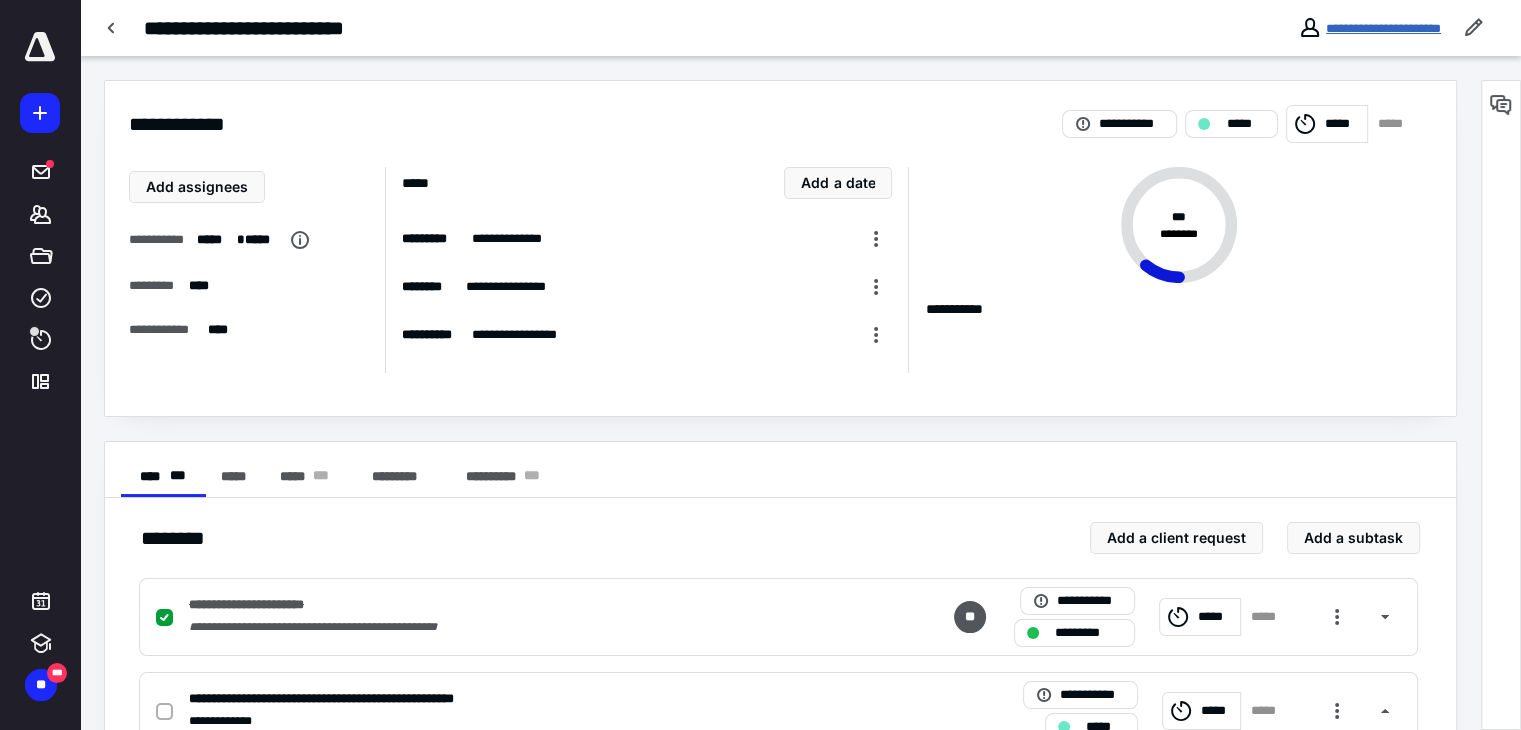 click on "**********" at bounding box center [1383, 28] 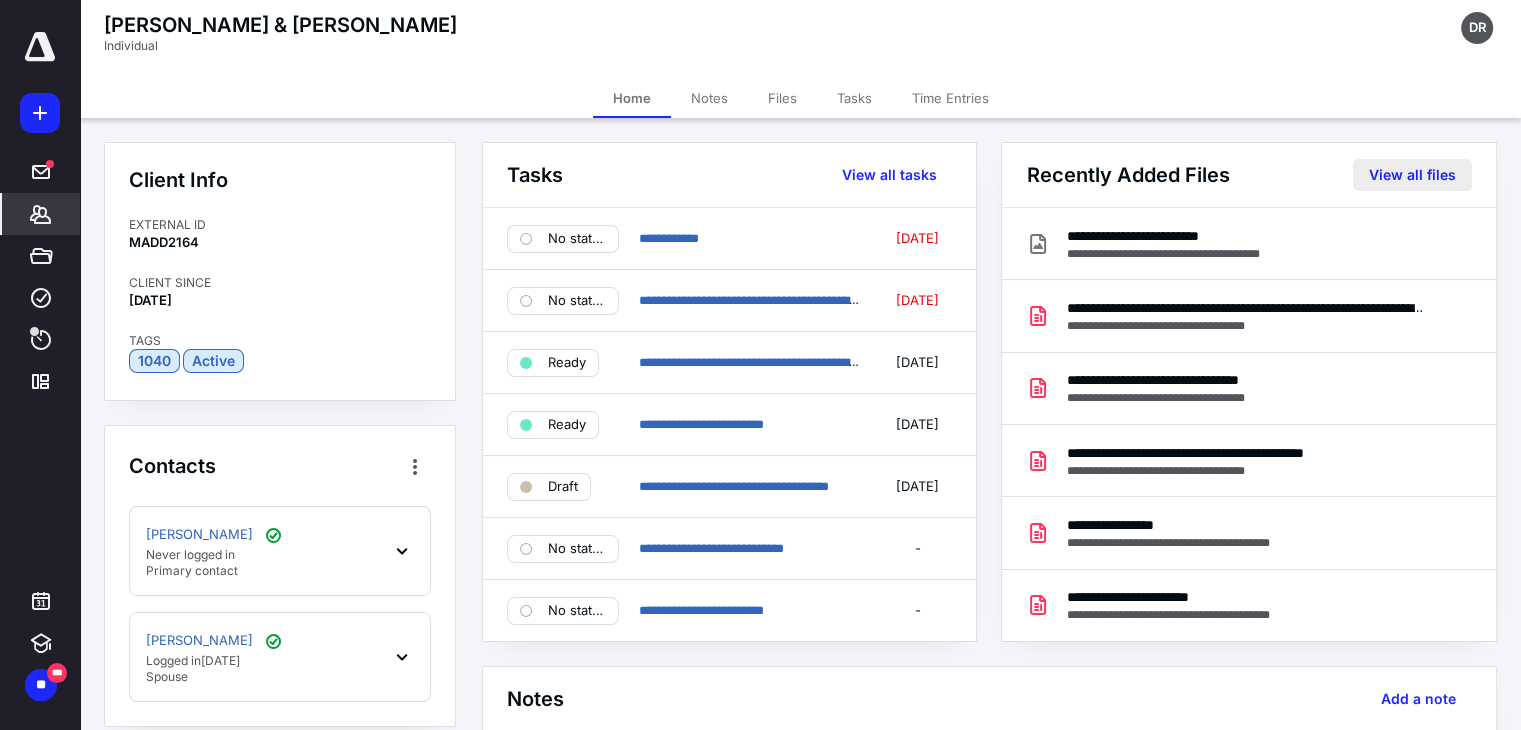 click on "View all files" at bounding box center (1412, 175) 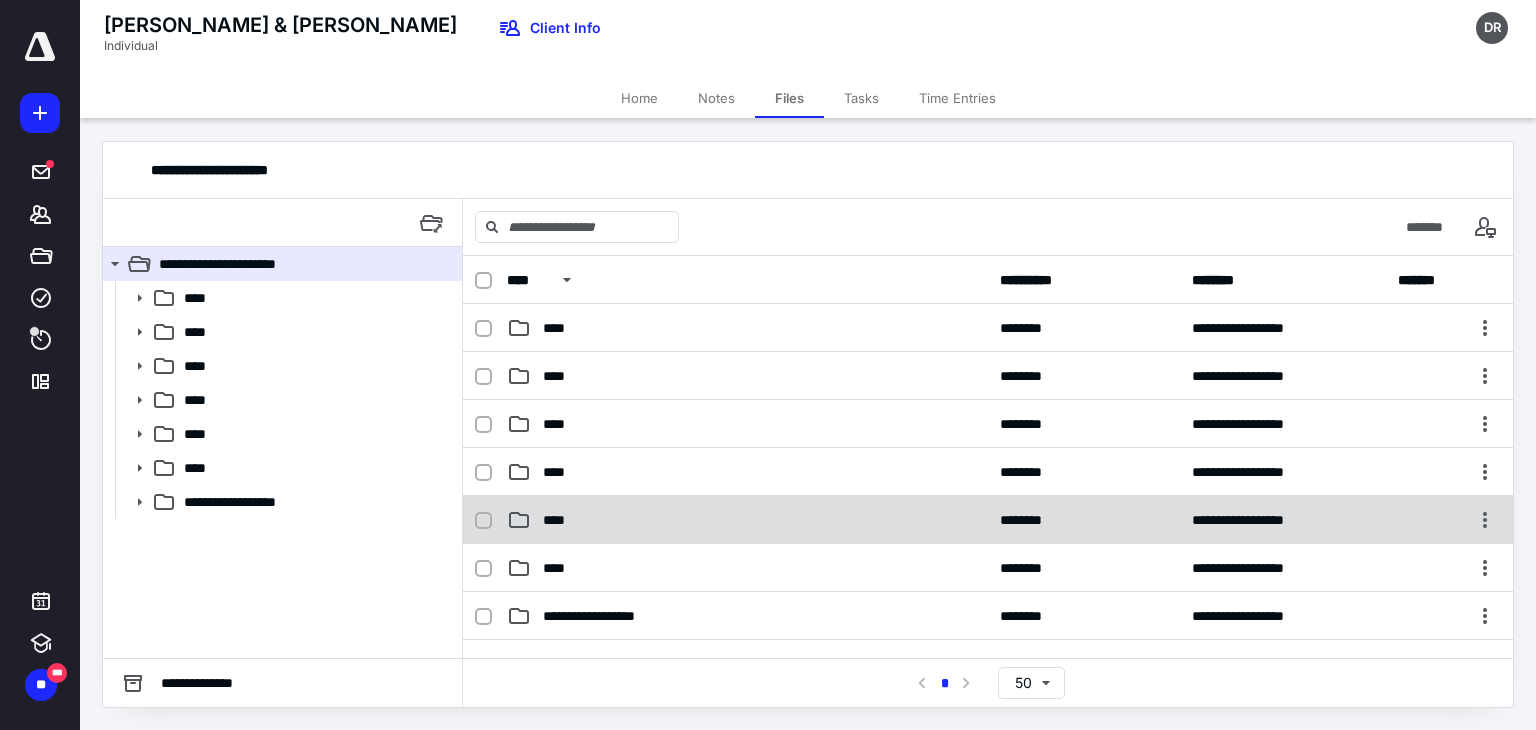 click 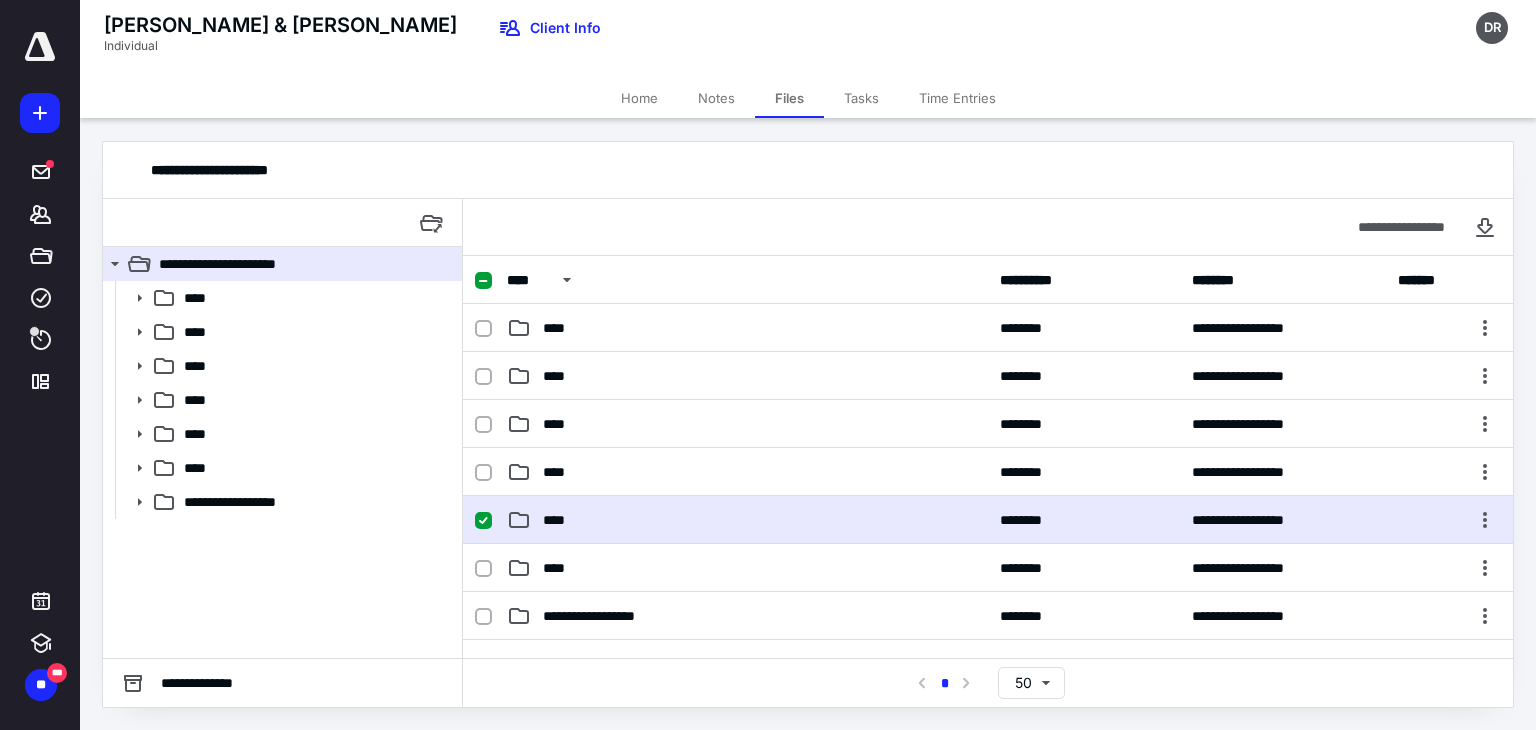 click 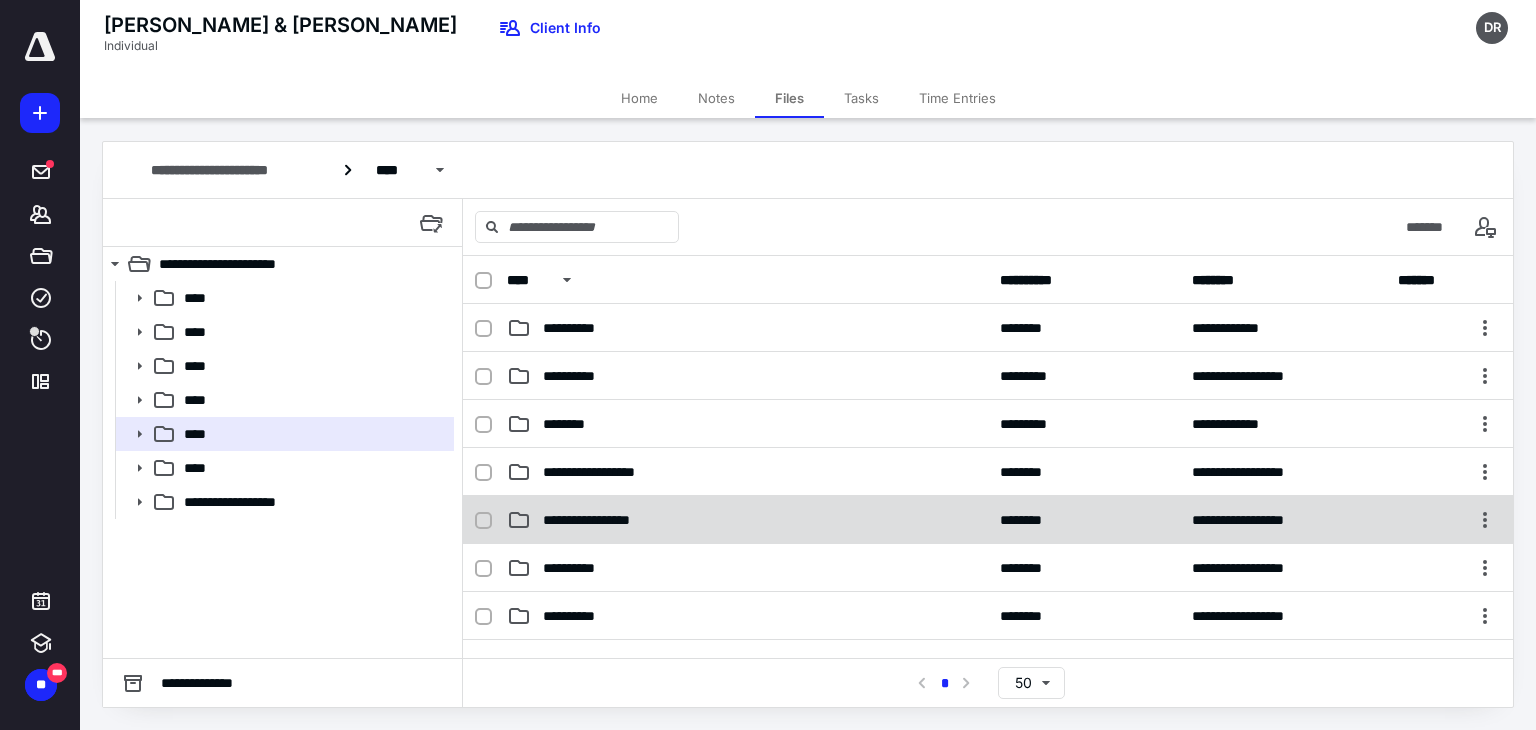 click 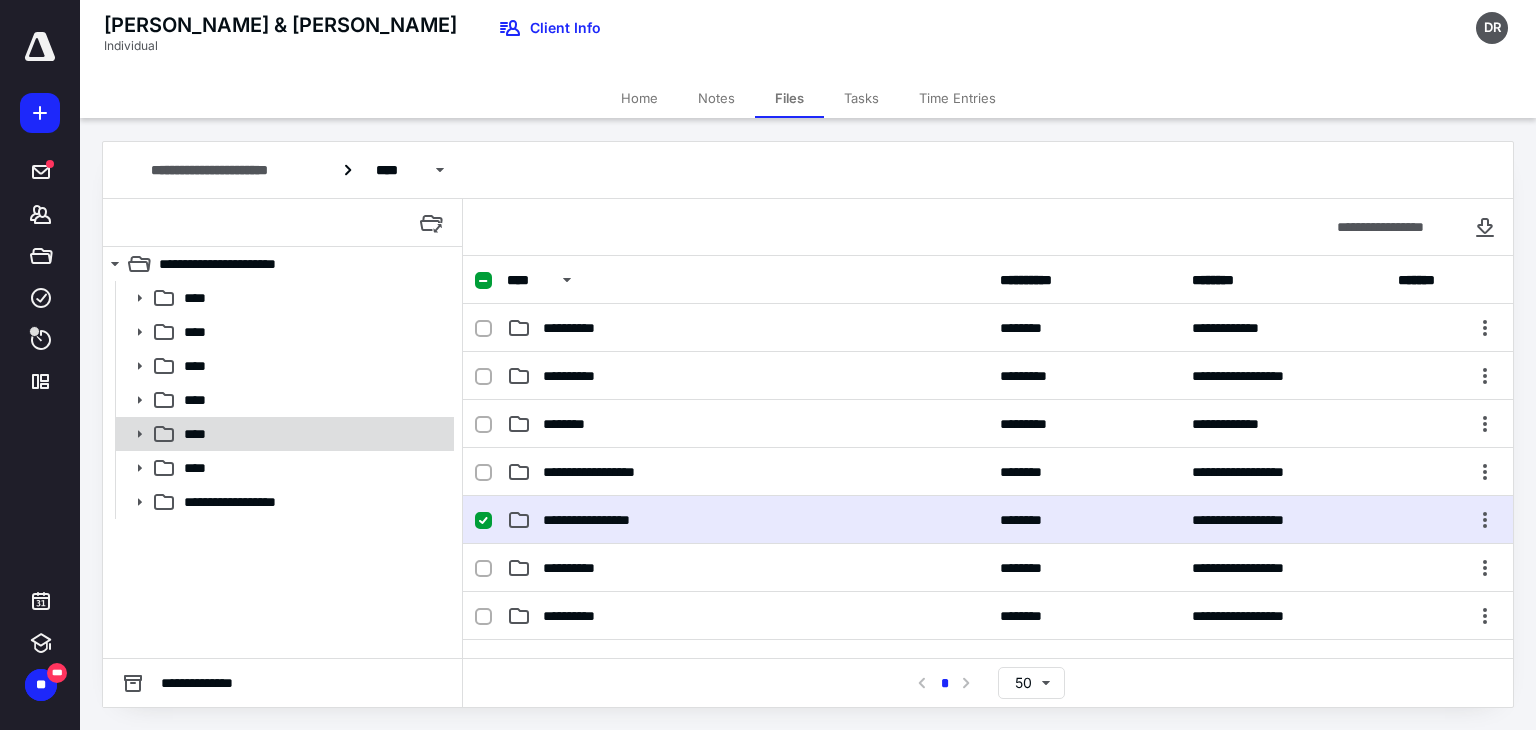click on "****" at bounding box center (313, 434) 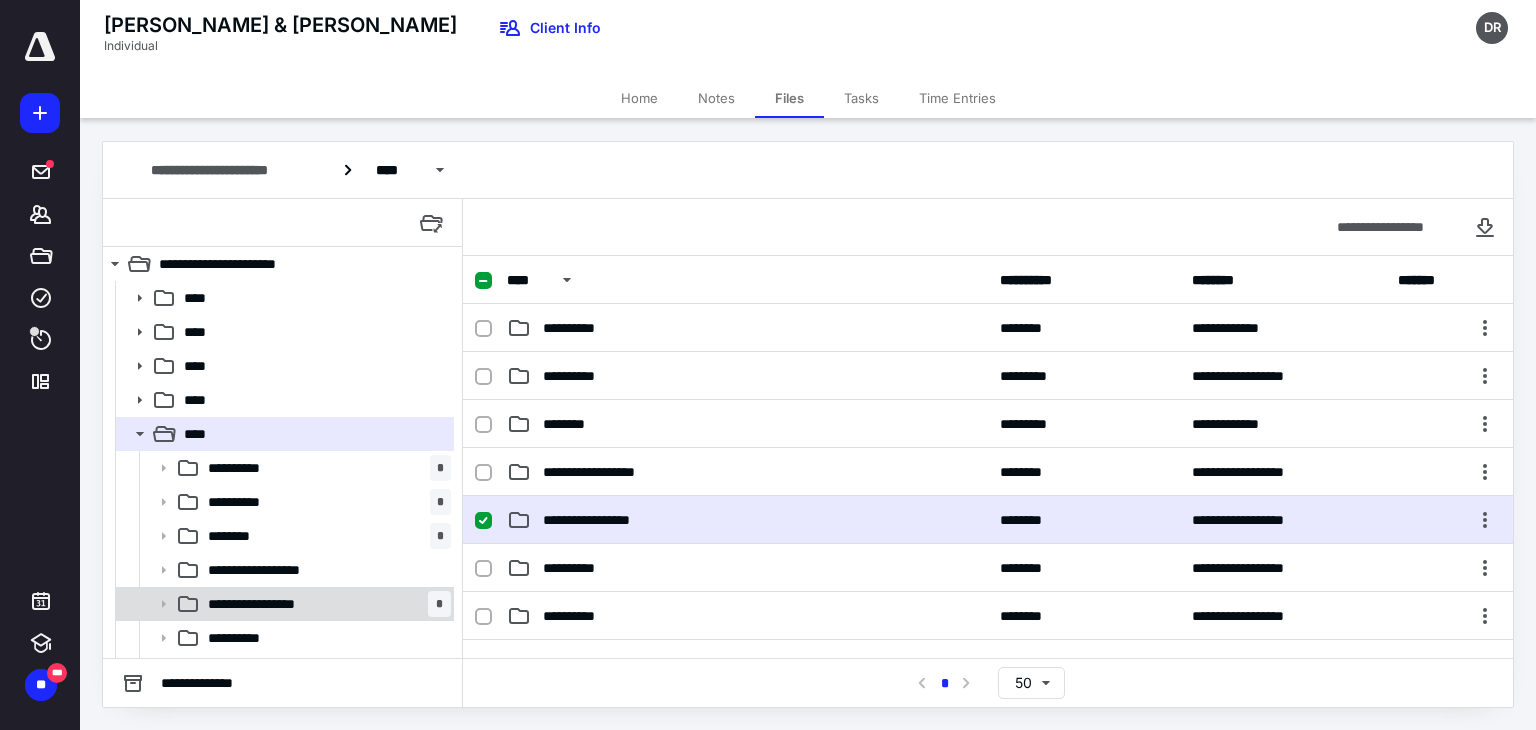 click on "**********" at bounding box center [274, 604] 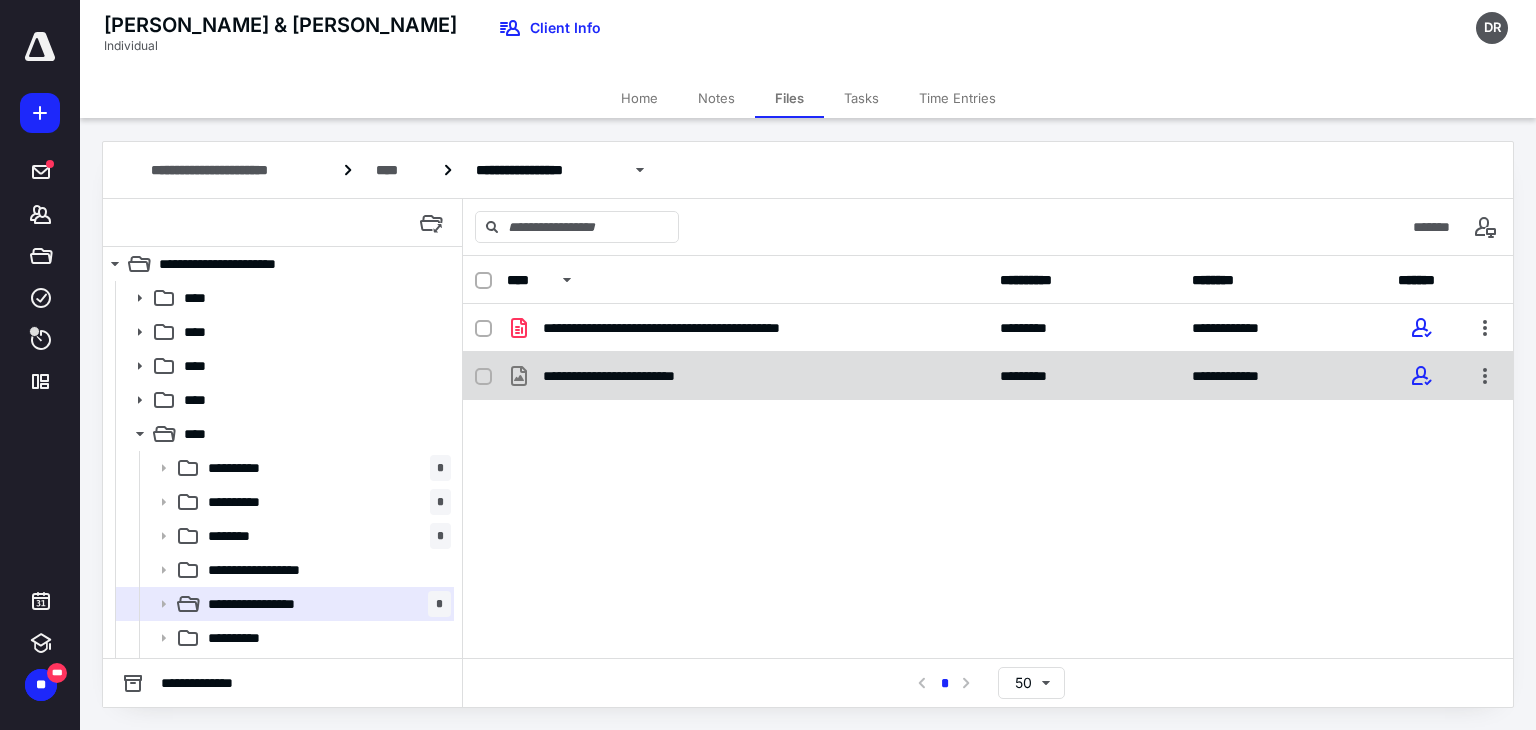 click 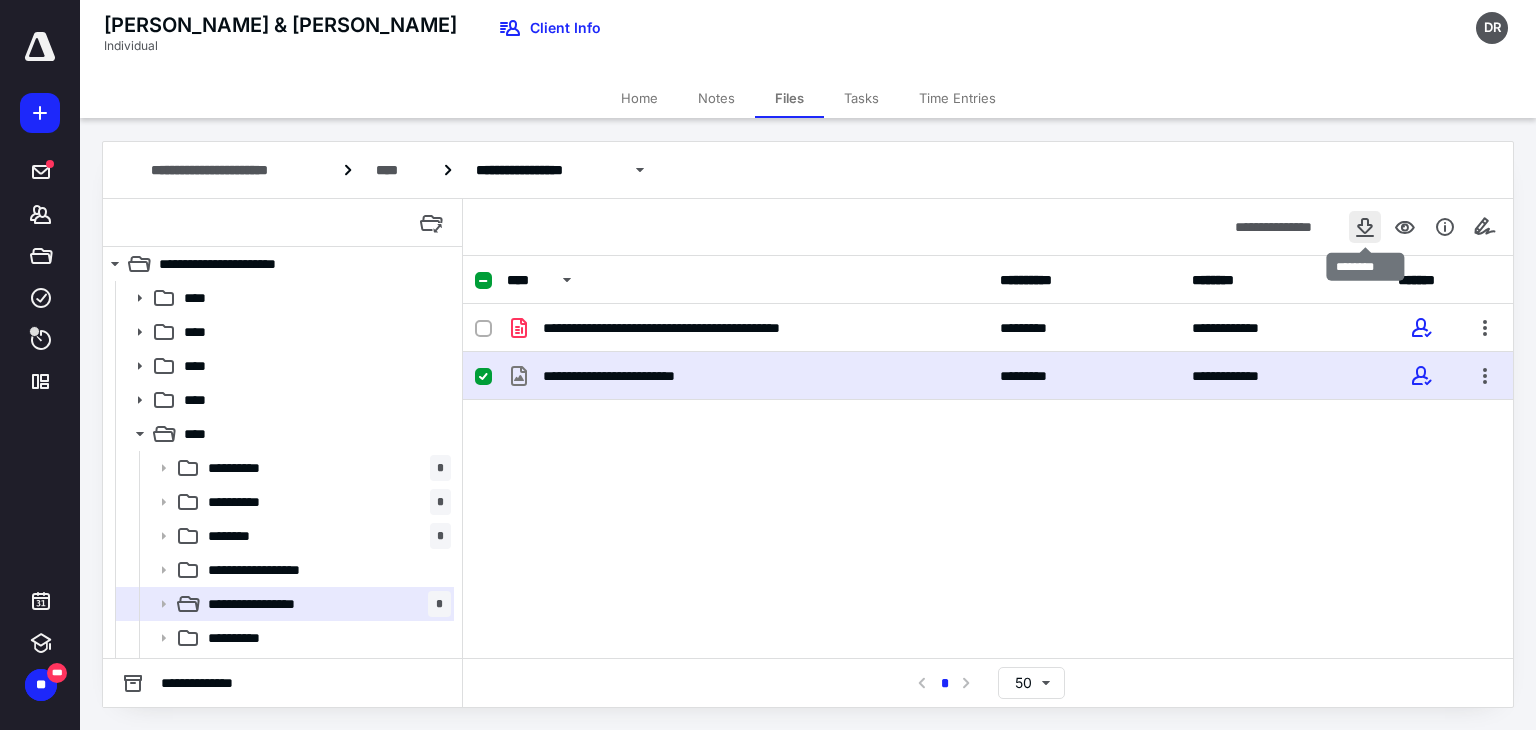 click at bounding box center [1365, 227] 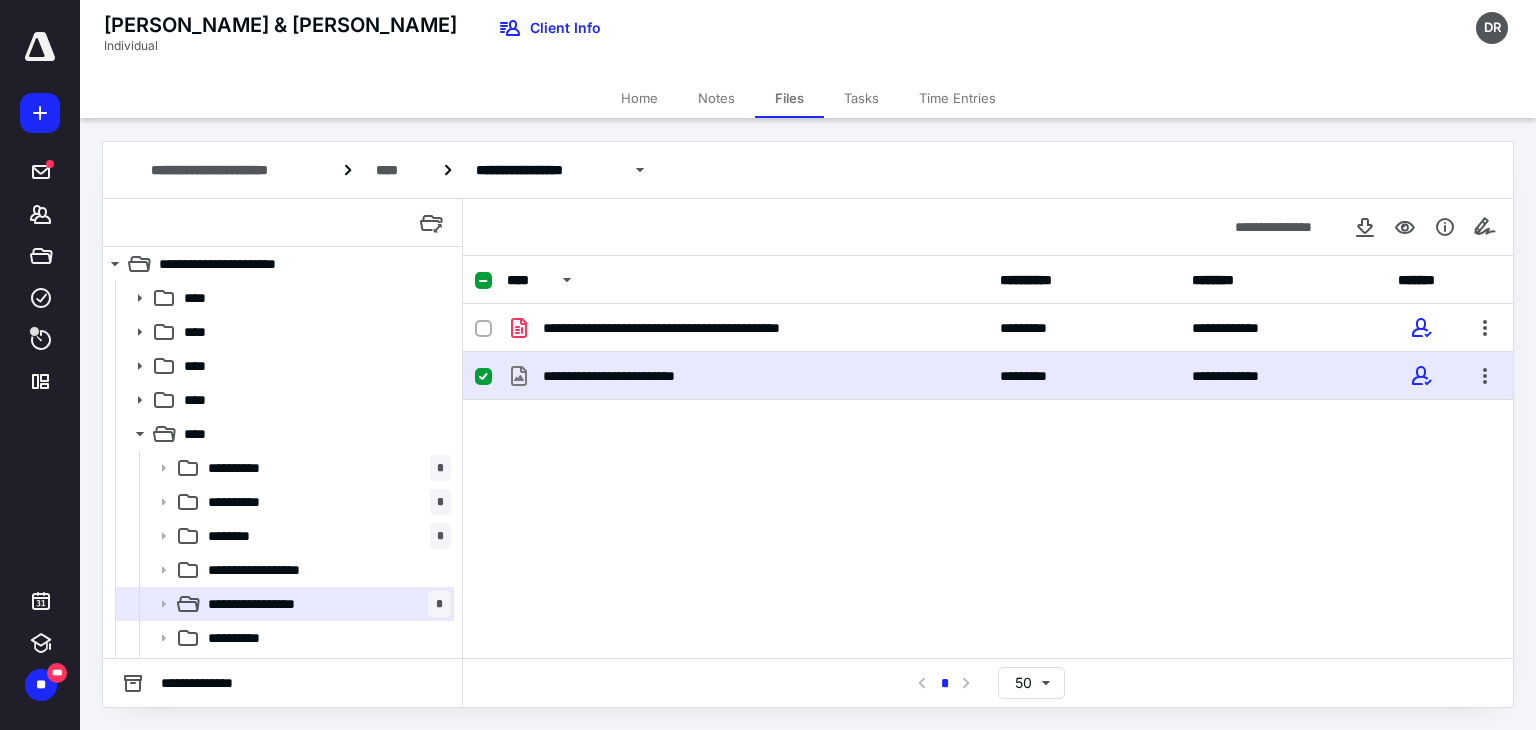click on "**********" at bounding box center (808, 424) 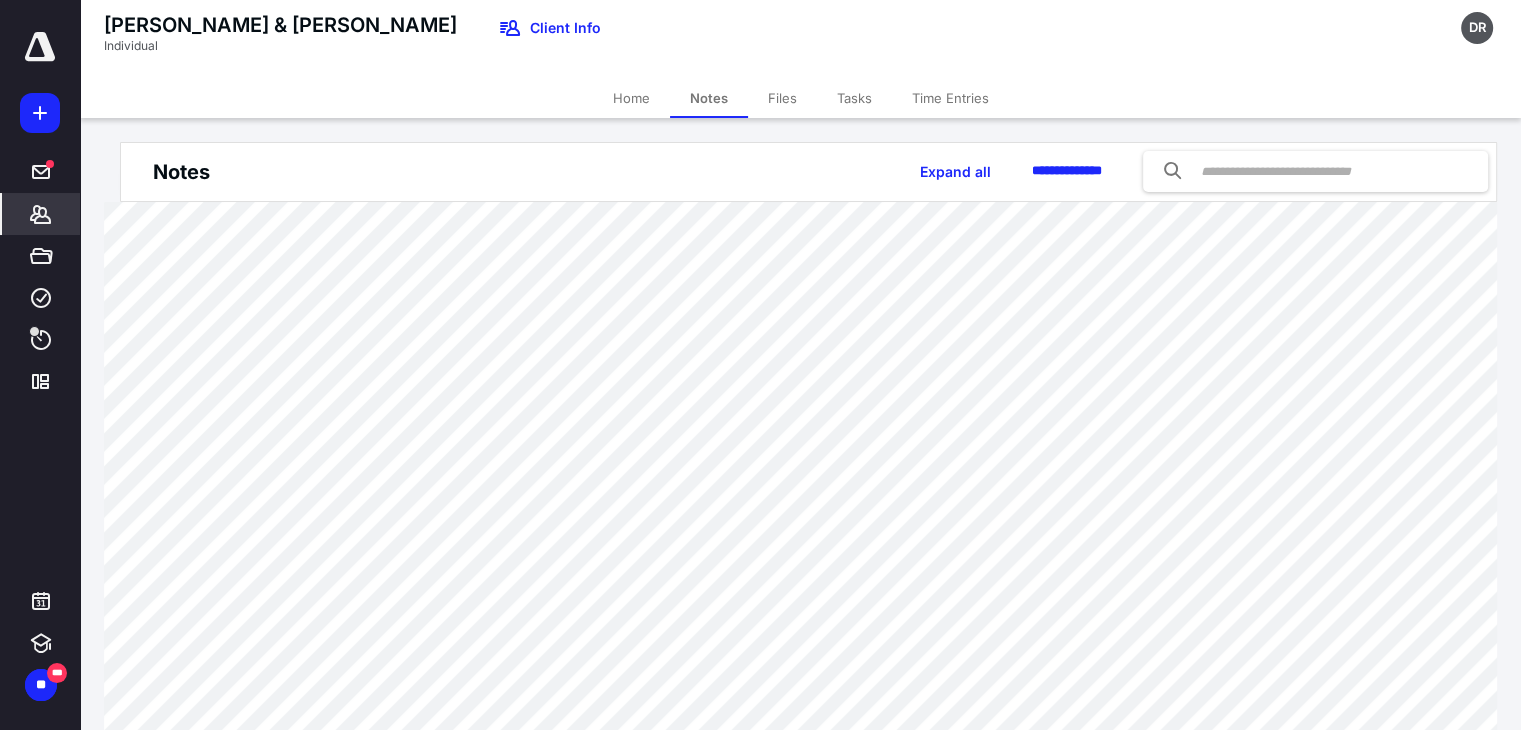 click on "Home" at bounding box center (631, 98) 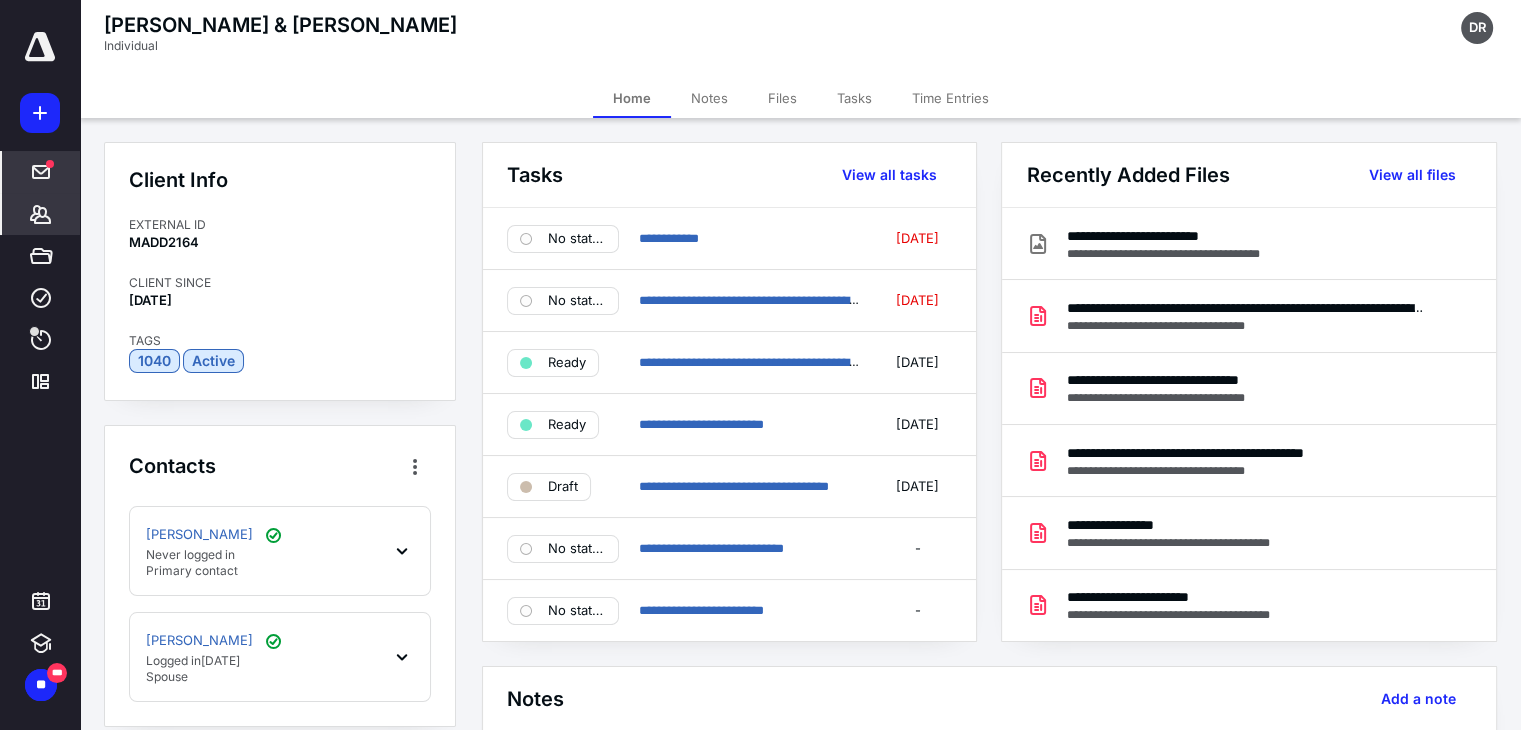 click 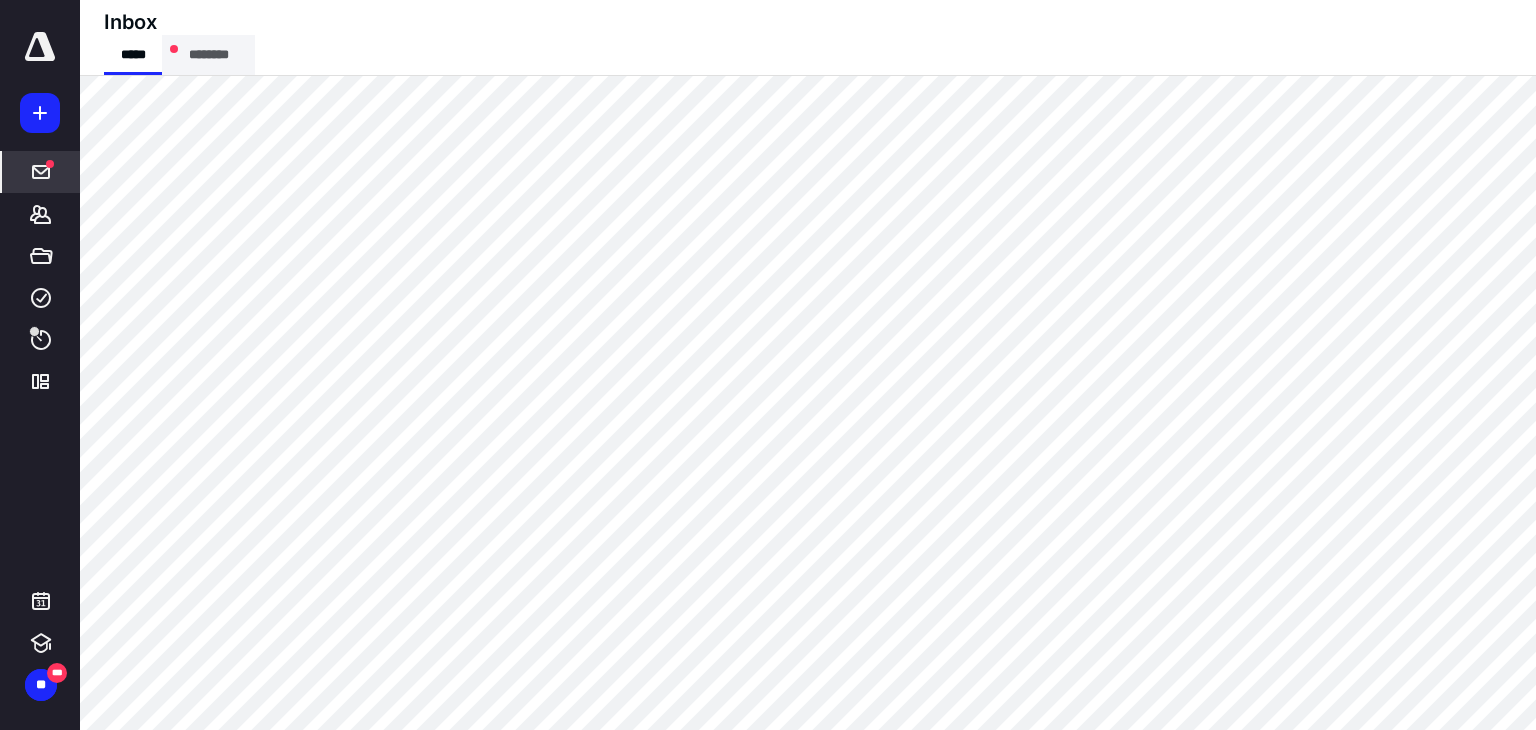 click on "********" at bounding box center (208, 55) 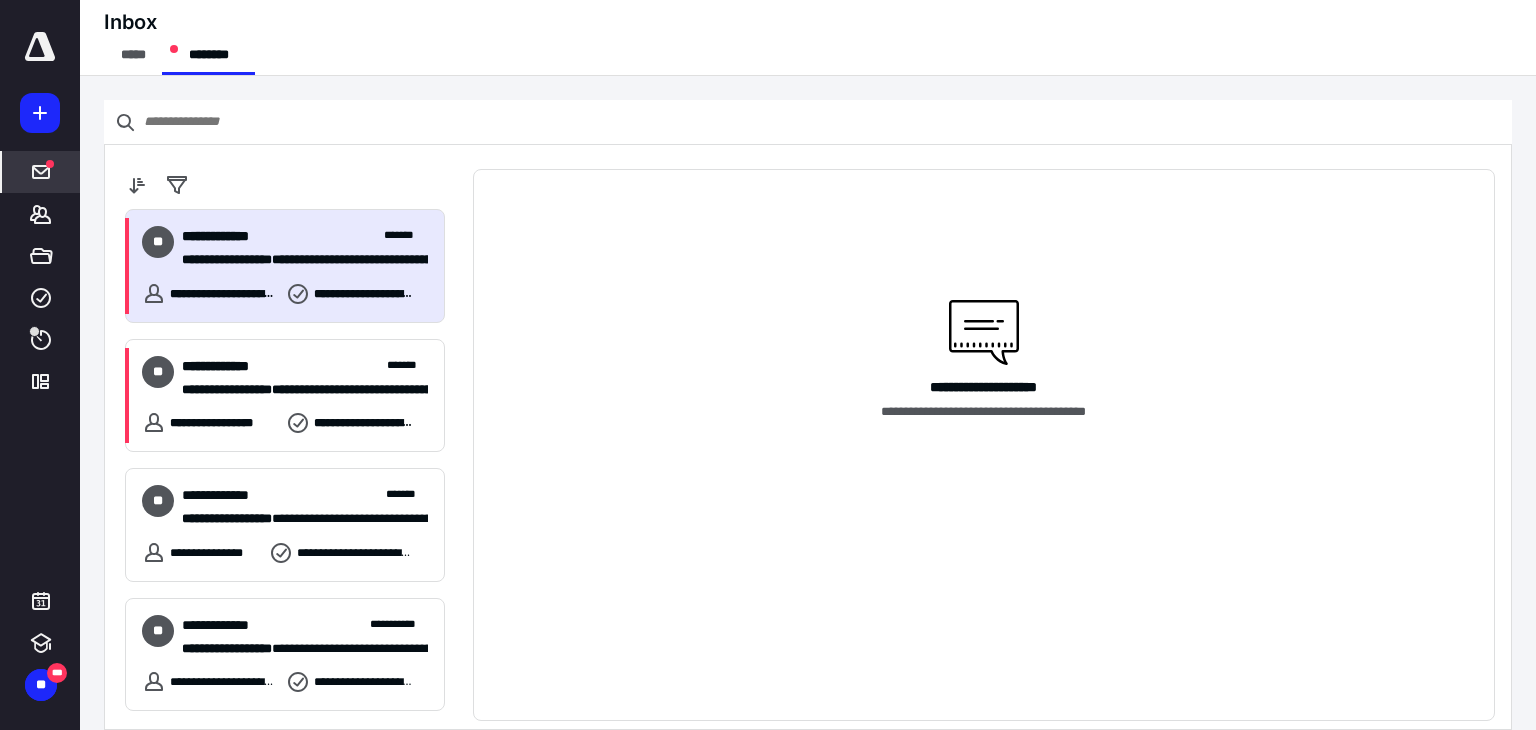 click on "**********" at bounding box center (231, 236) 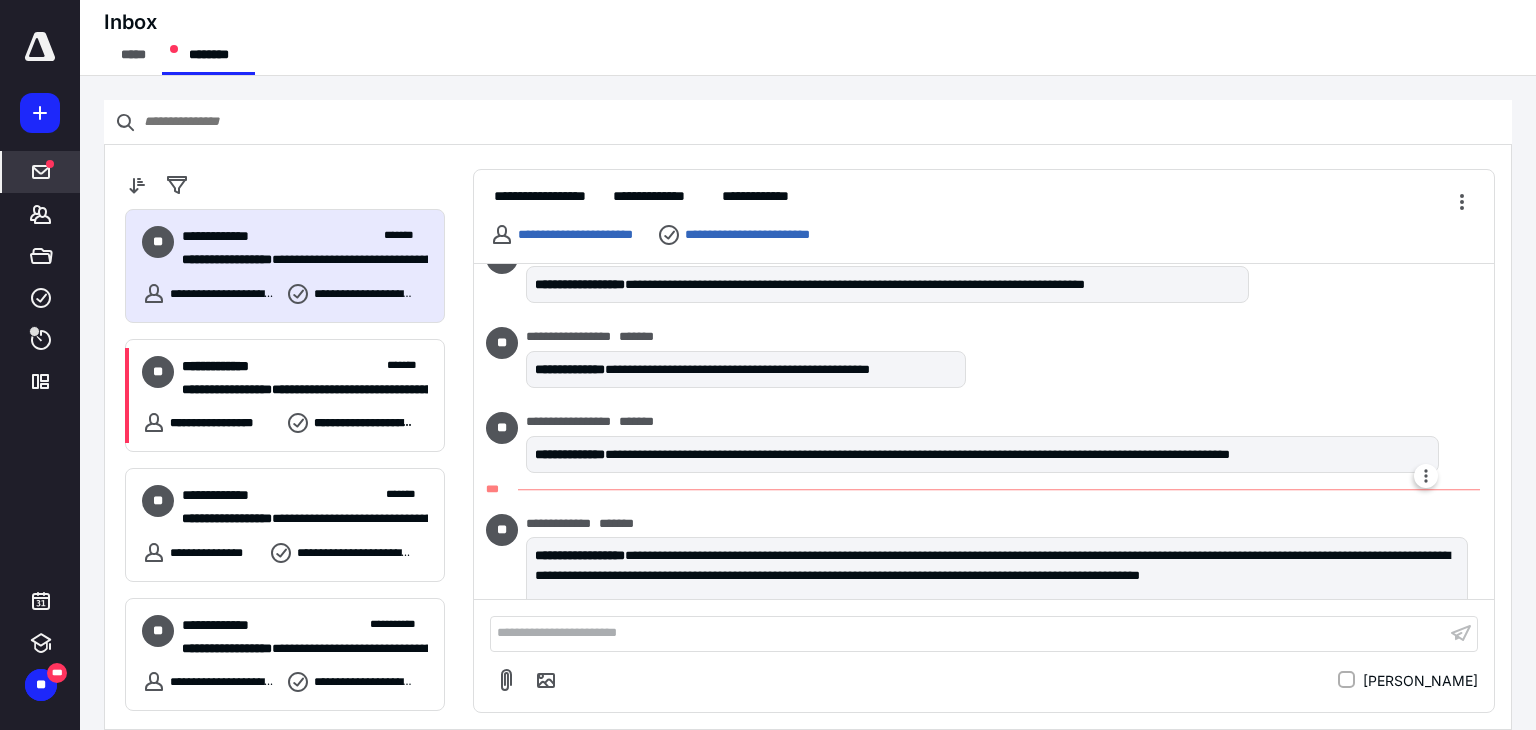 scroll, scrollTop: 668, scrollLeft: 0, axis: vertical 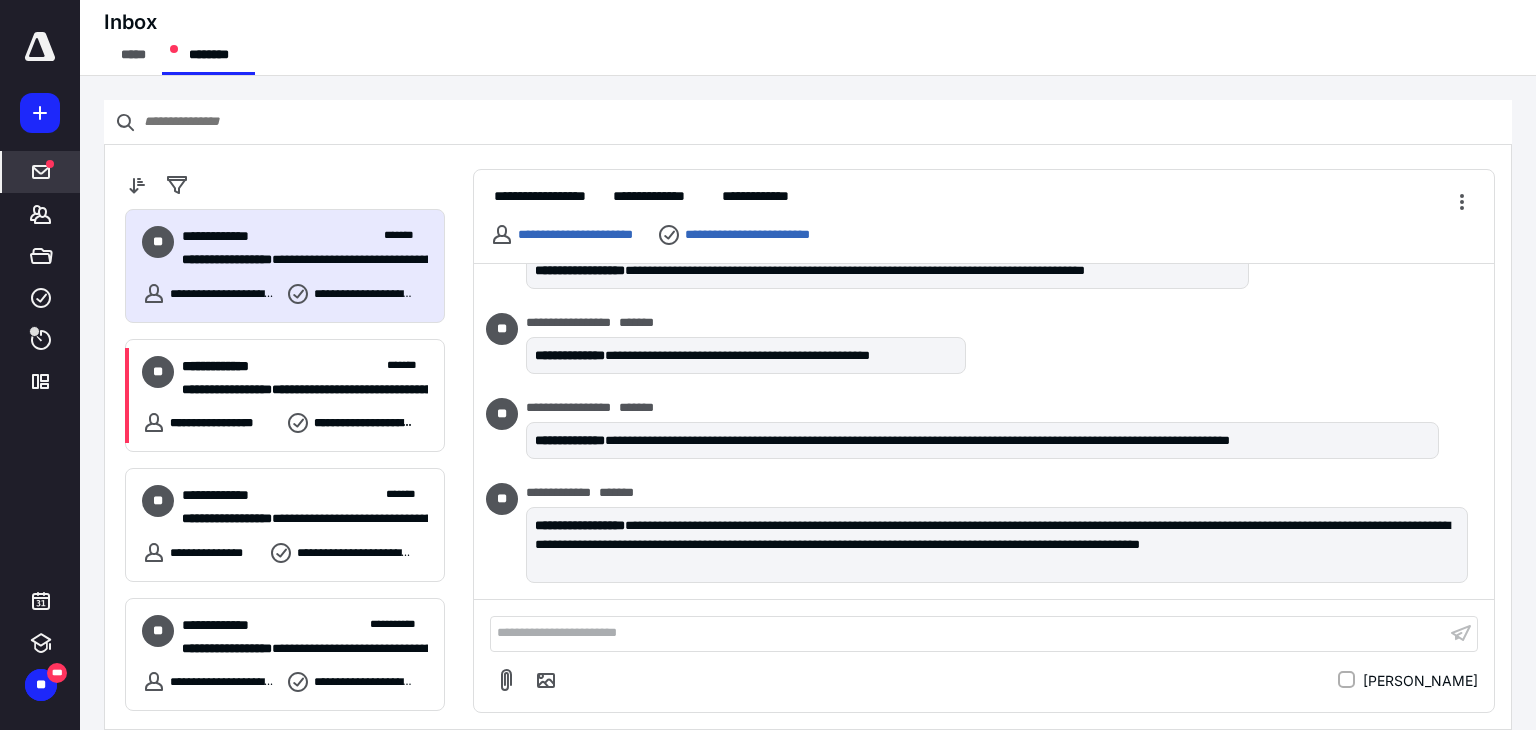 click on "**********" at bounding box center [968, 633] 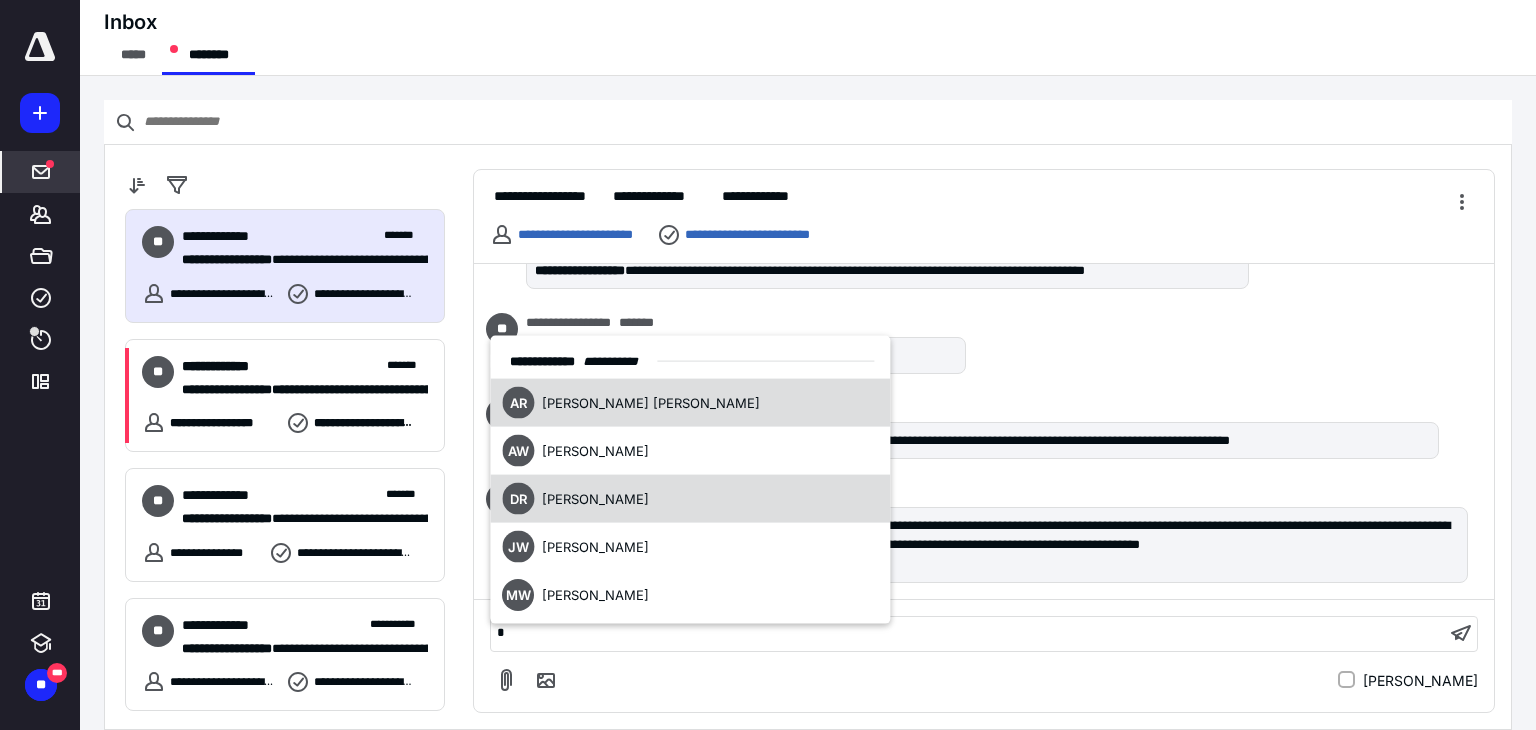 click on "[PERSON_NAME]" at bounding box center (595, 498) 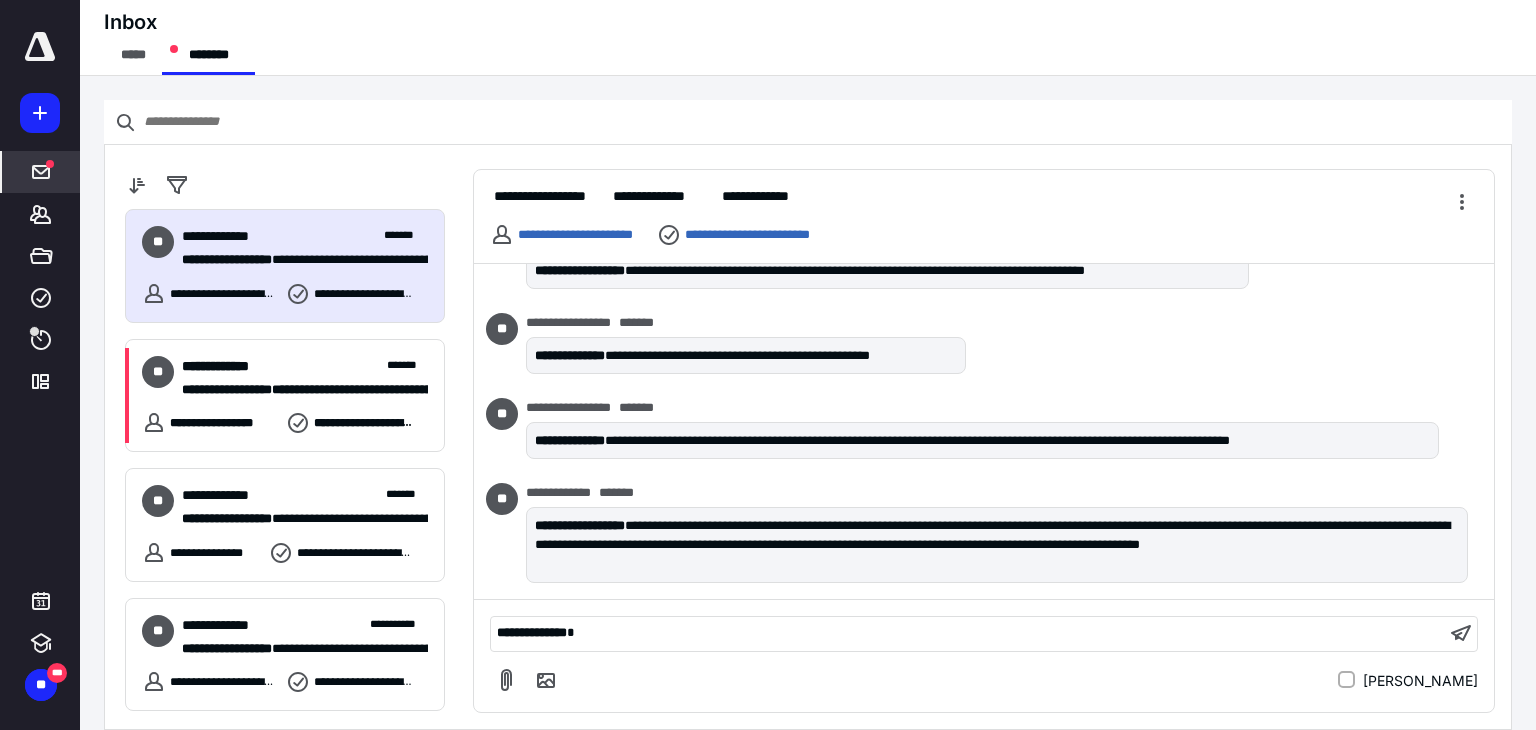 type 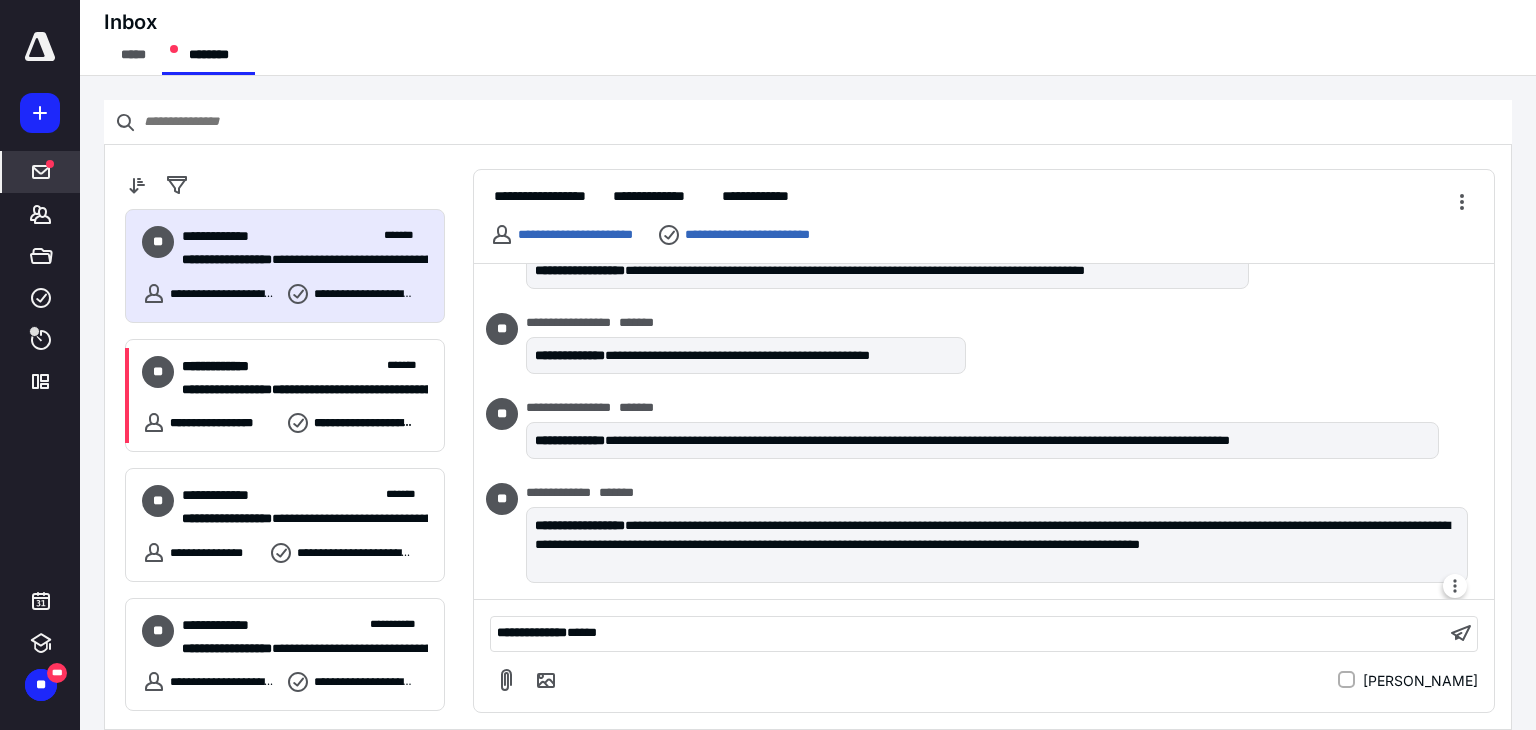 click on "**********" at bounding box center [997, 545] 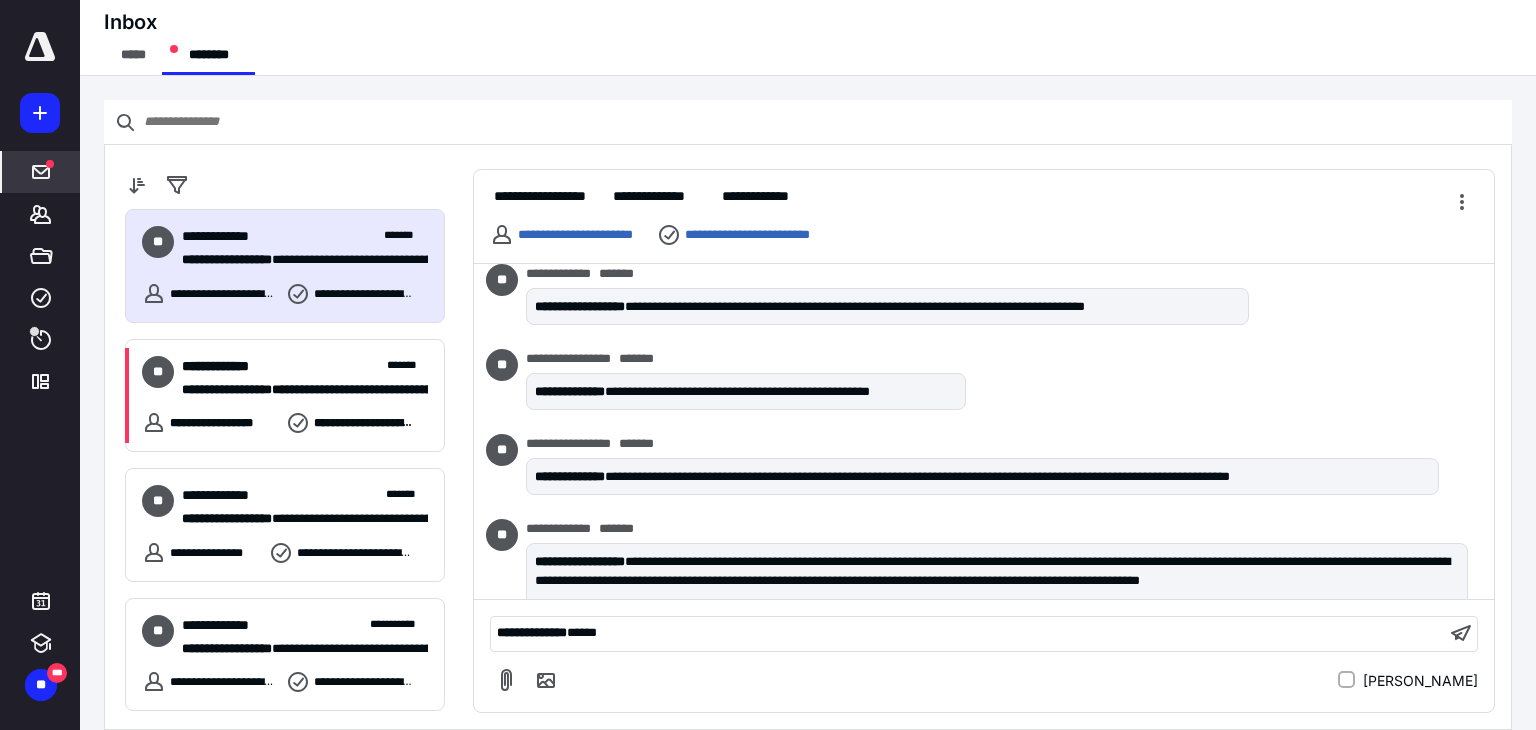 scroll, scrollTop: 667, scrollLeft: 0, axis: vertical 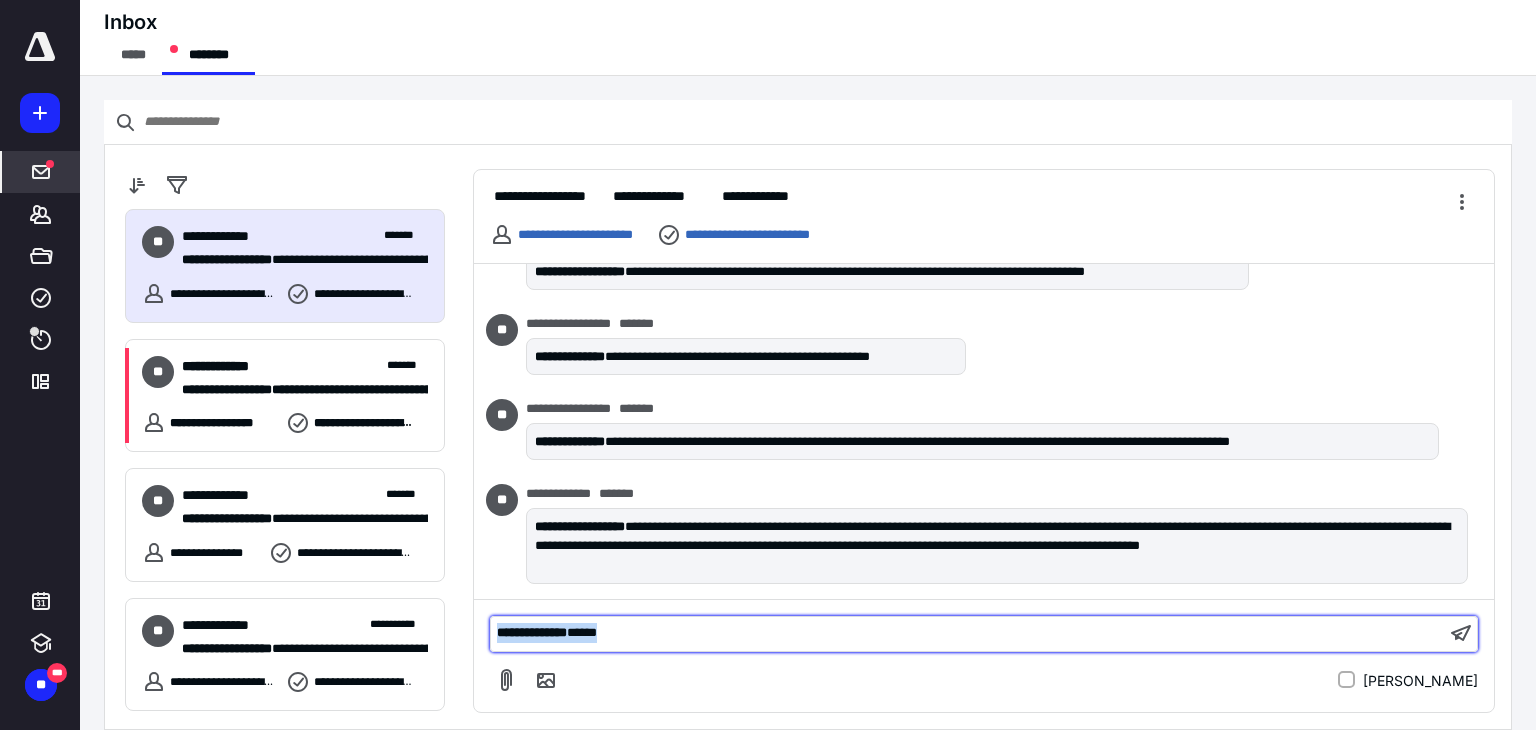 drag, startPoint x: 656, startPoint y: 629, endPoint x: 463, endPoint y: 636, distance: 193.1269 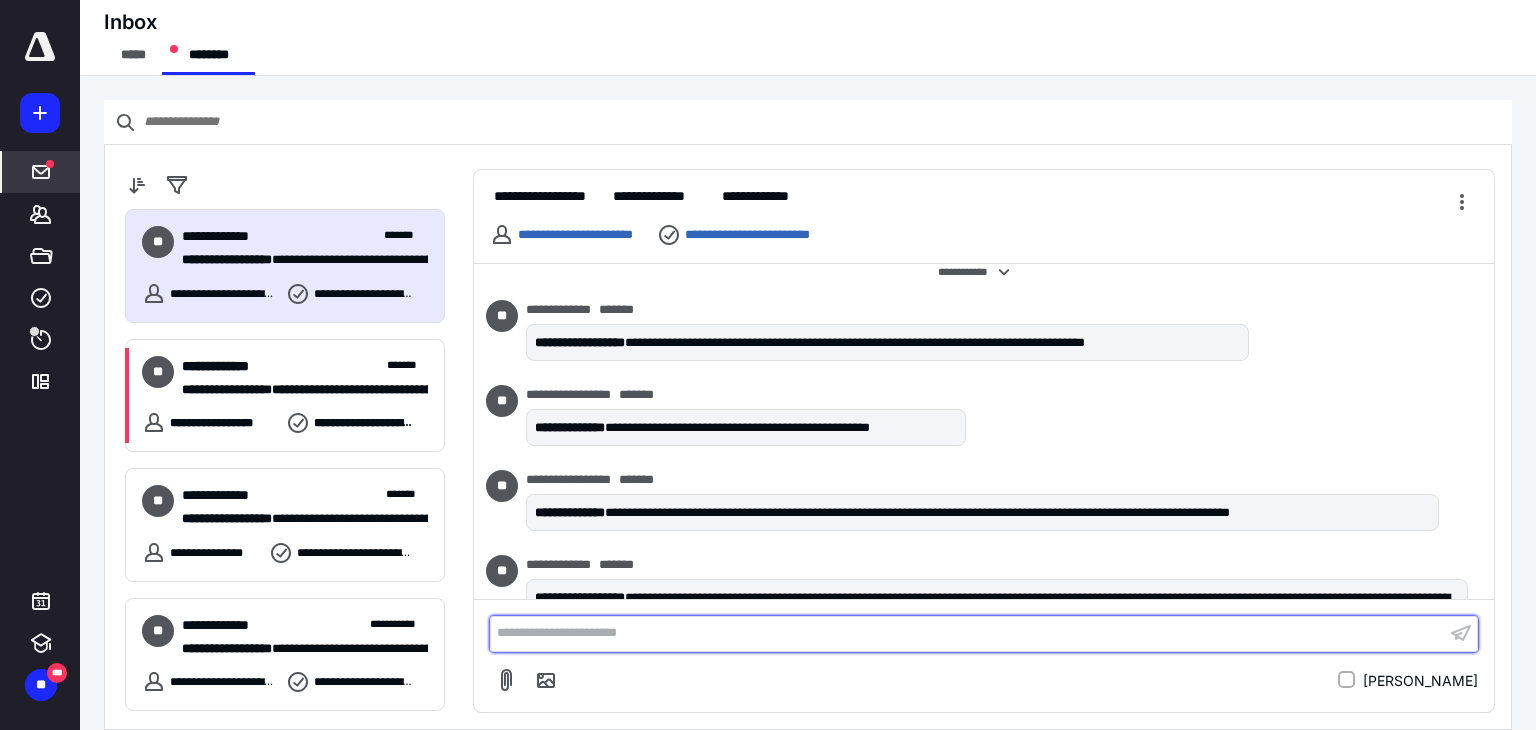 scroll, scrollTop: 567, scrollLeft: 0, axis: vertical 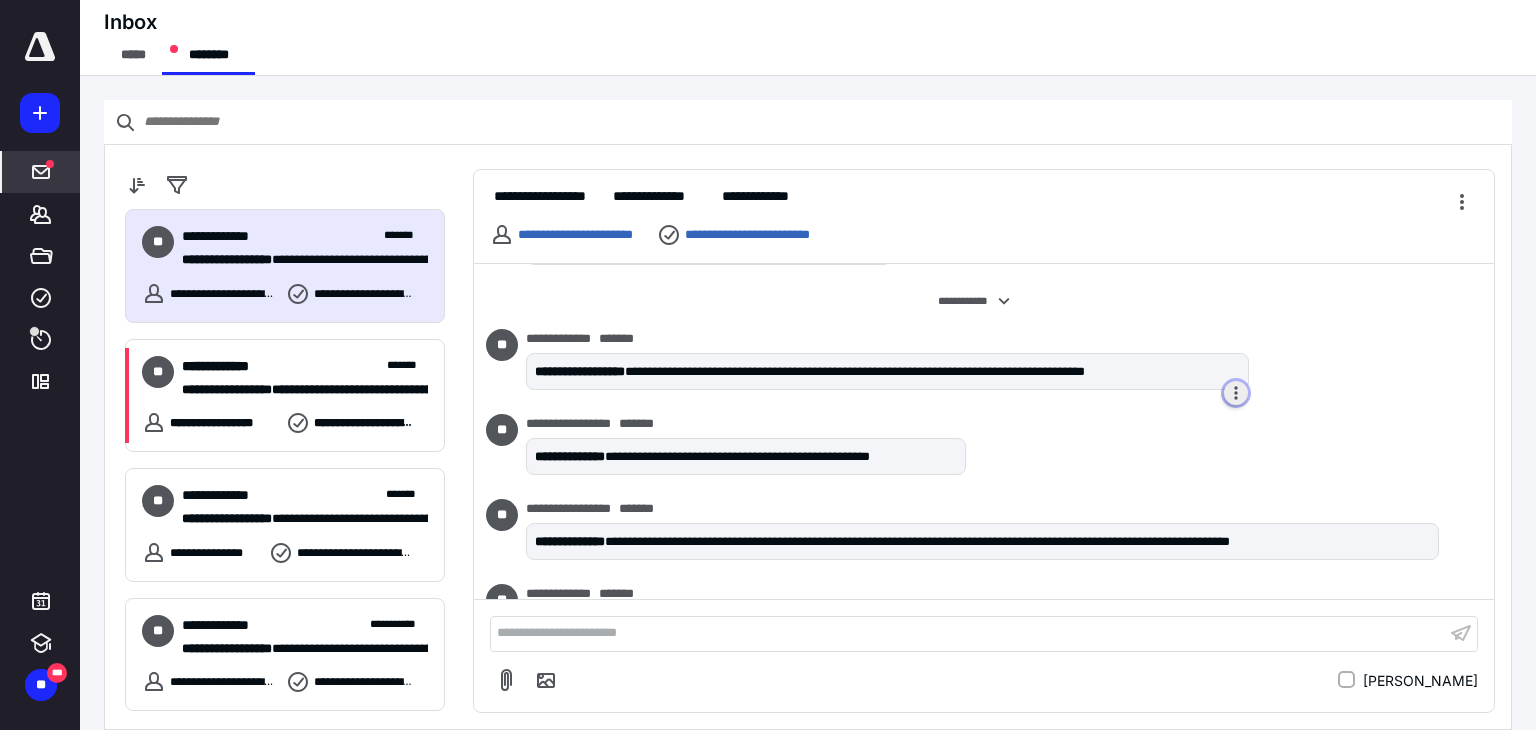 click at bounding box center [1236, 393] 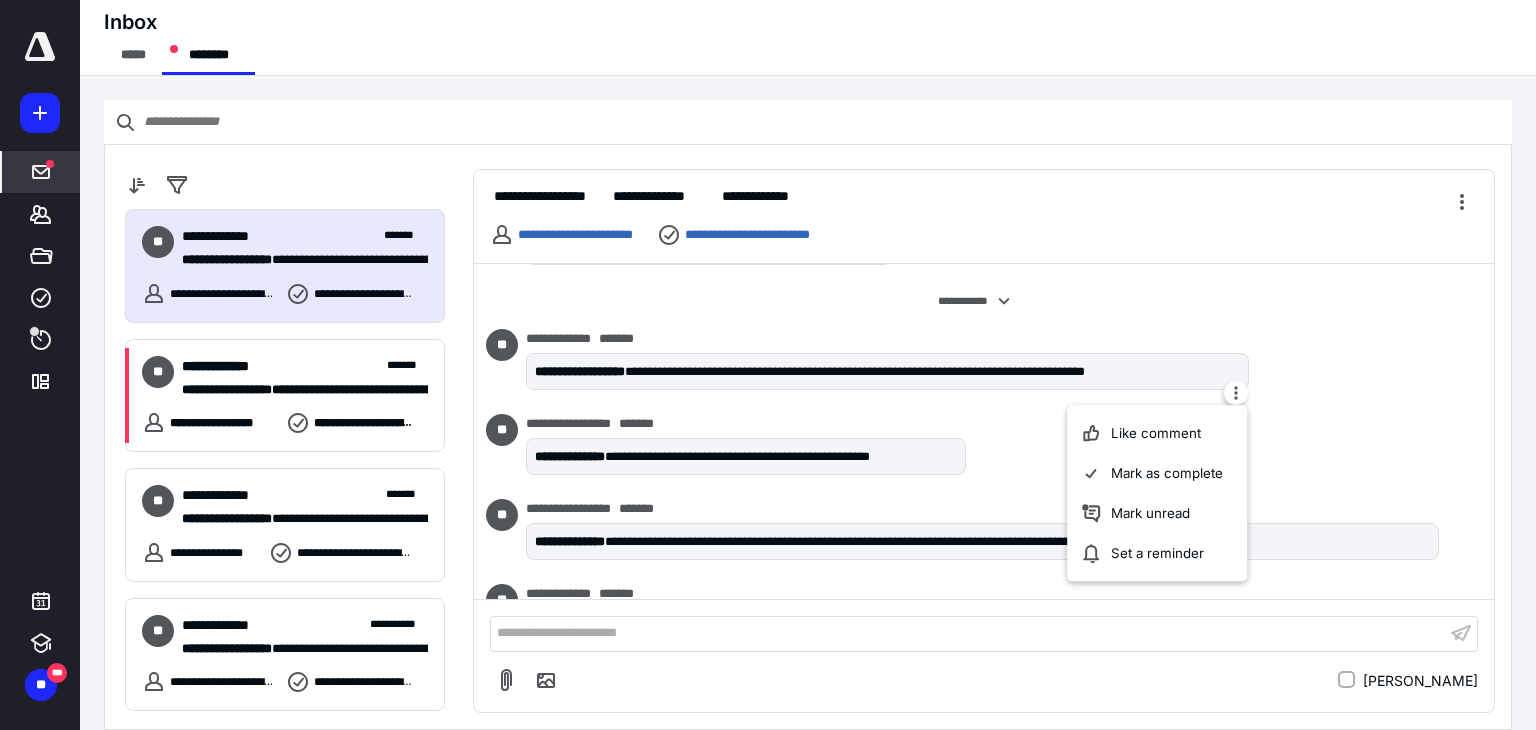click on "**********" at bounding box center (887, 372) 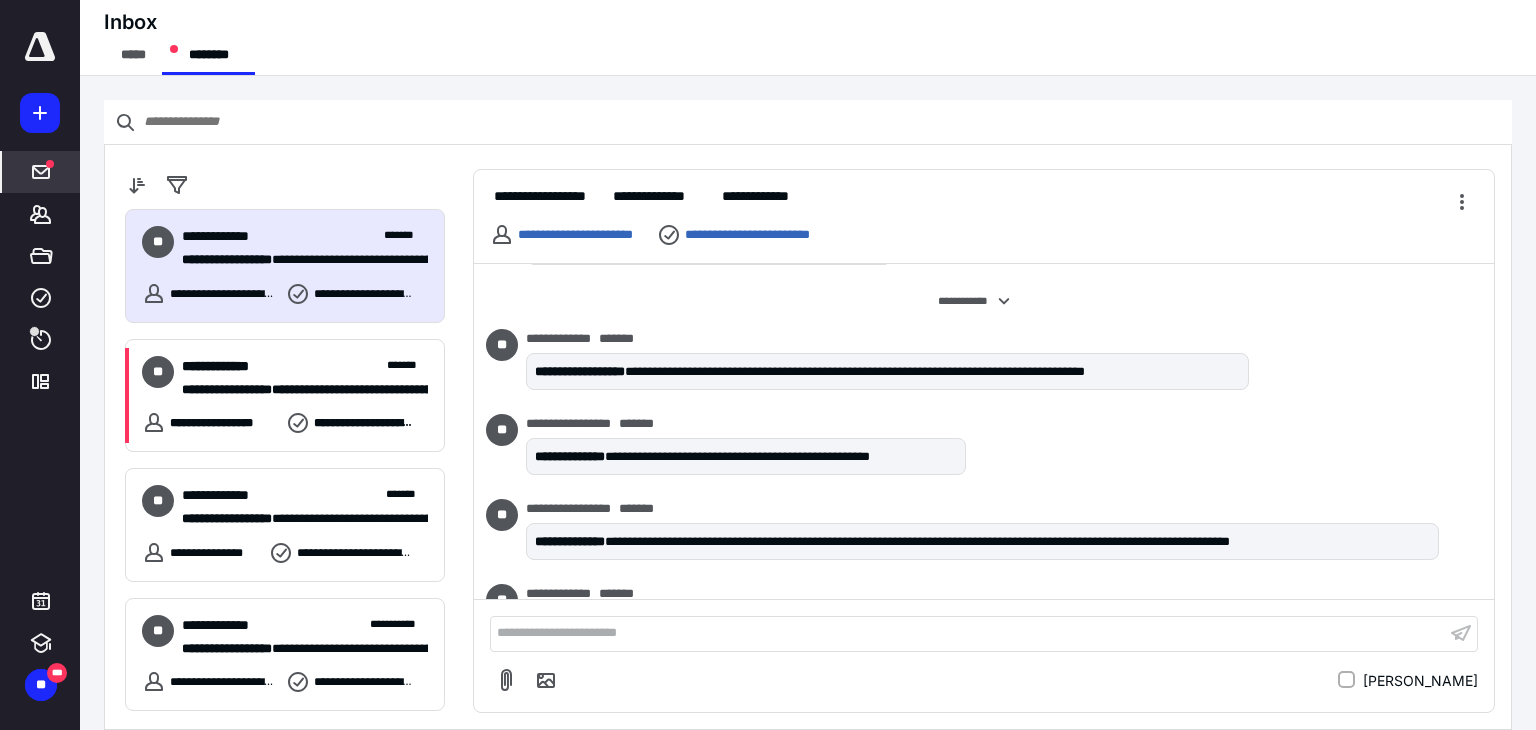 drag, startPoint x: 1053, startPoint y: 375, endPoint x: 1008, endPoint y: 384, distance: 45.891174 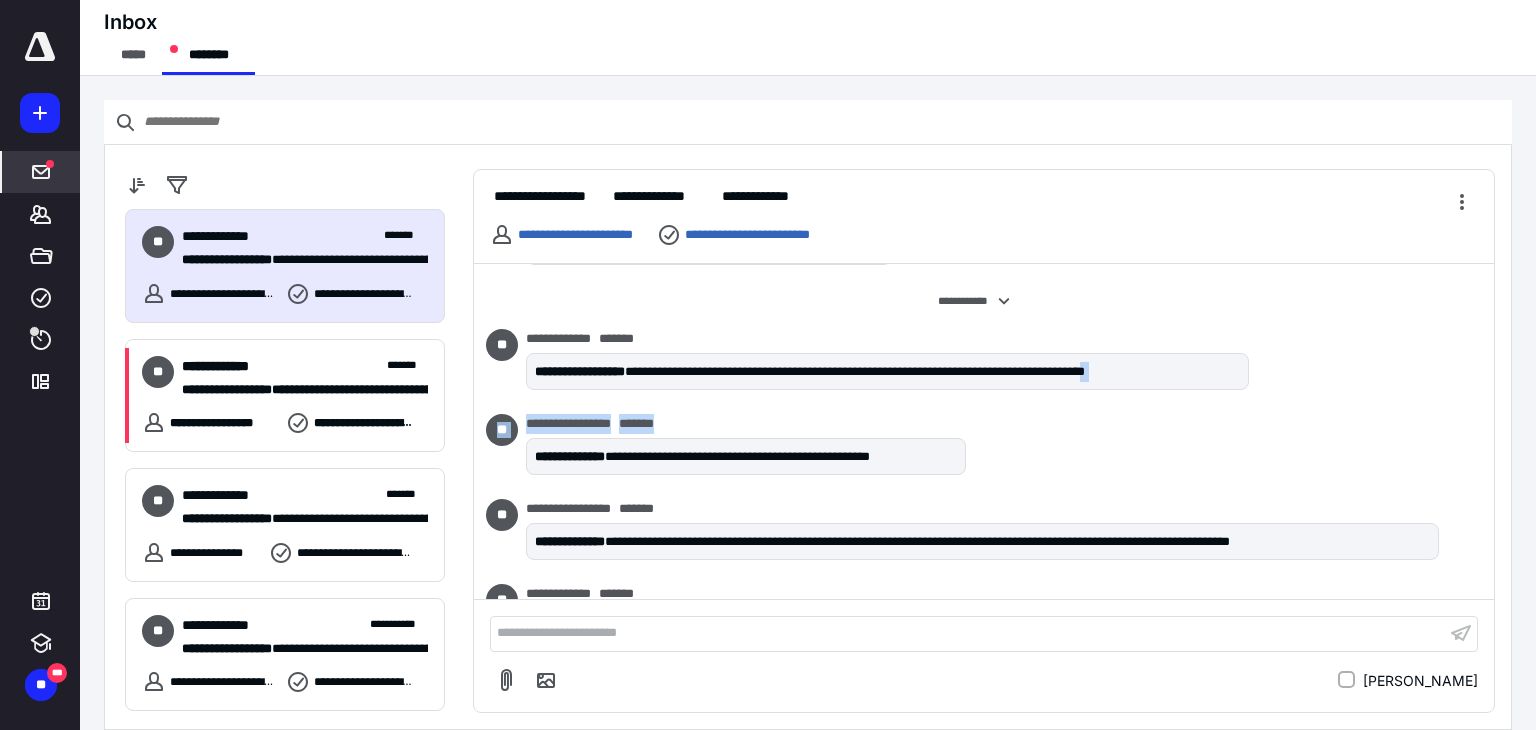 click on "**********" at bounding box center (984, 202) 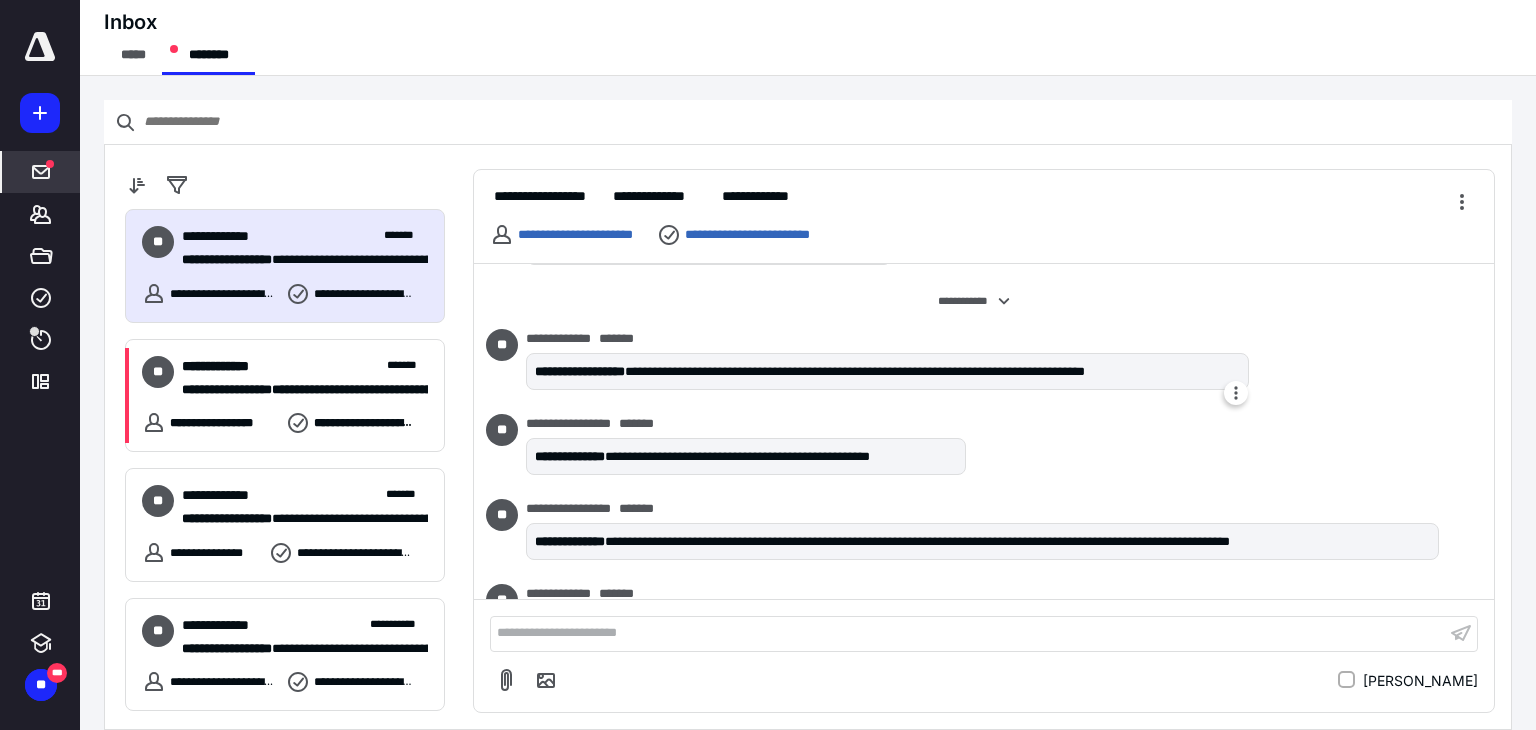 click on "**********" at bounding box center [887, 372] 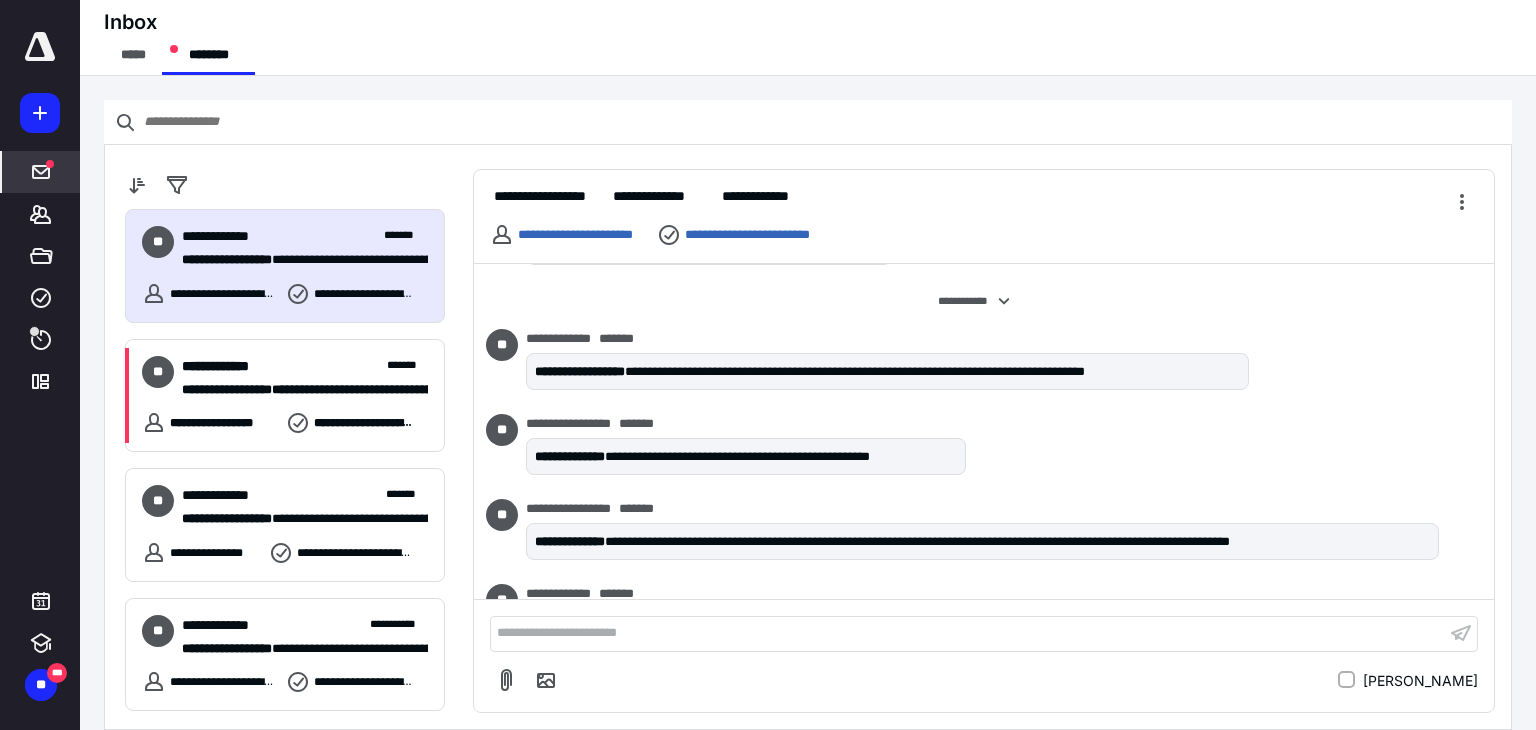 click on "**********" at bounding box center [887, 363] 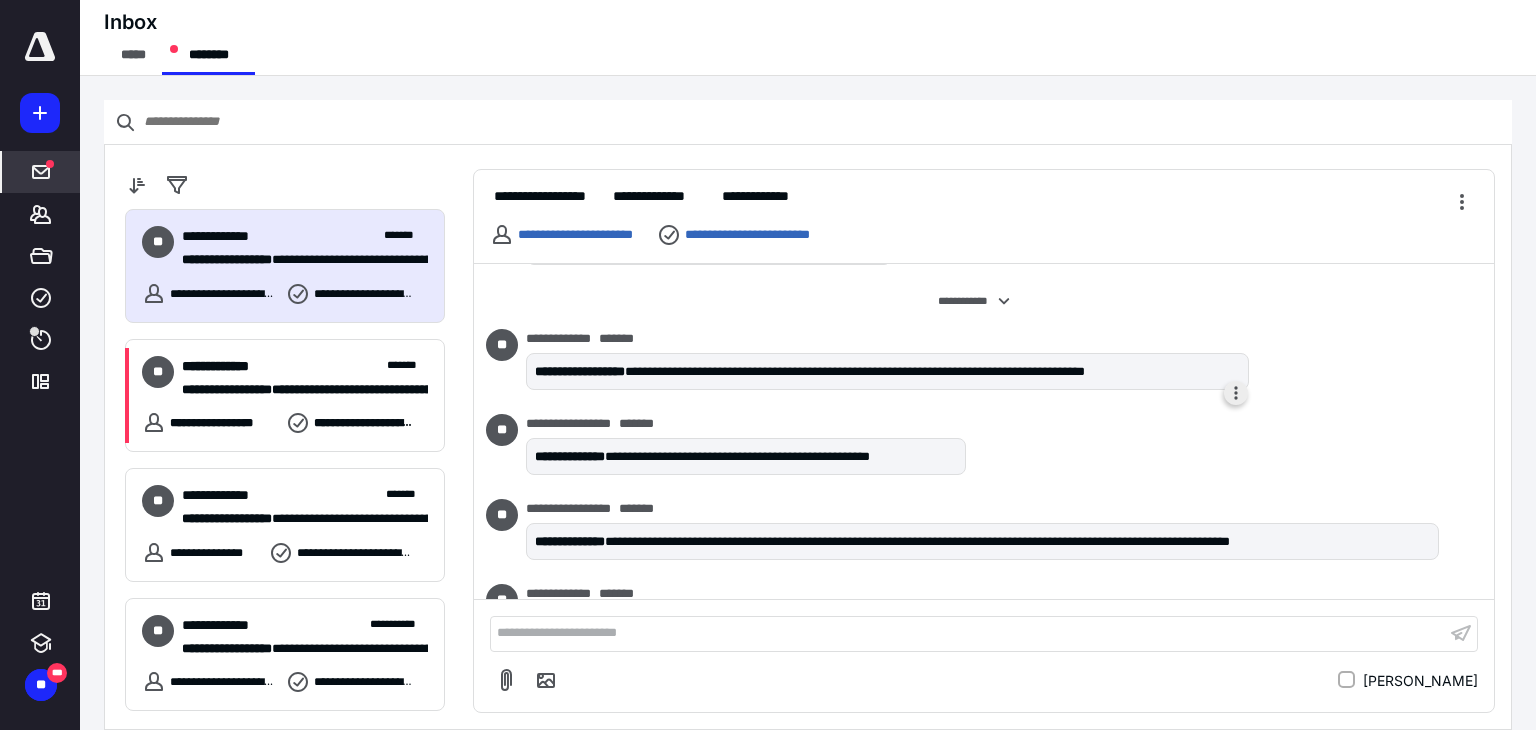 click at bounding box center (1236, 393) 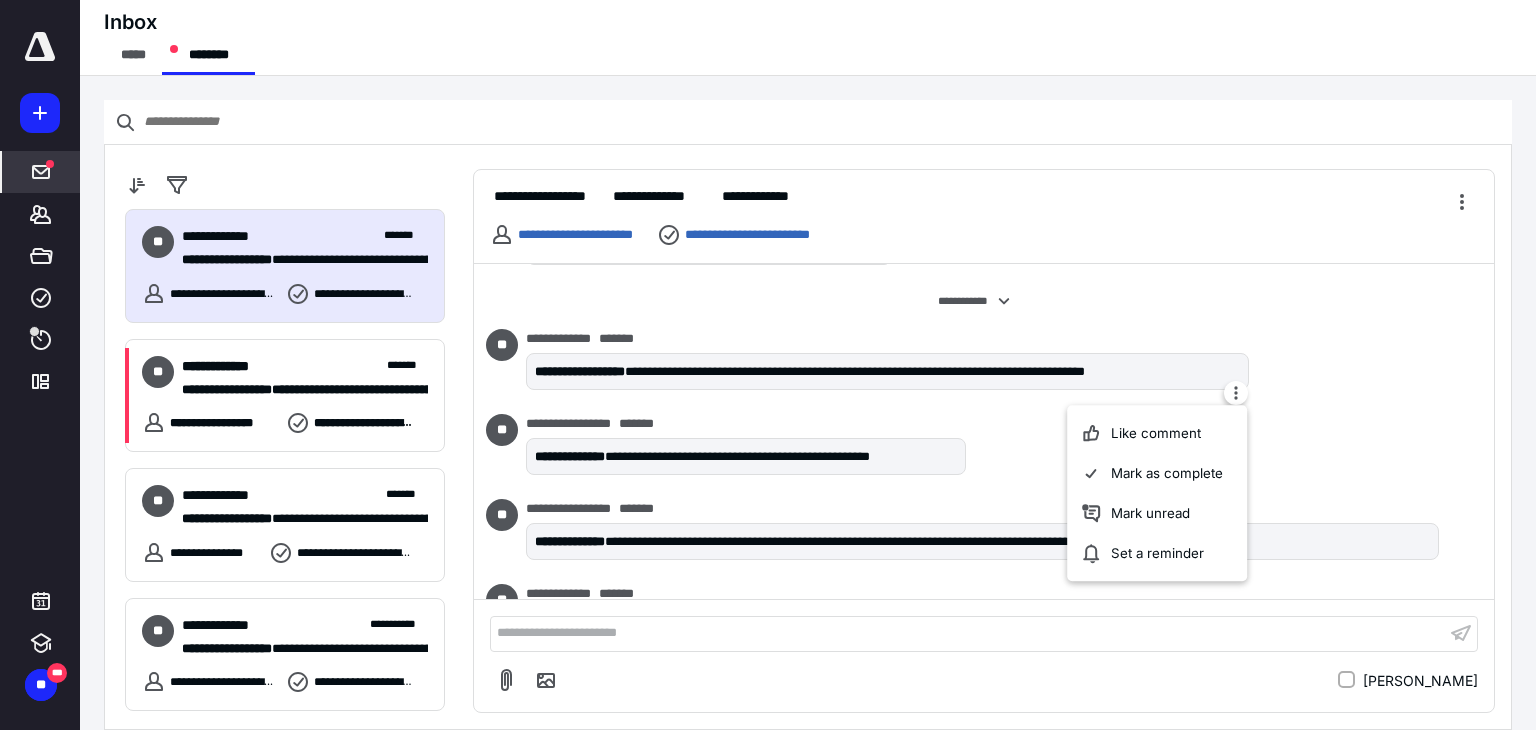 click on "**********" at bounding box center [984, 448] 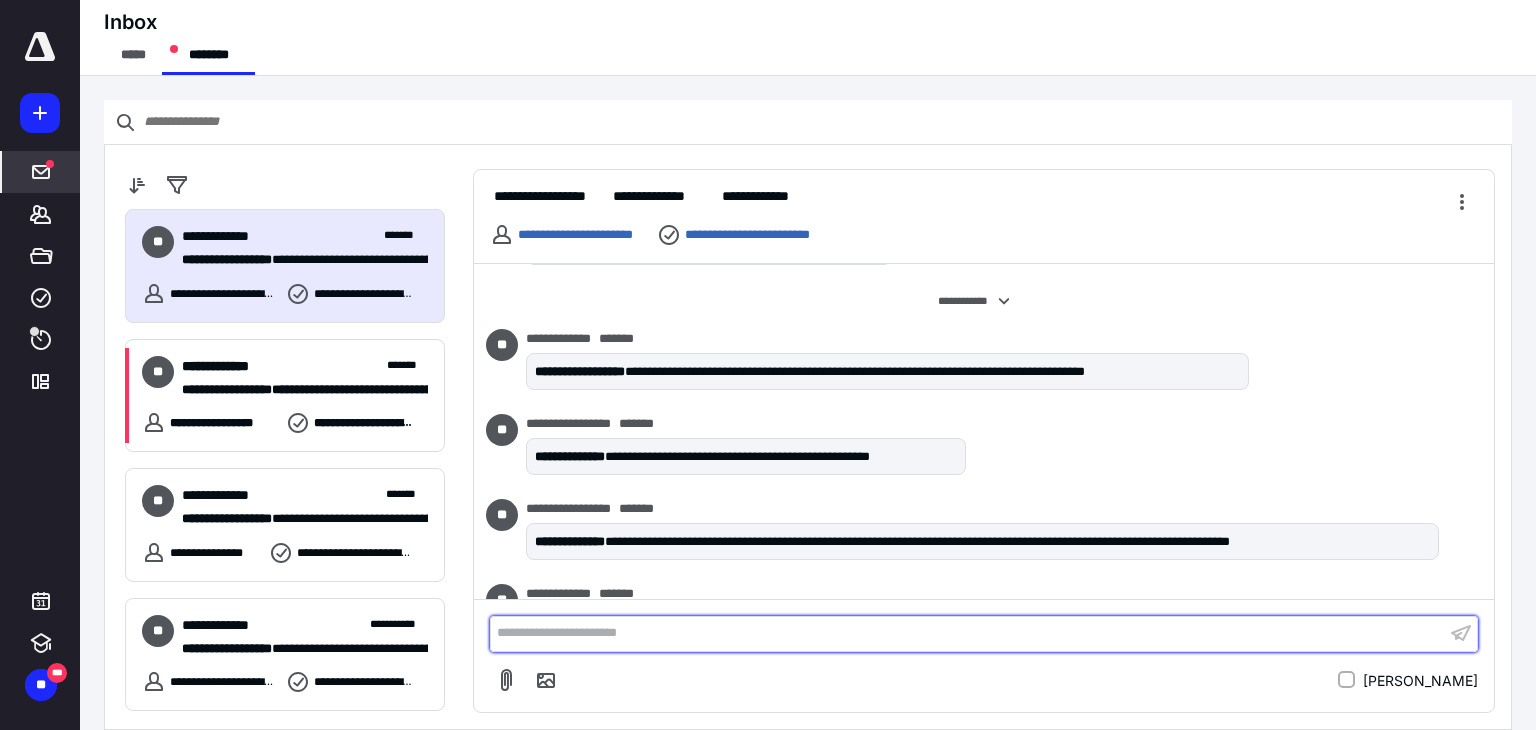 click on "**********" at bounding box center (968, 633) 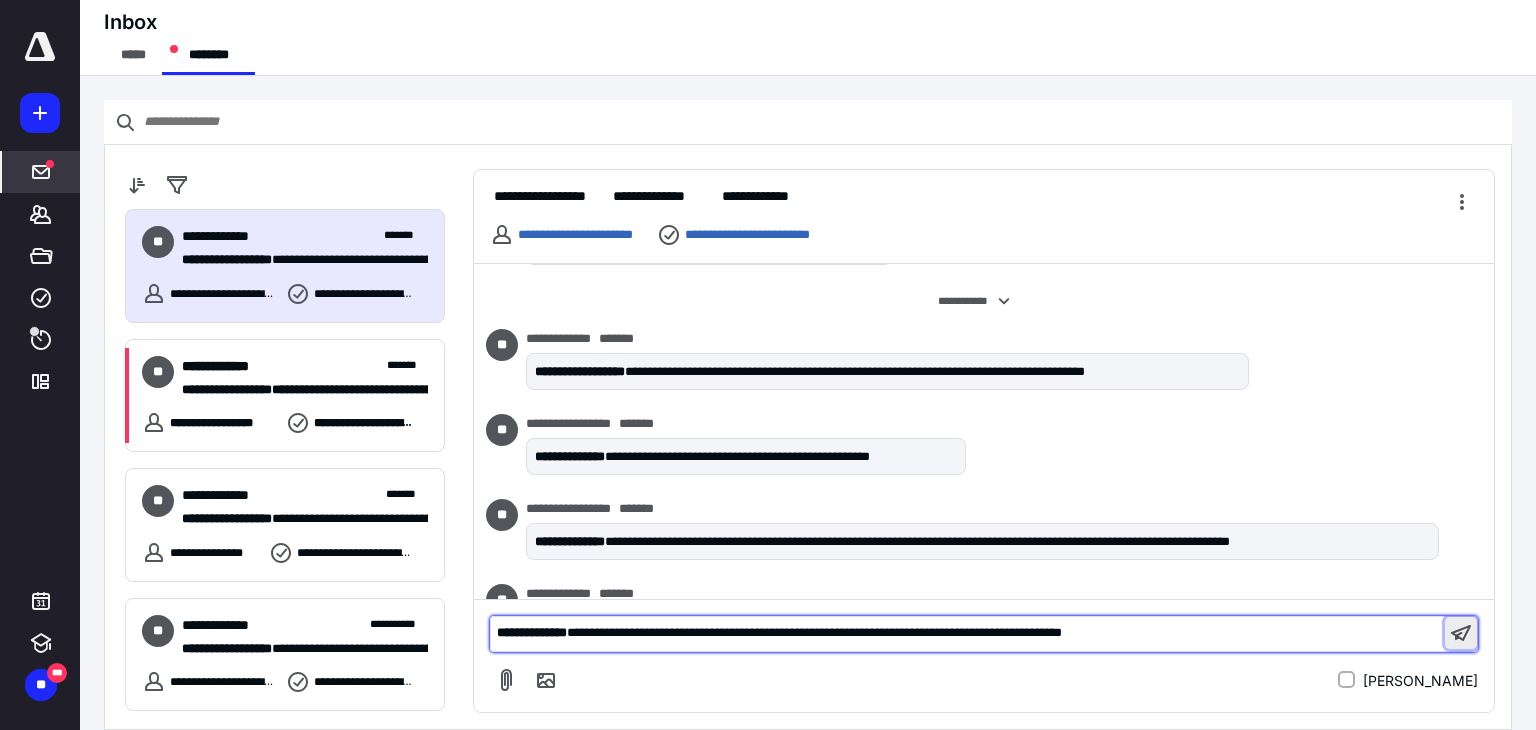 click at bounding box center (1461, 633) 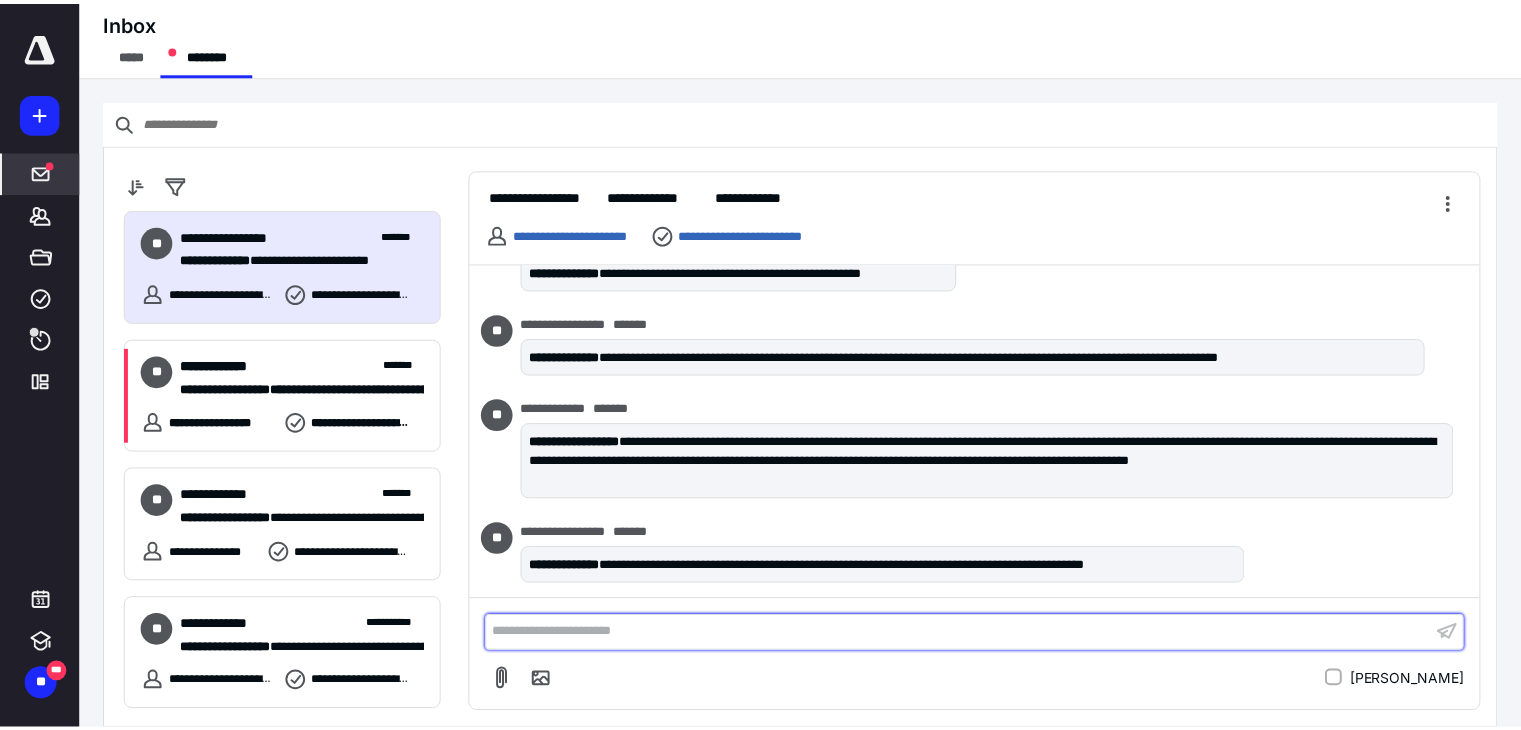 scroll, scrollTop: 921, scrollLeft: 0, axis: vertical 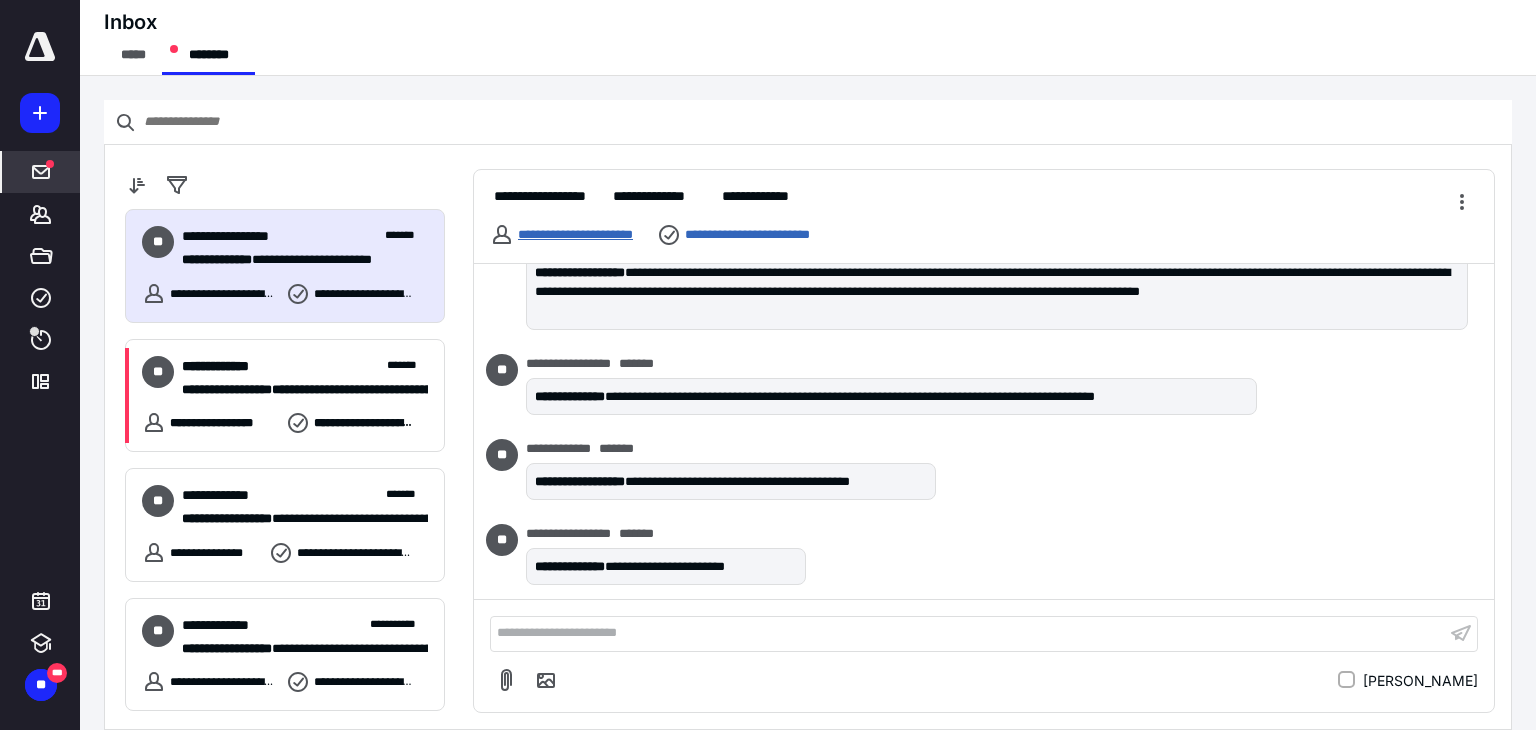 click on "**********" at bounding box center [575, 234] 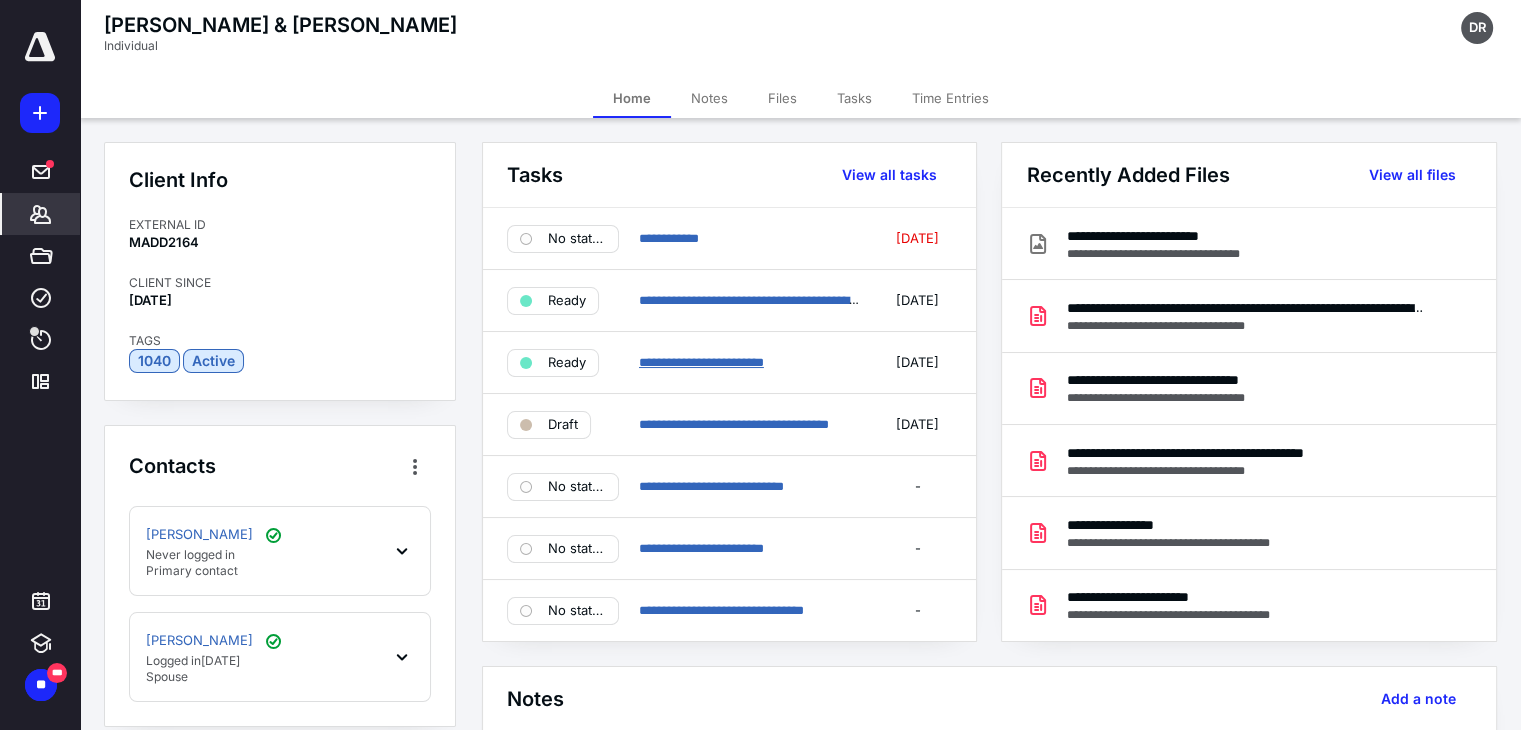 click on "**********" at bounding box center [701, 362] 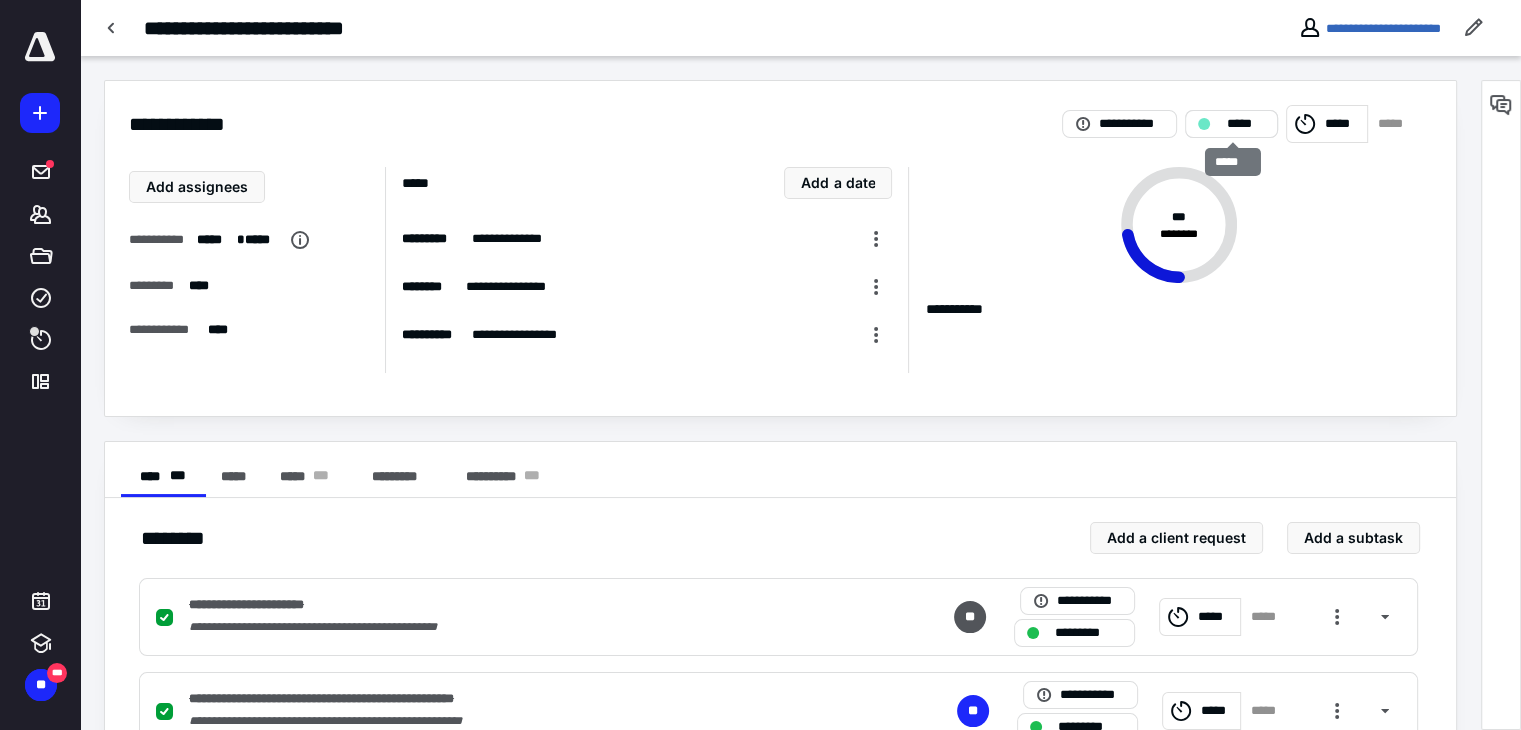 click on "*****" at bounding box center (1245, 124) 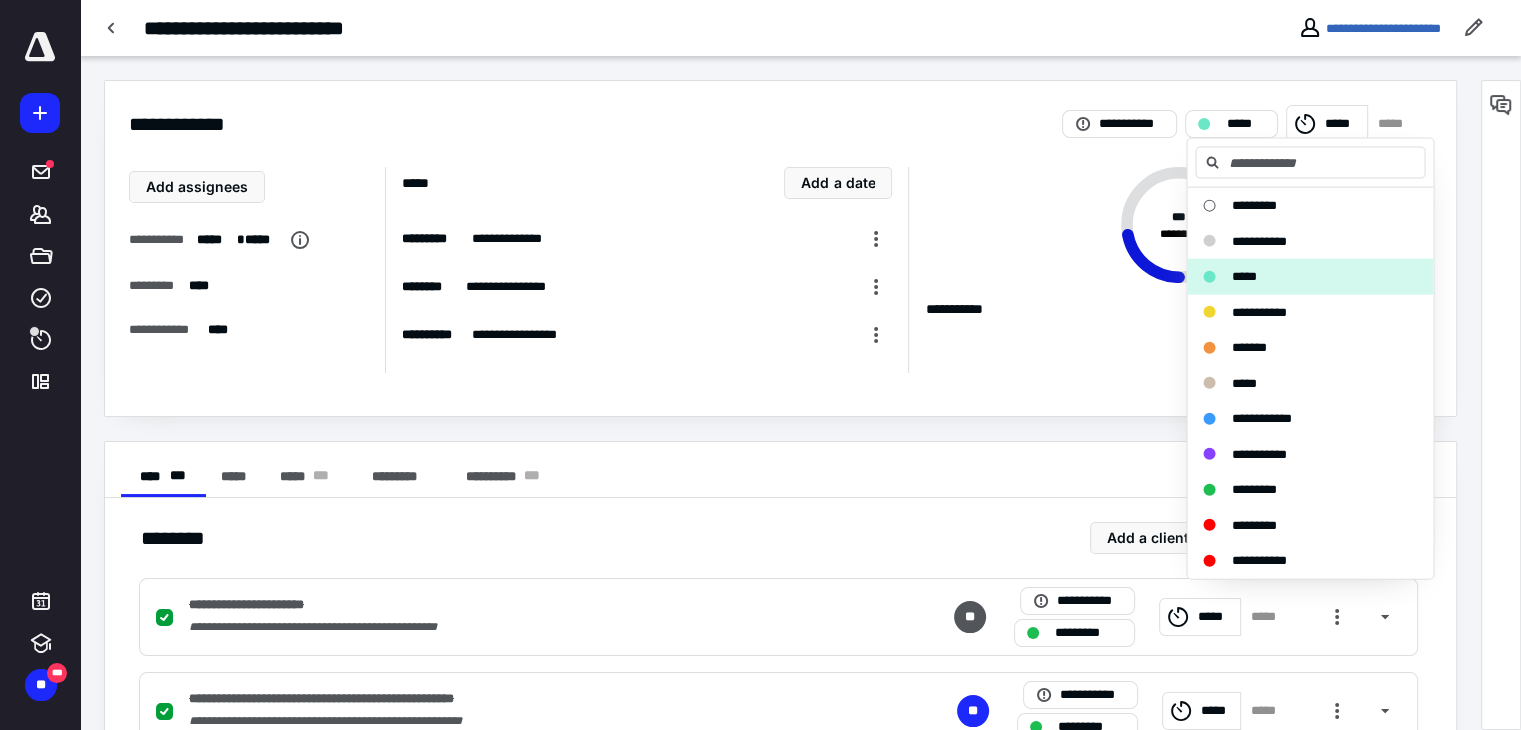 click on "**********" at bounding box center [780, 756] 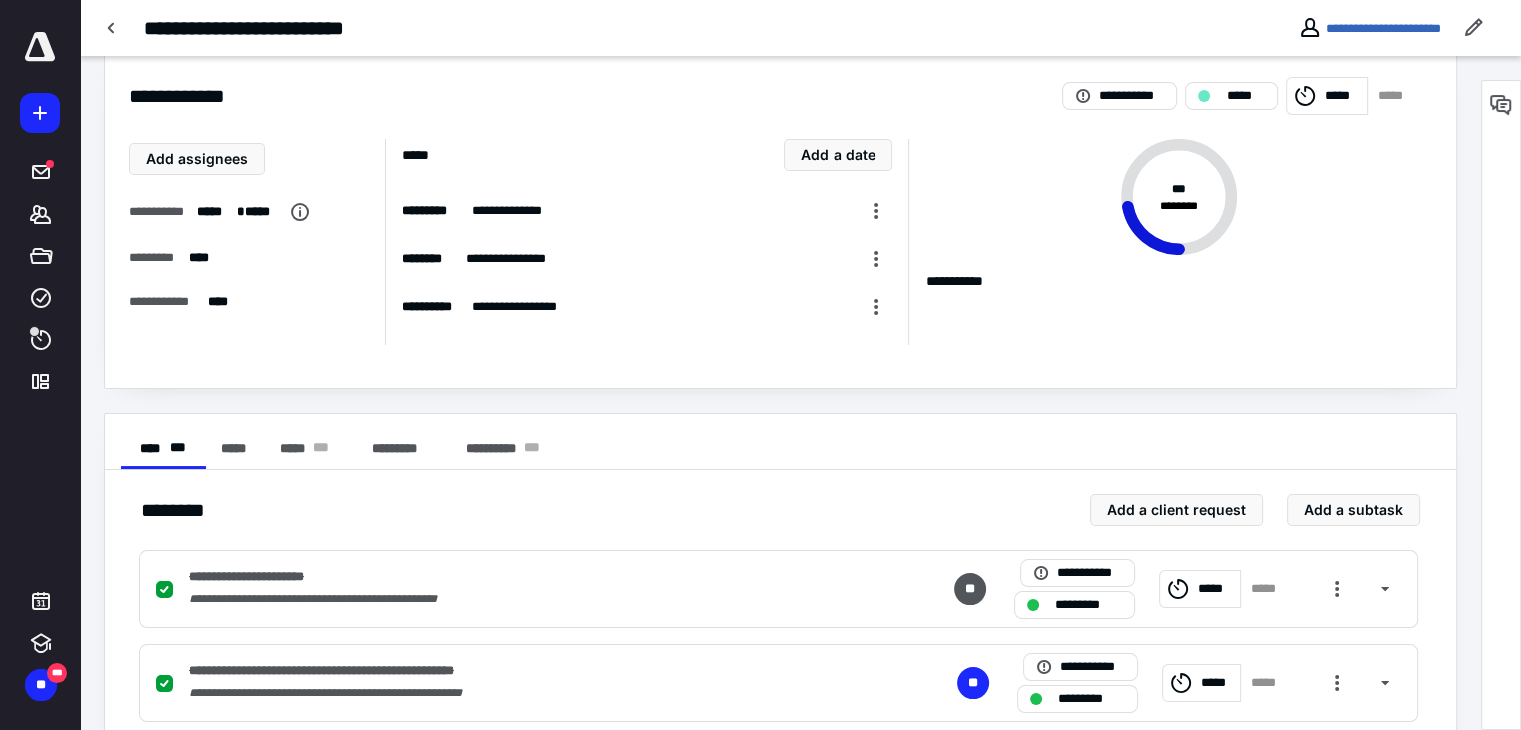 scroll, scrollTop: 0, scrollLeft: 0, axis: both 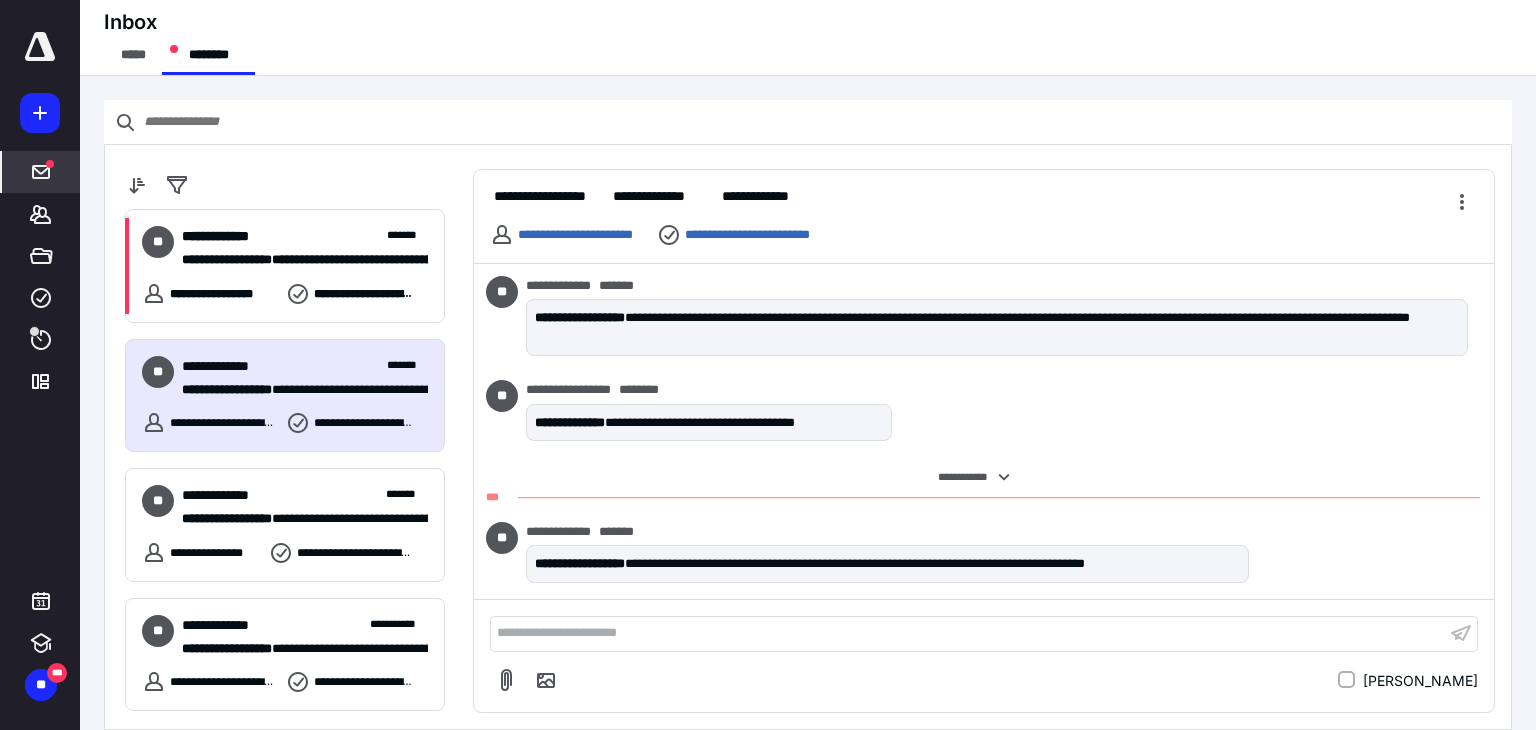 drag, startPoint x: 1024, startPoint y: 97, endPoint x: 832, endPoint y: 95, distance: 192.01042 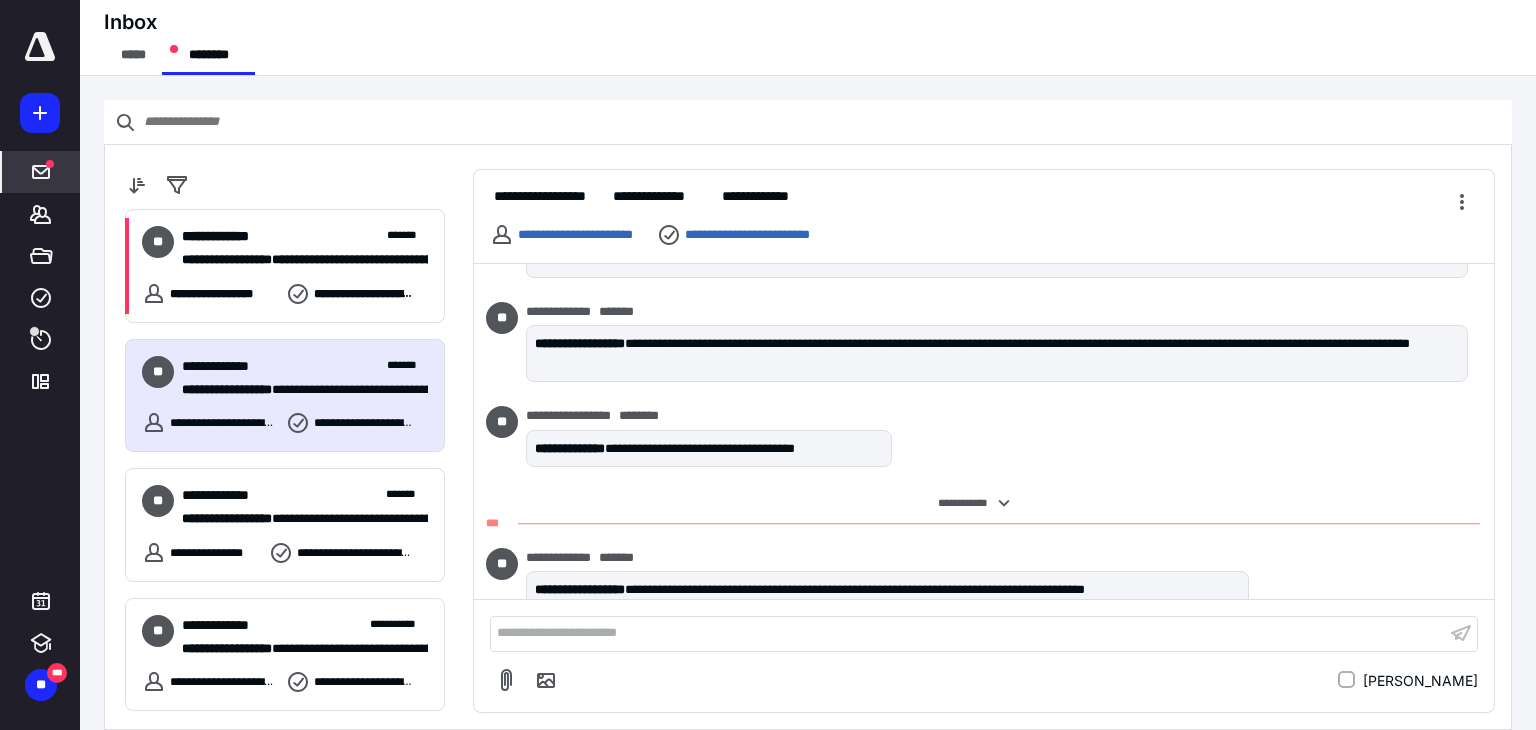 scroll, scrollTop: 391, scrollLeft: 0, axis: vertical 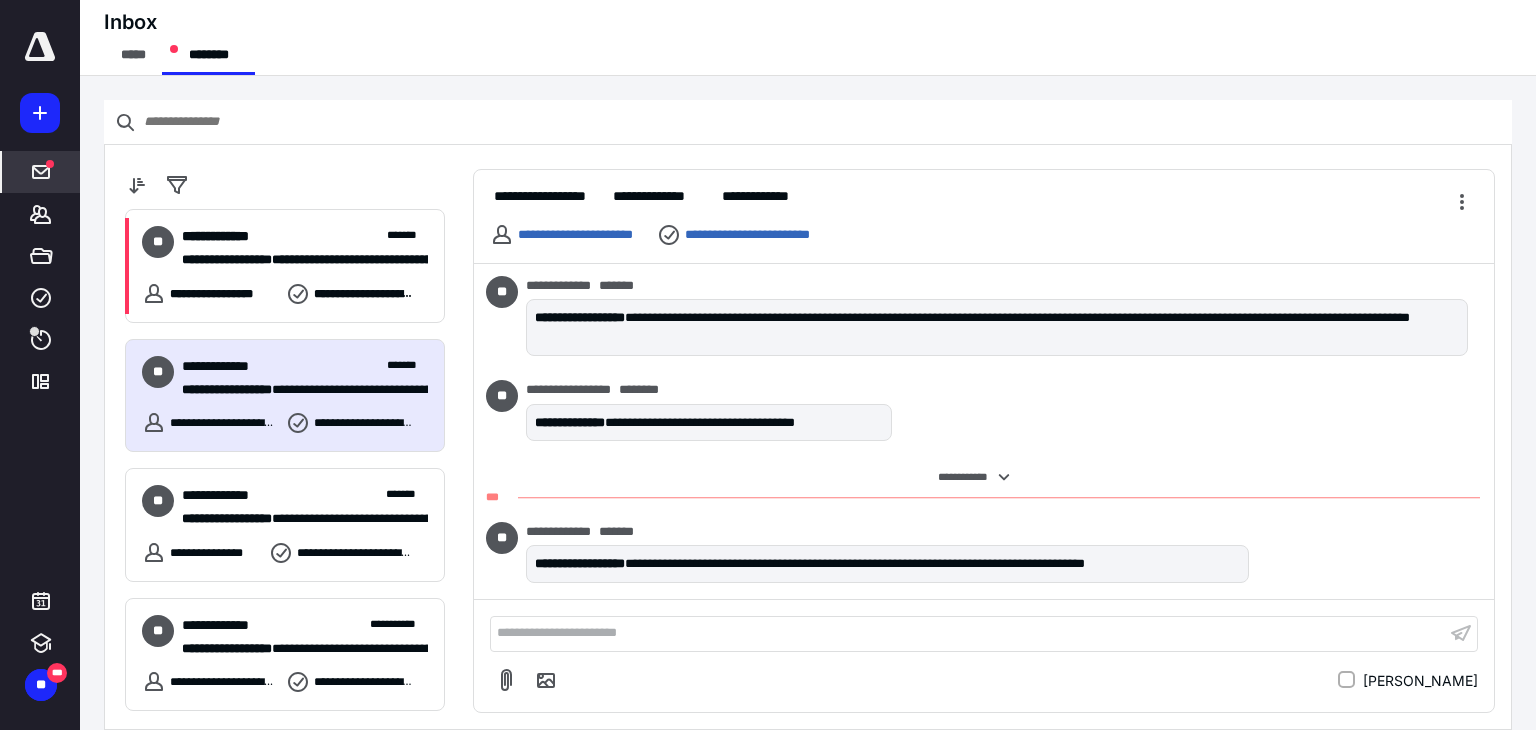 click on "**********" at bounding box center (968, 633) 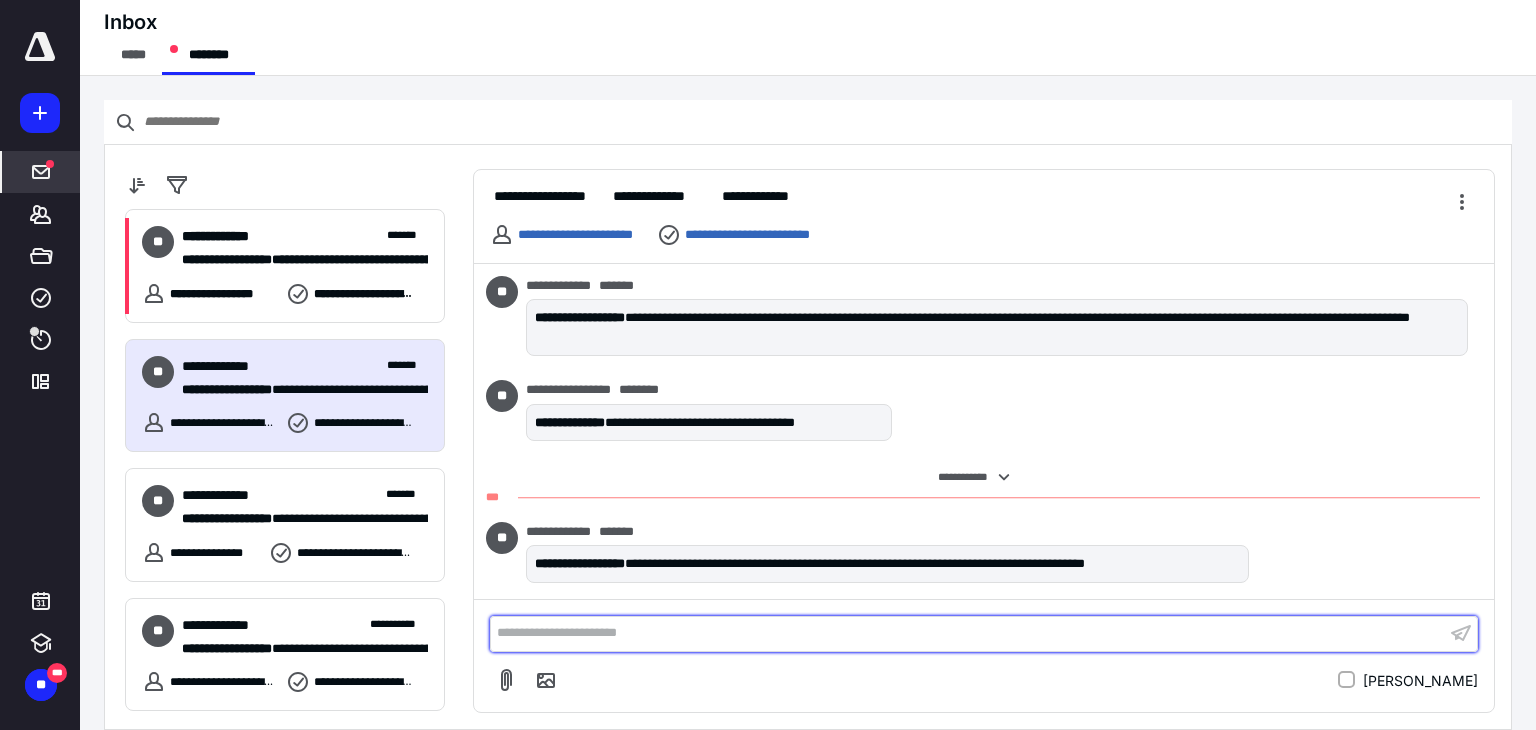 click on "**********" at bounding box center (968, 633) 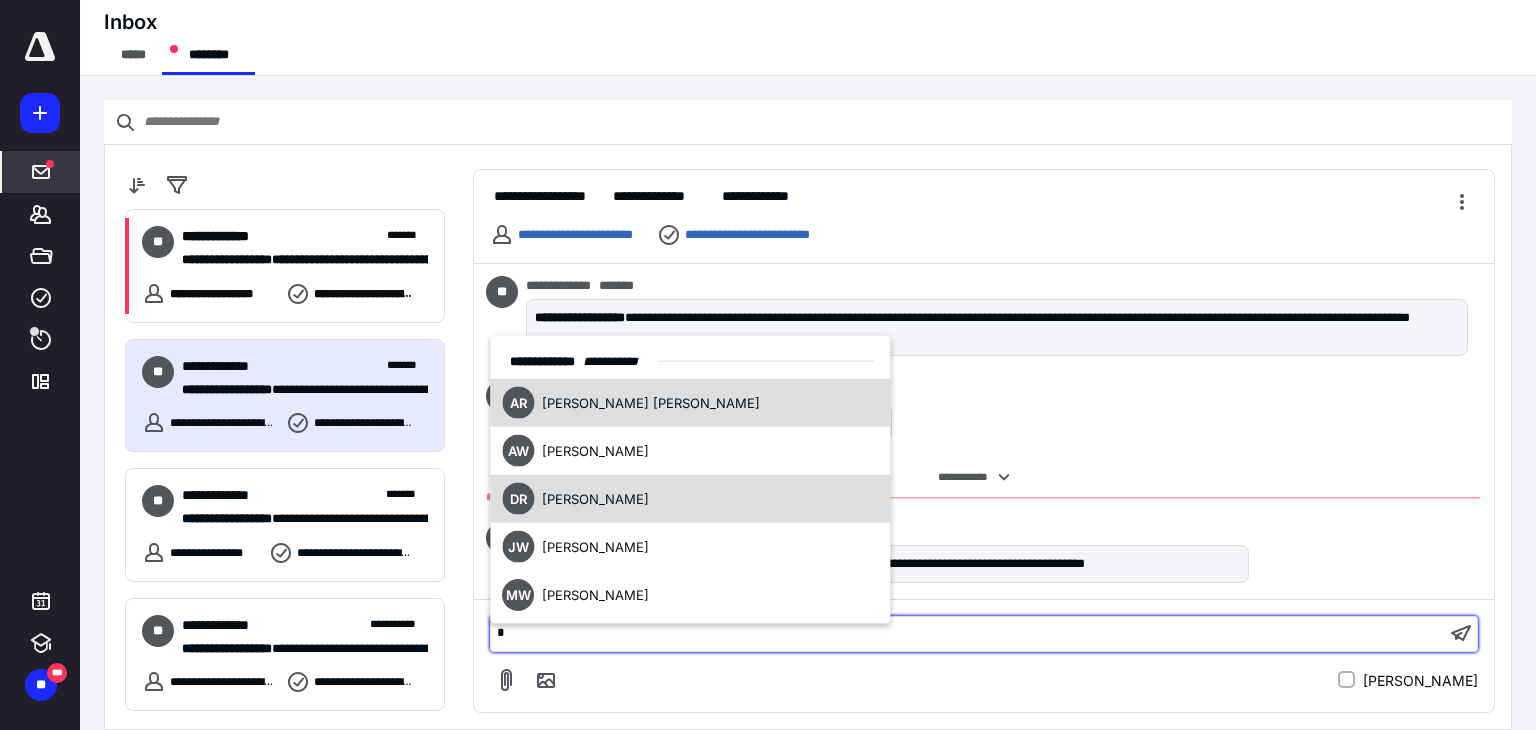 click on "[PERSON_NAME]" at bounding box center (595, 498) 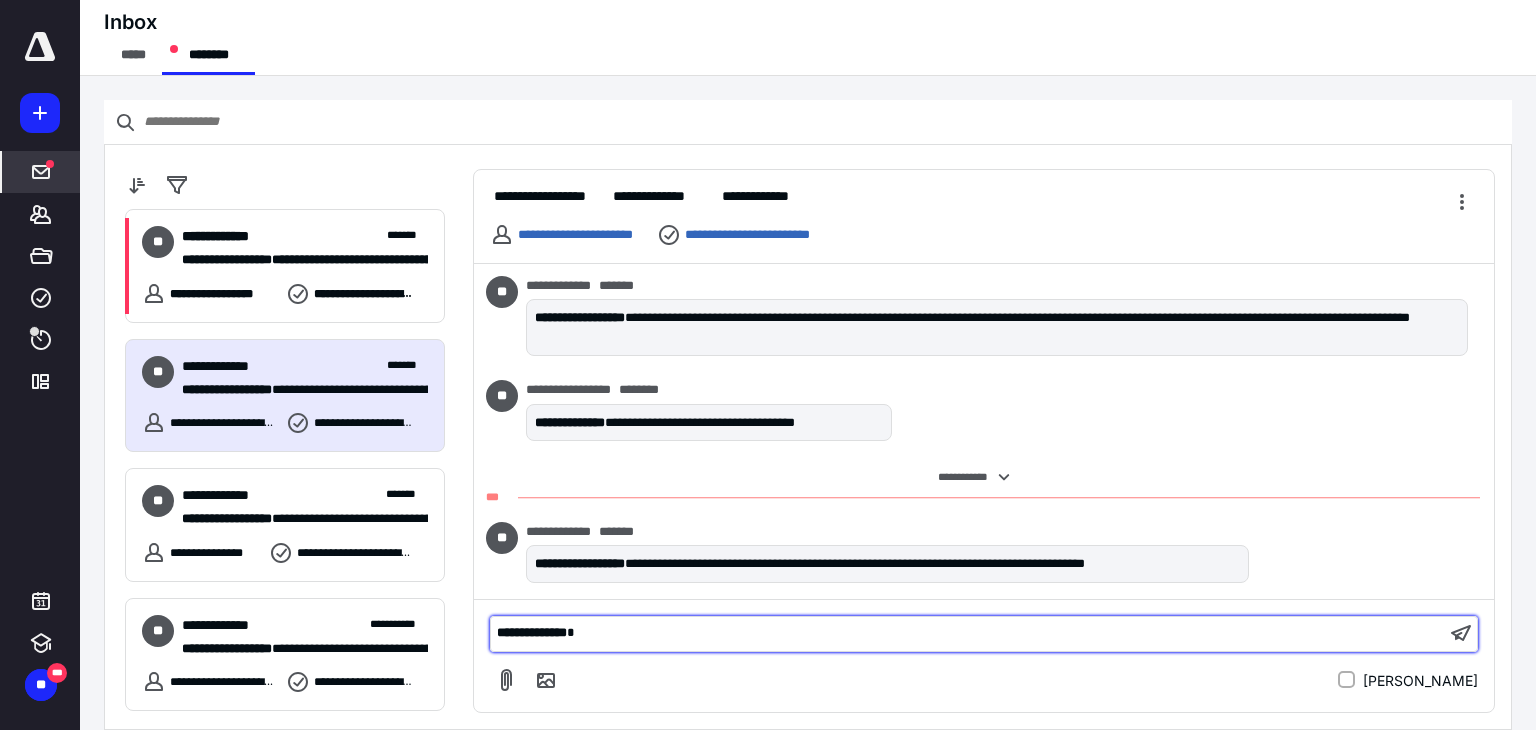 type 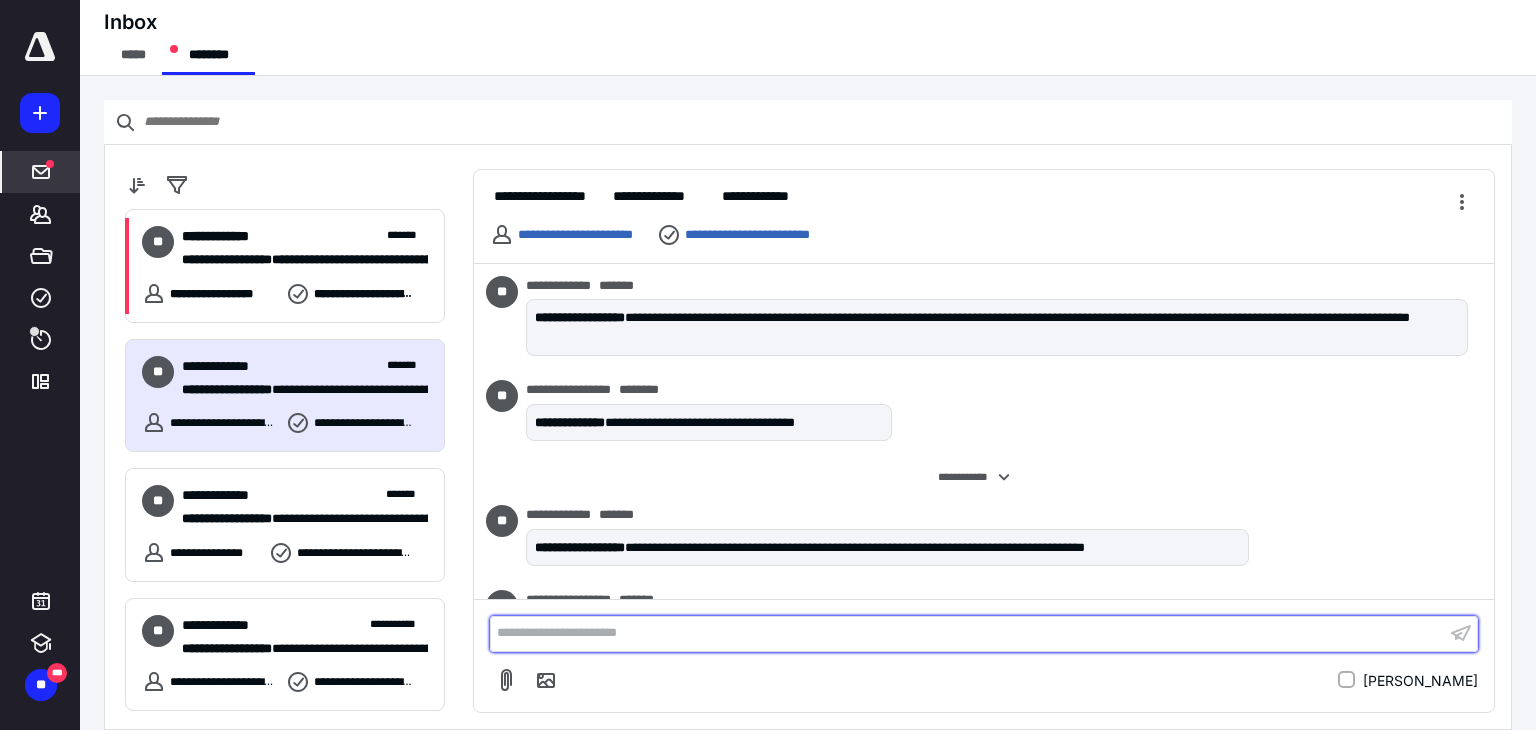 scroll, scrollTop: 460, scrollLeft: 0, axis: vertical 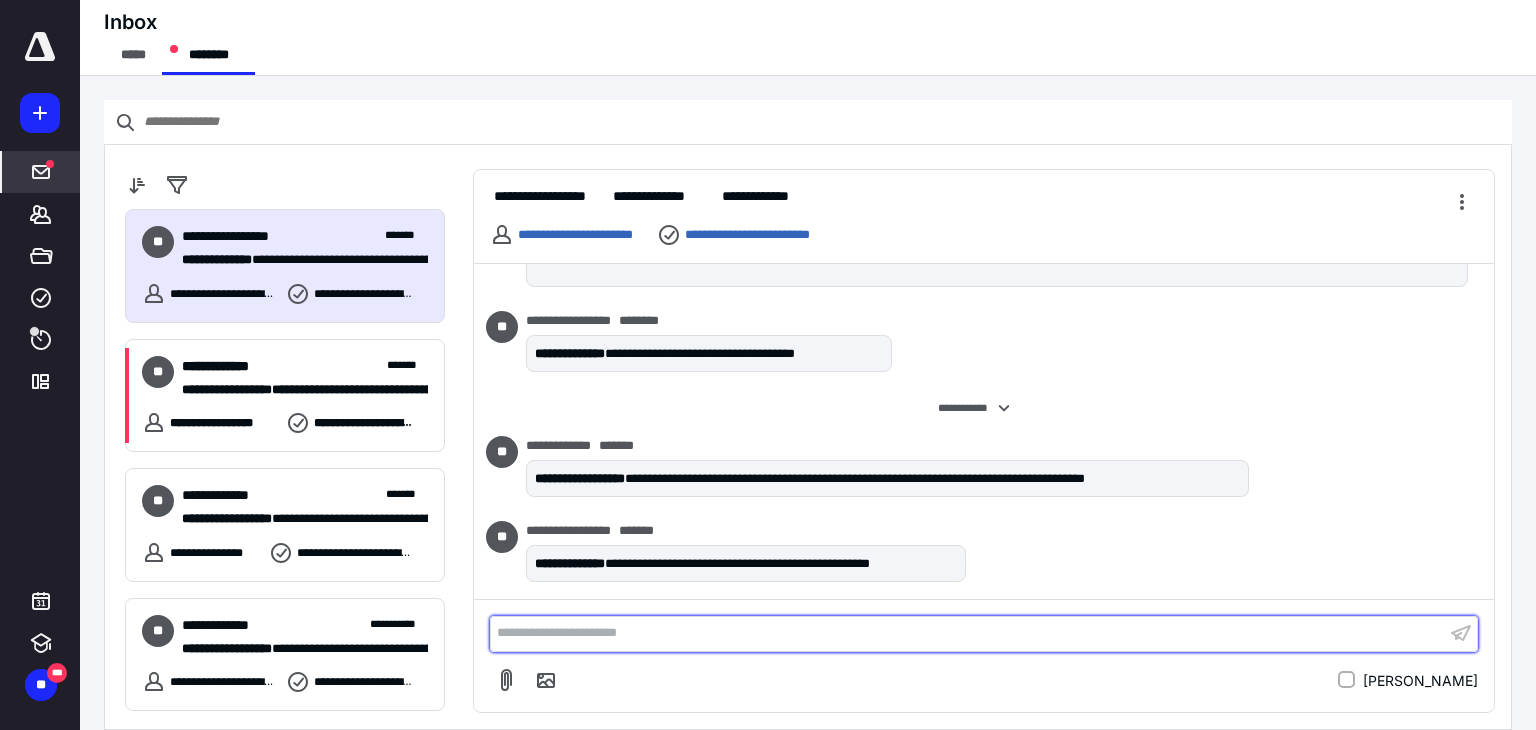 click on "**********" at bounding box center [968, 633] 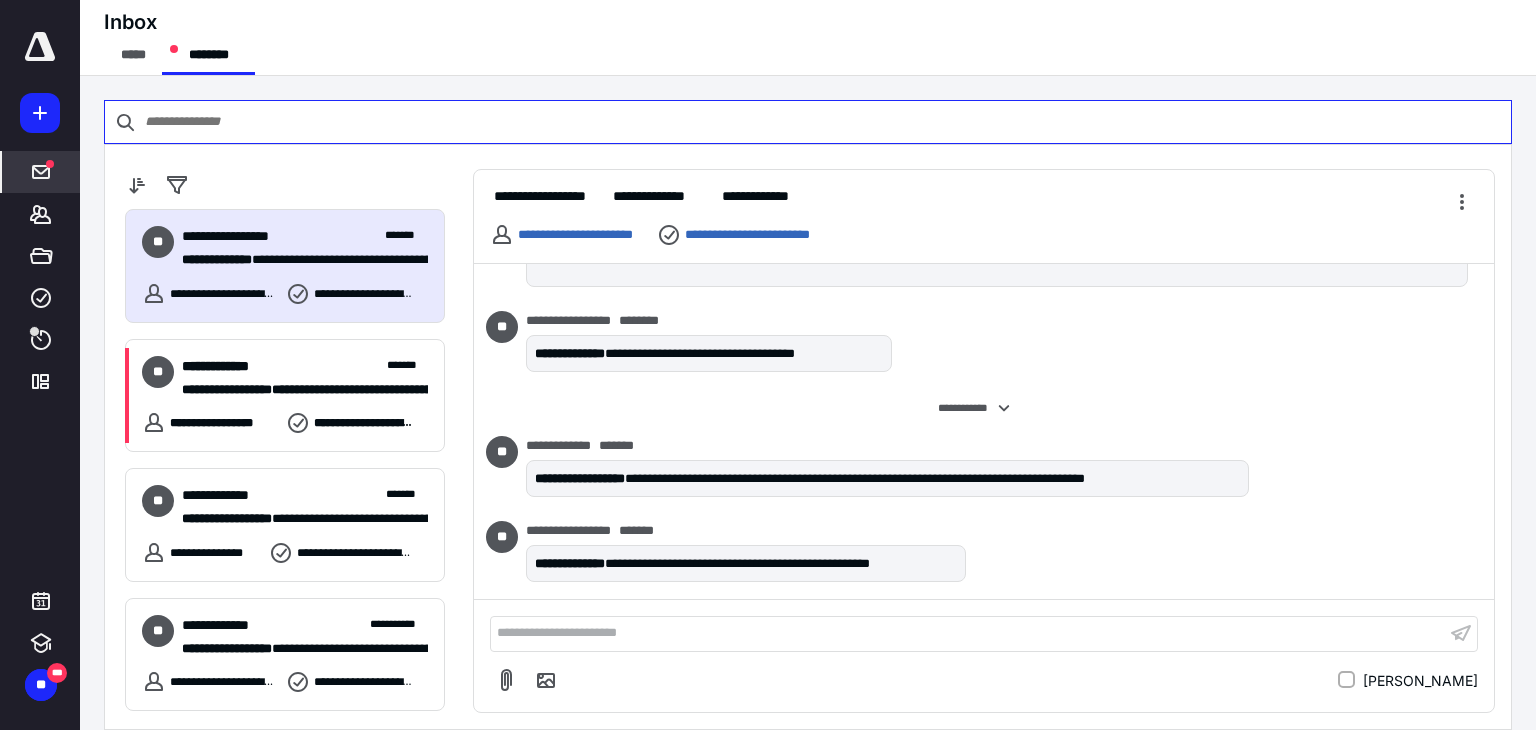 click at bounding box center [808, 122] 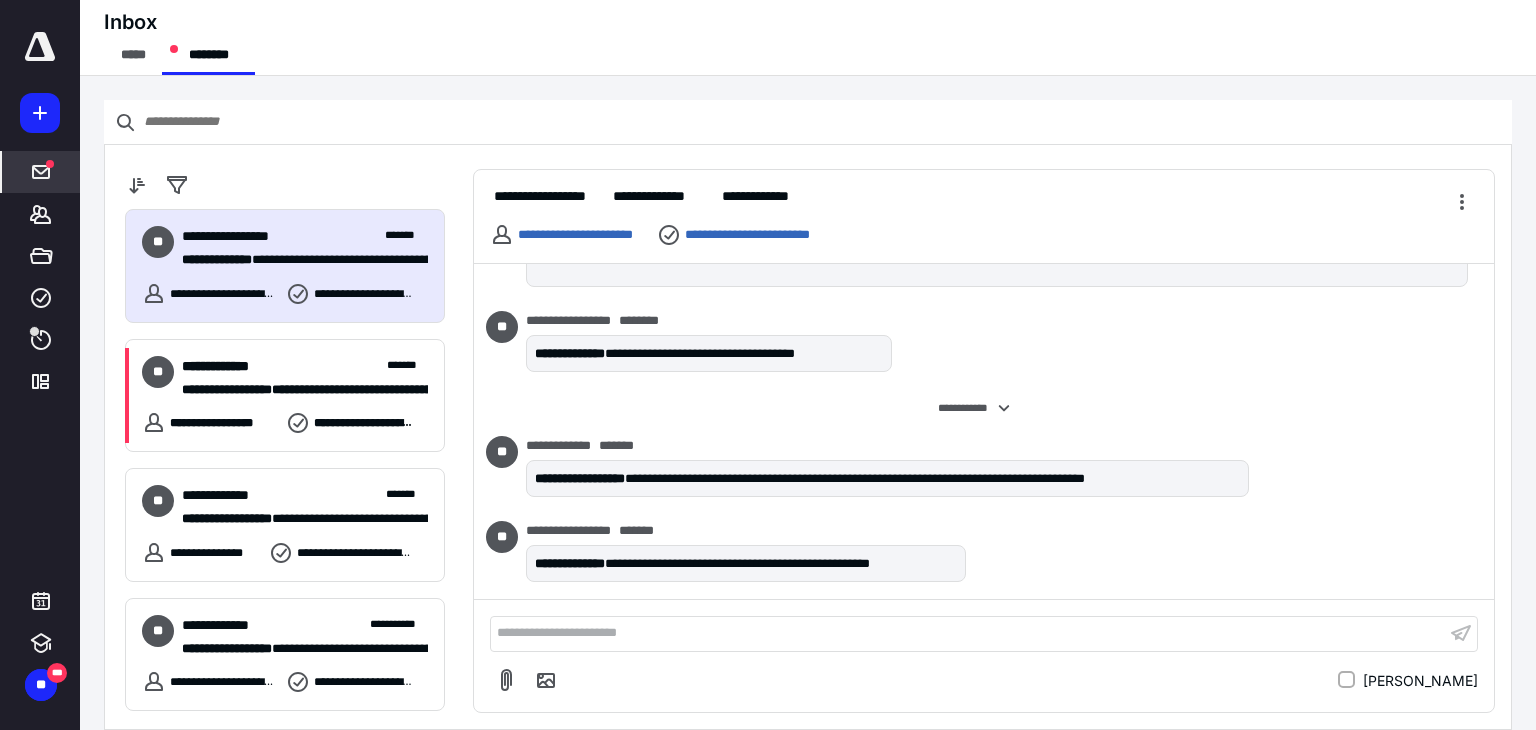 click on "Inbox ***** ********" at bounding box center (808, 38) 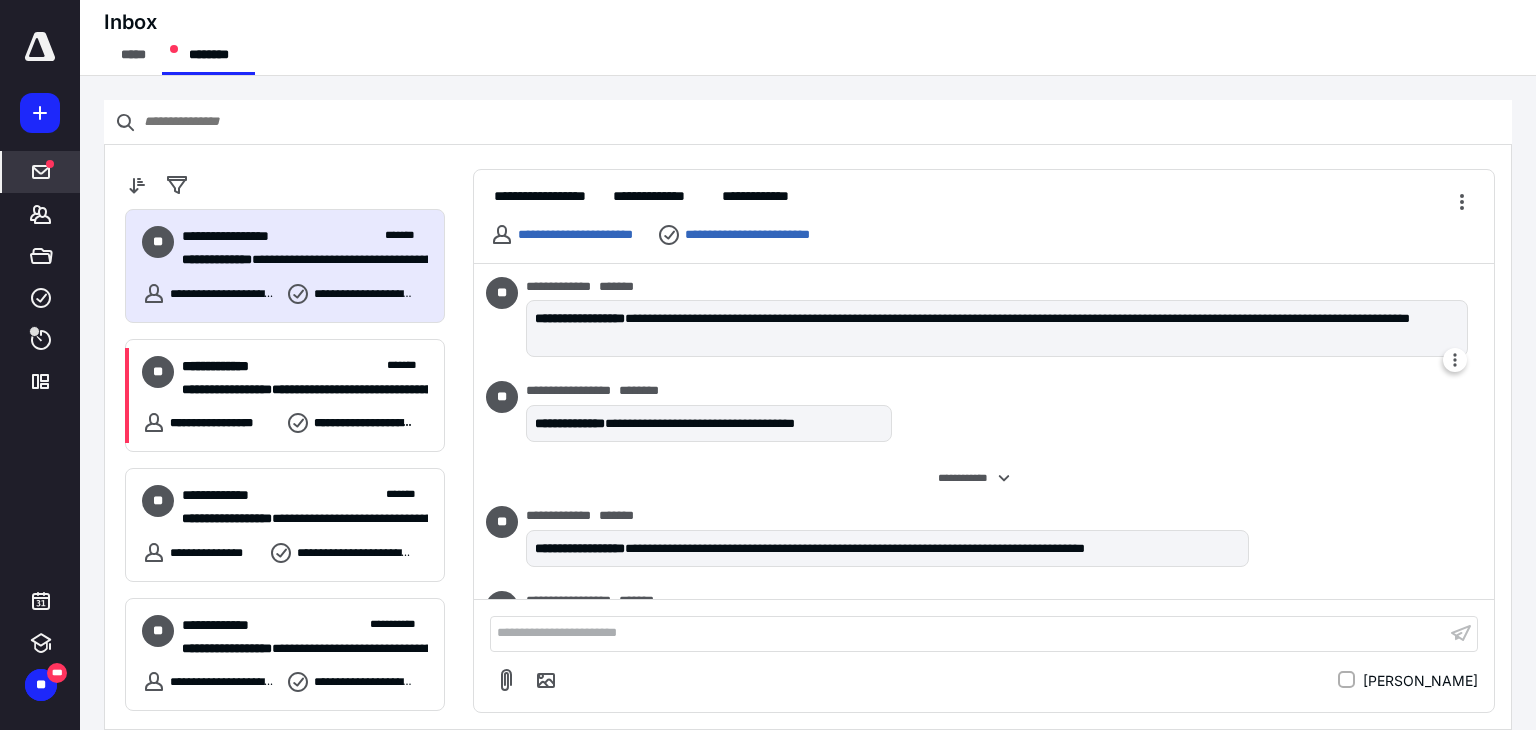 scroll, scrollTop: 459, scrollLeft: 0, axis: vertical 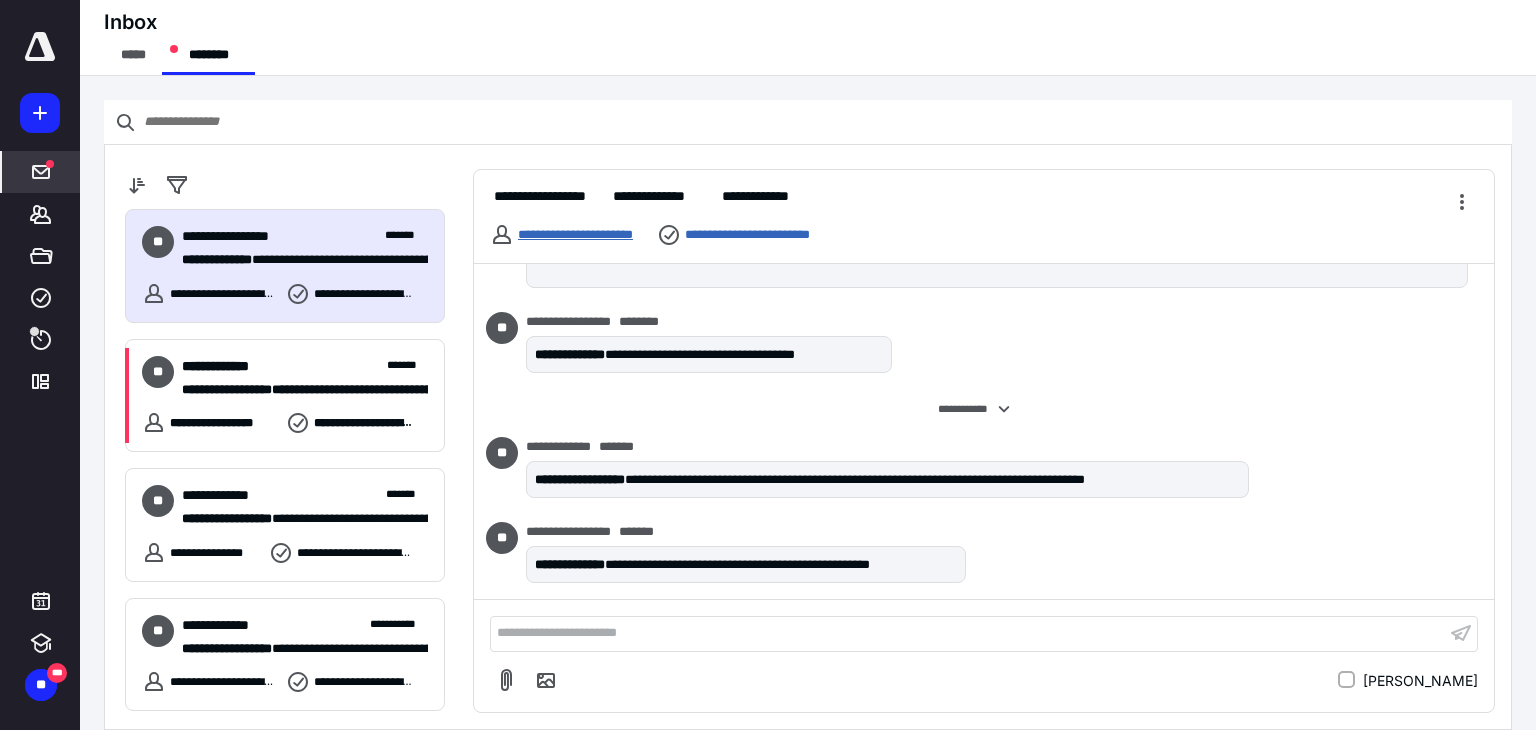 click on "**********" at bounding box center [575, 234] 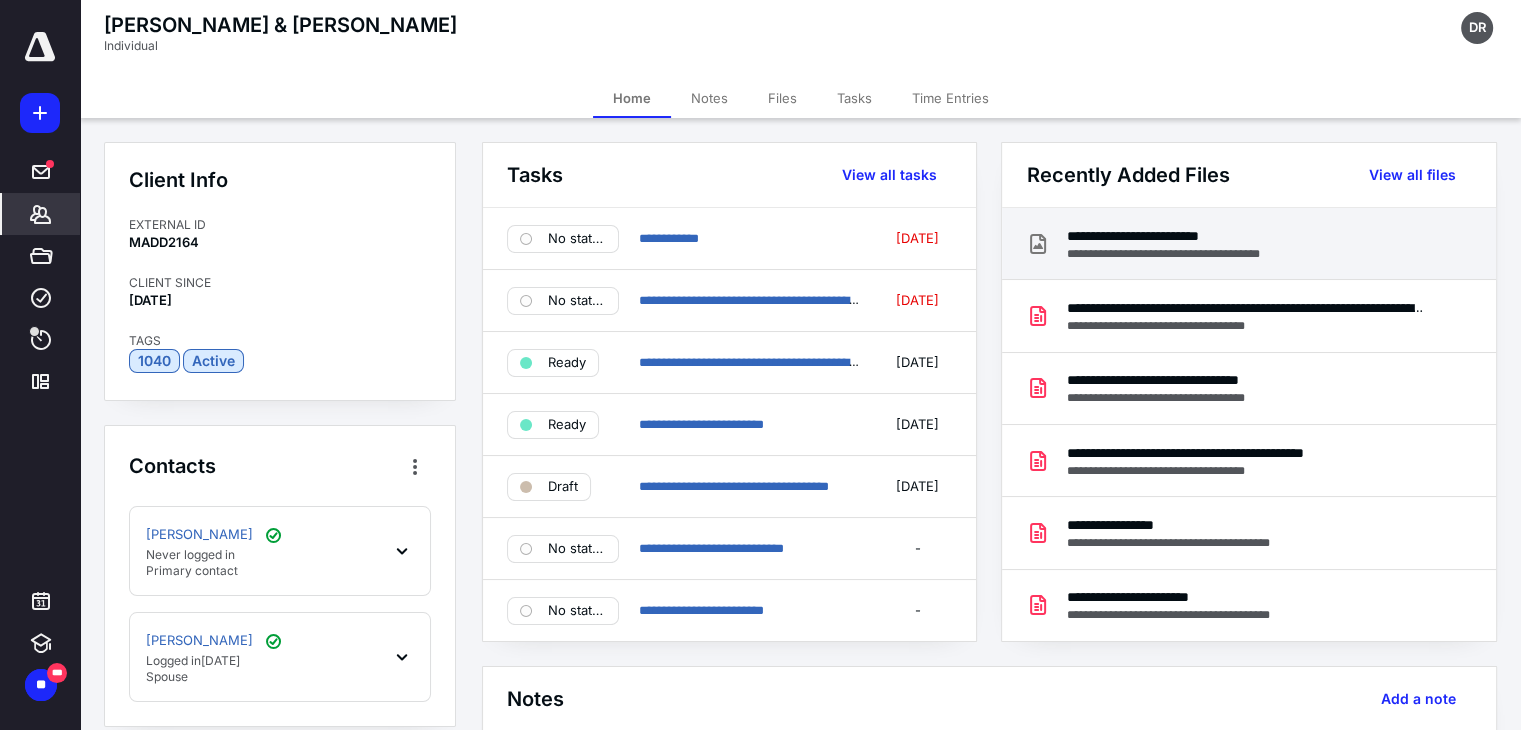 click on "**********" at bounding box center (1184, 254) 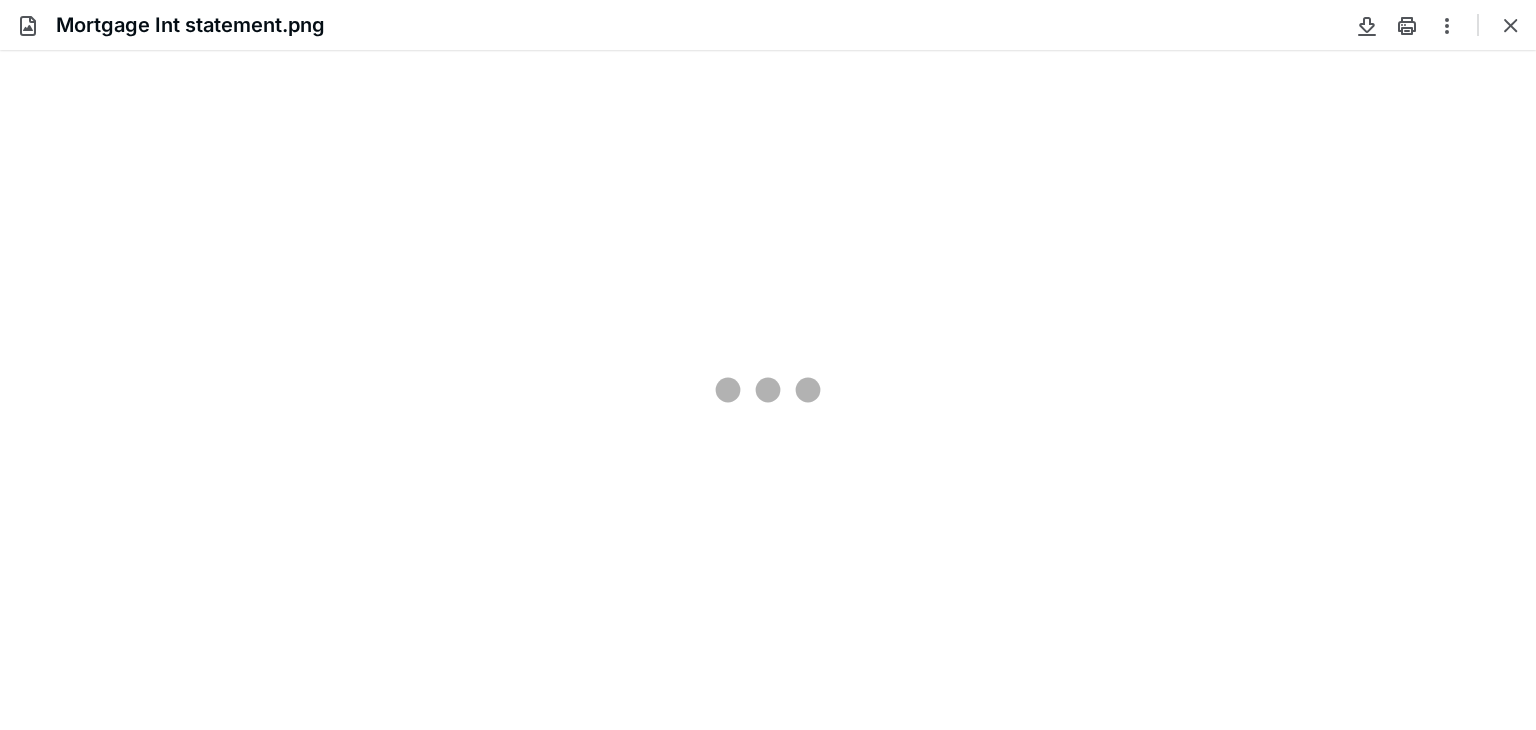 scroll, scrollTop: 0, scrollLeft: 0, axis: both 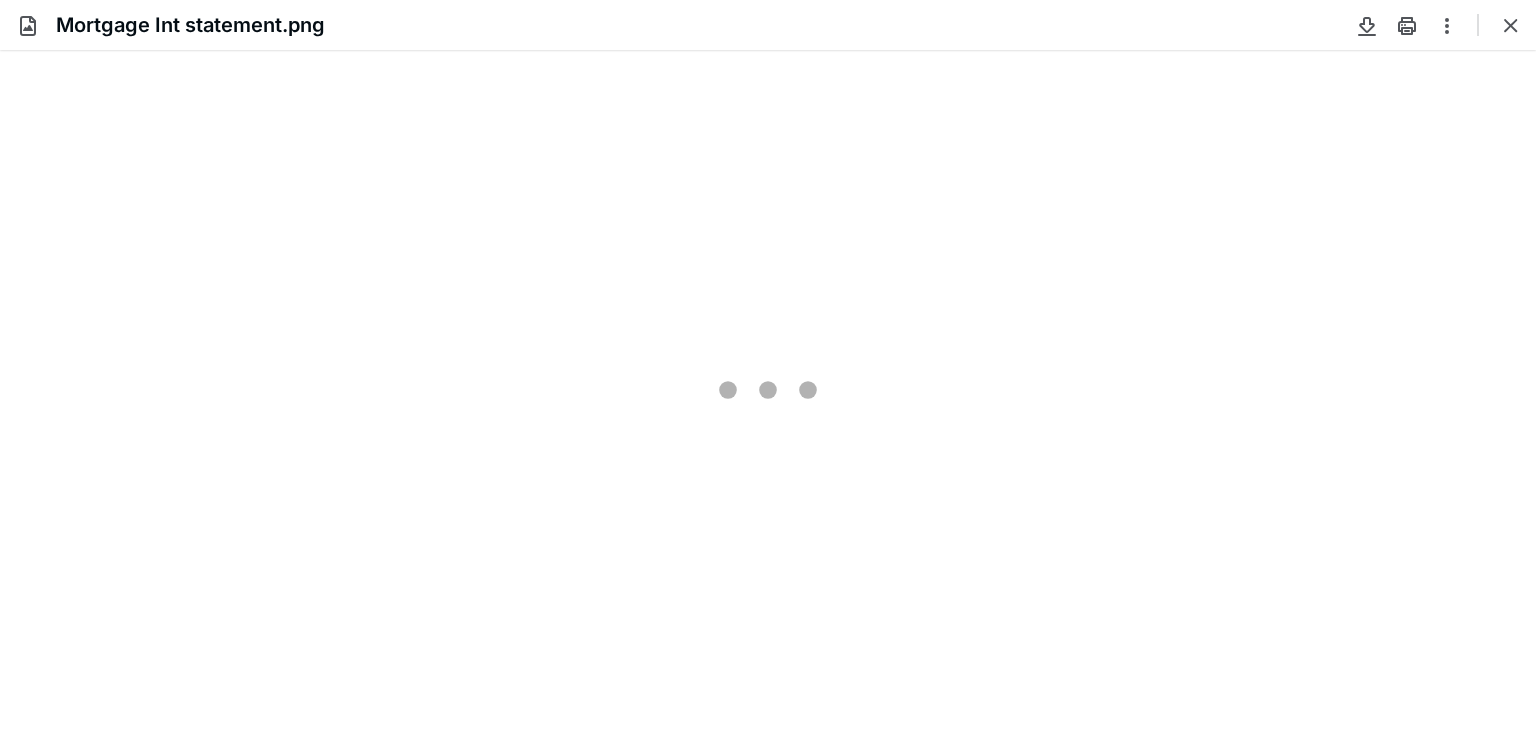 type on "247" 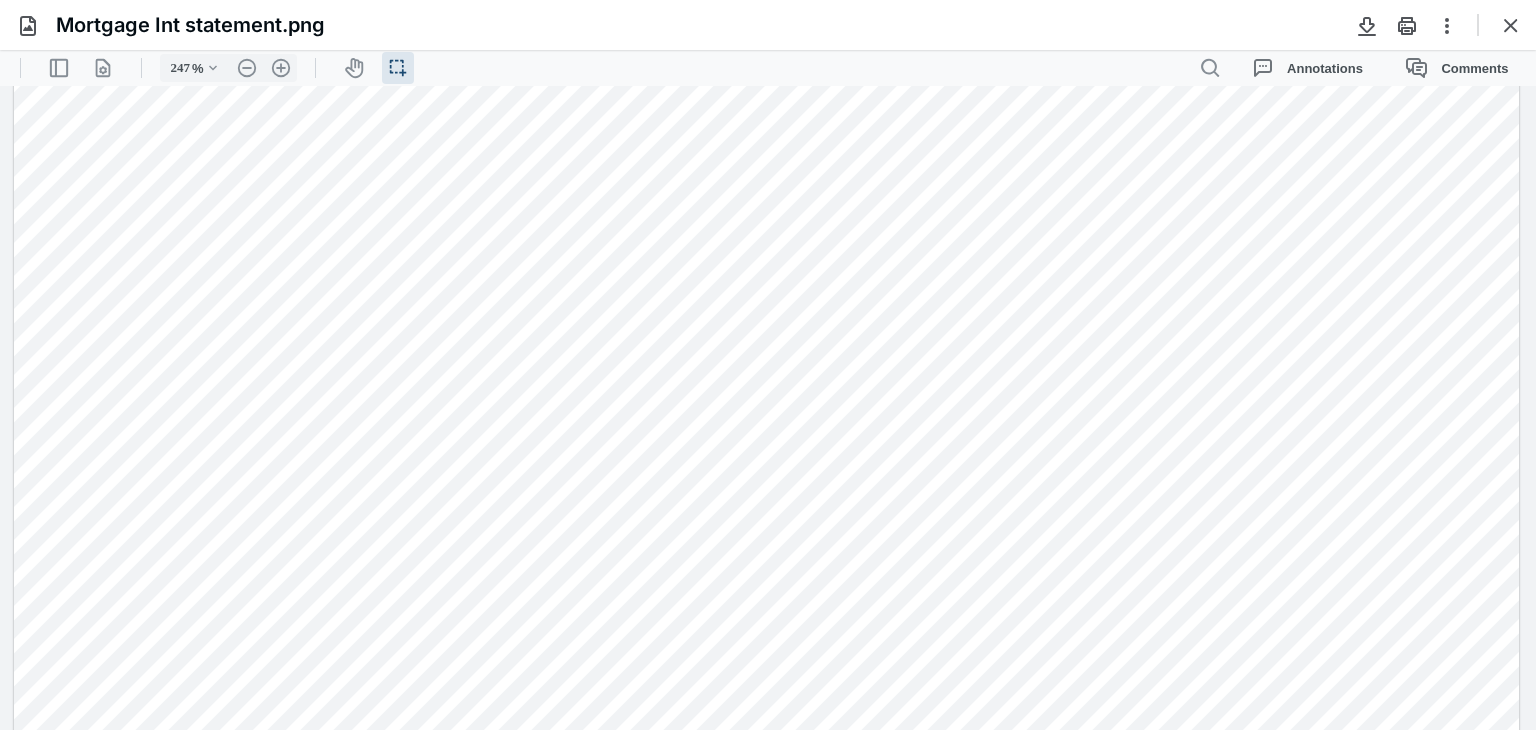 scroll, scrollTop: 203, scrollLeft: 0, axis: vertical 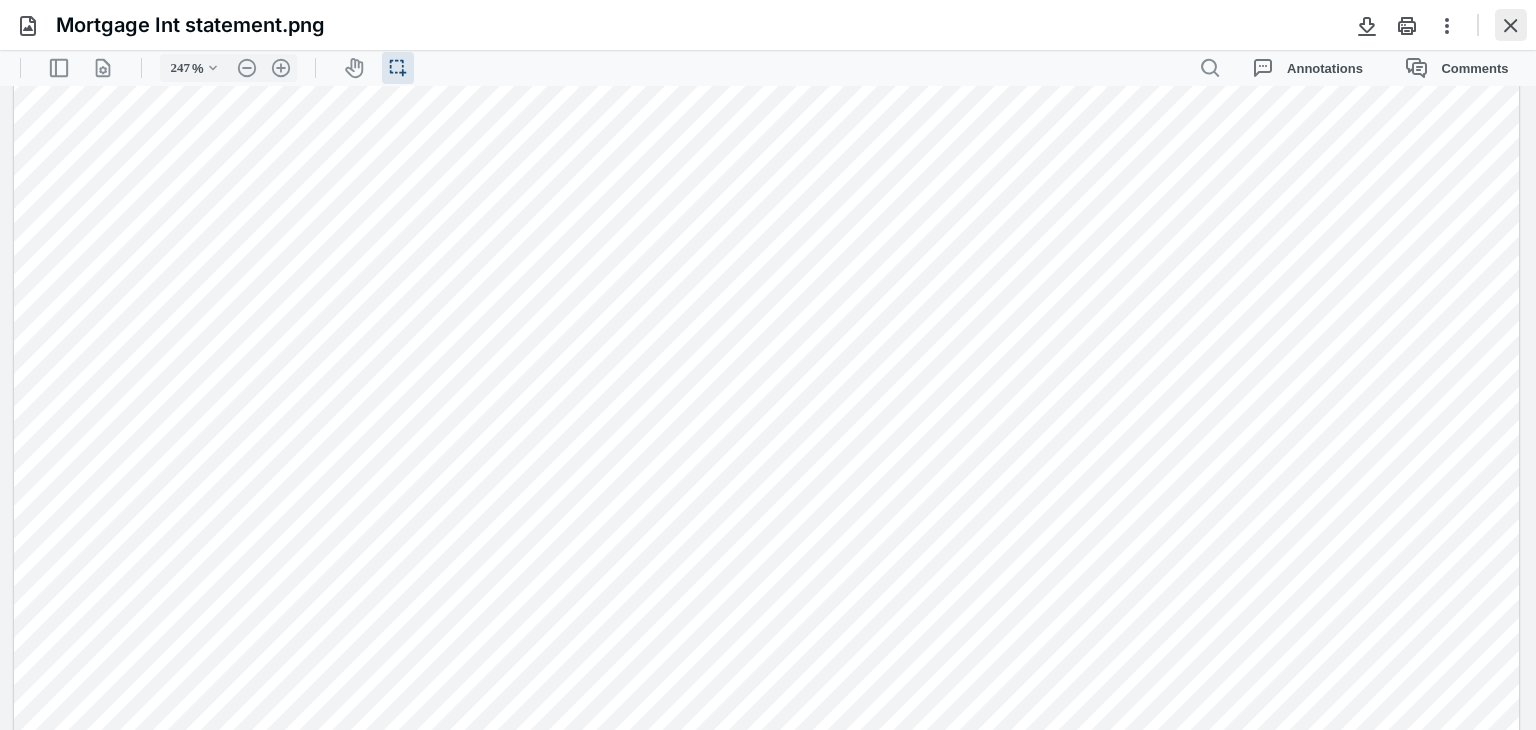 click at bounding box center [1511, 25] 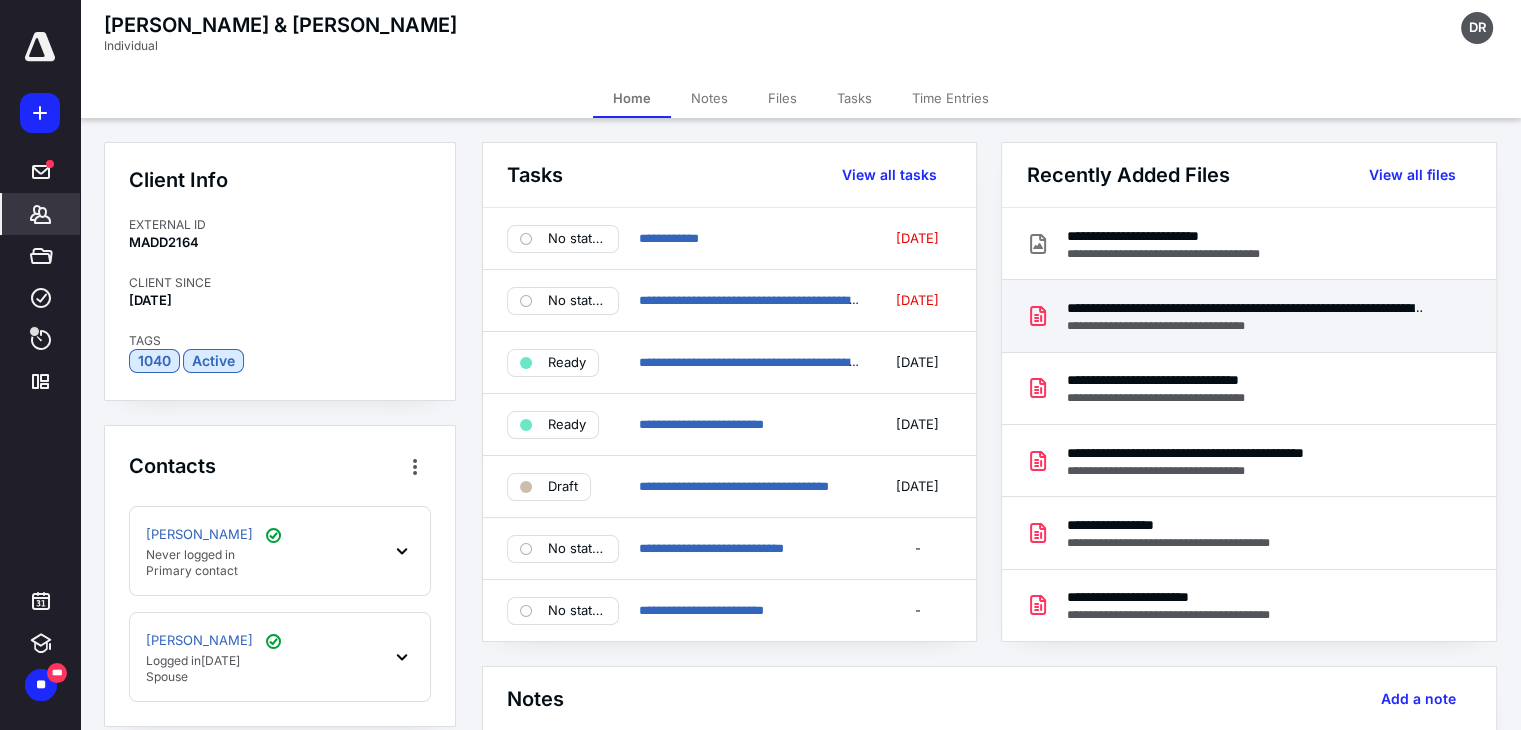 click on "**********" at bounding box center (1244, 308) 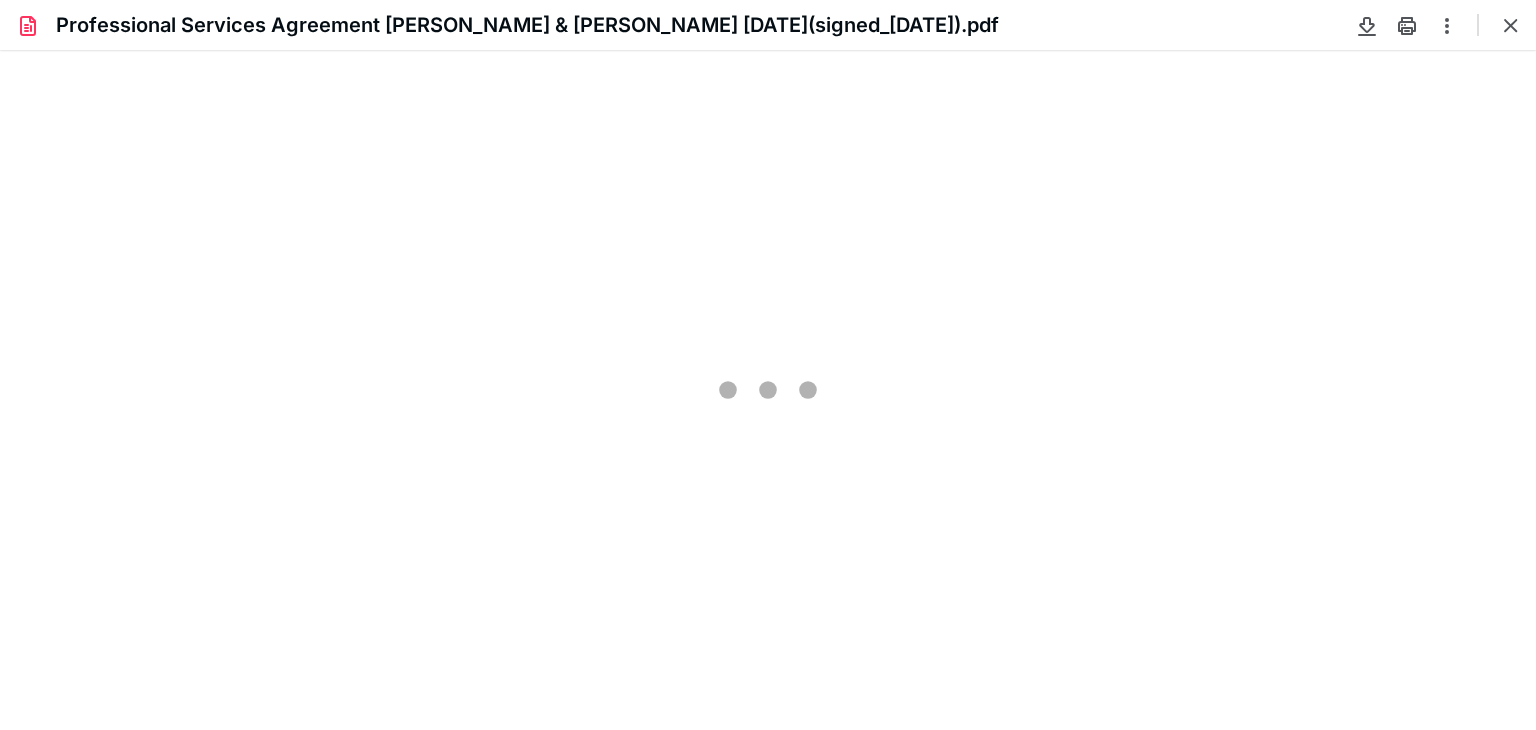 scroll, scrollTop: 0, scrollLeft: 0, axis: both 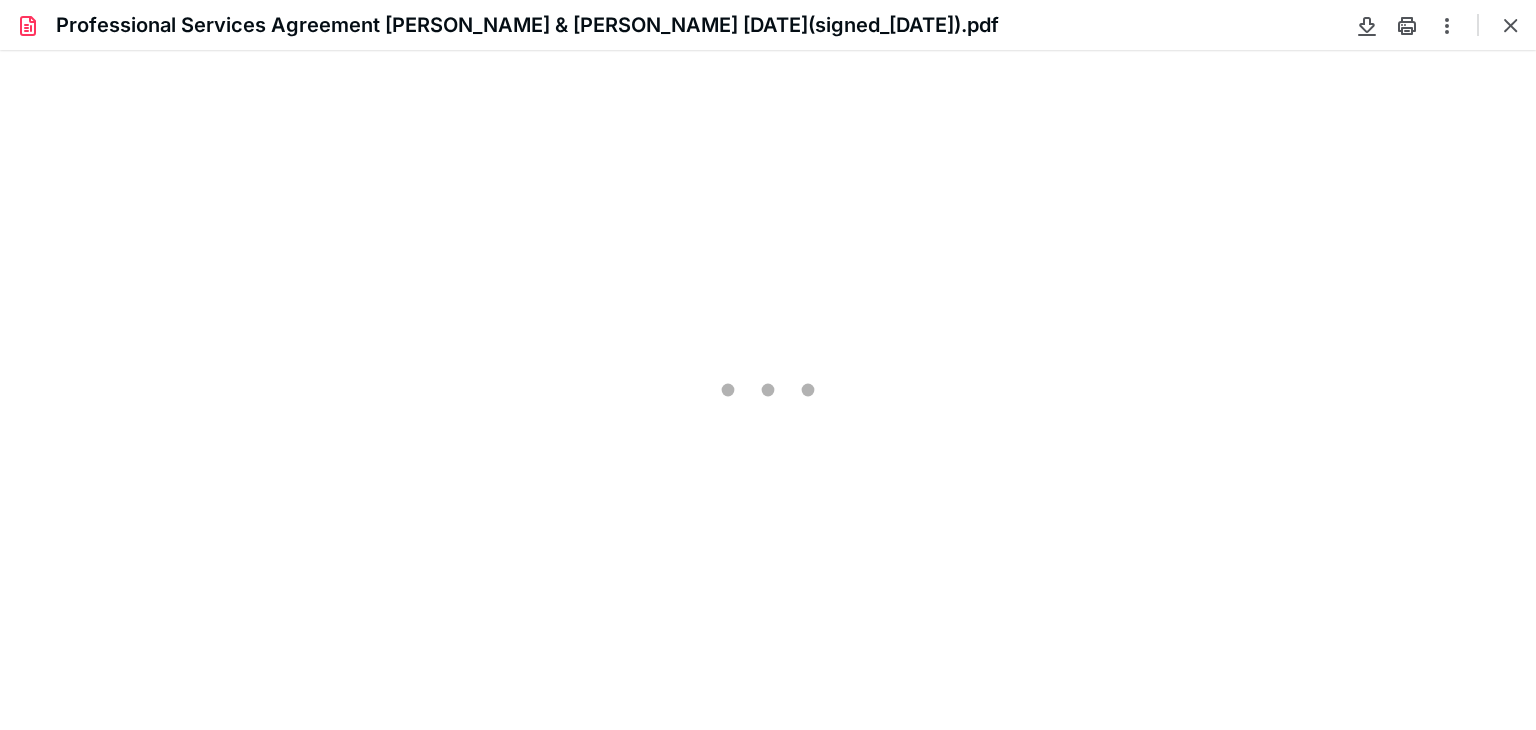 type on "247" 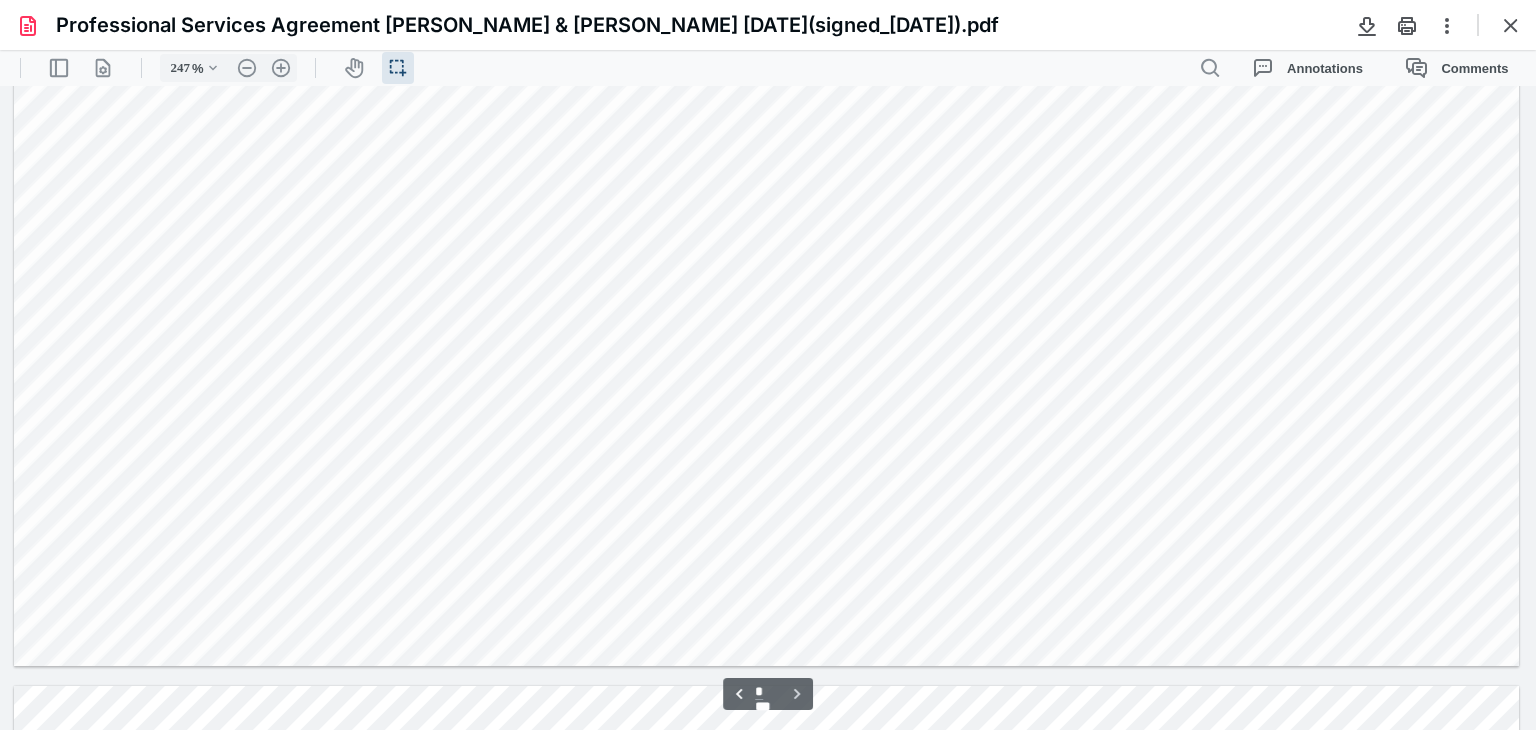 scroll, scrollTop: 4046, scrollLeft: 0, axis: vertical 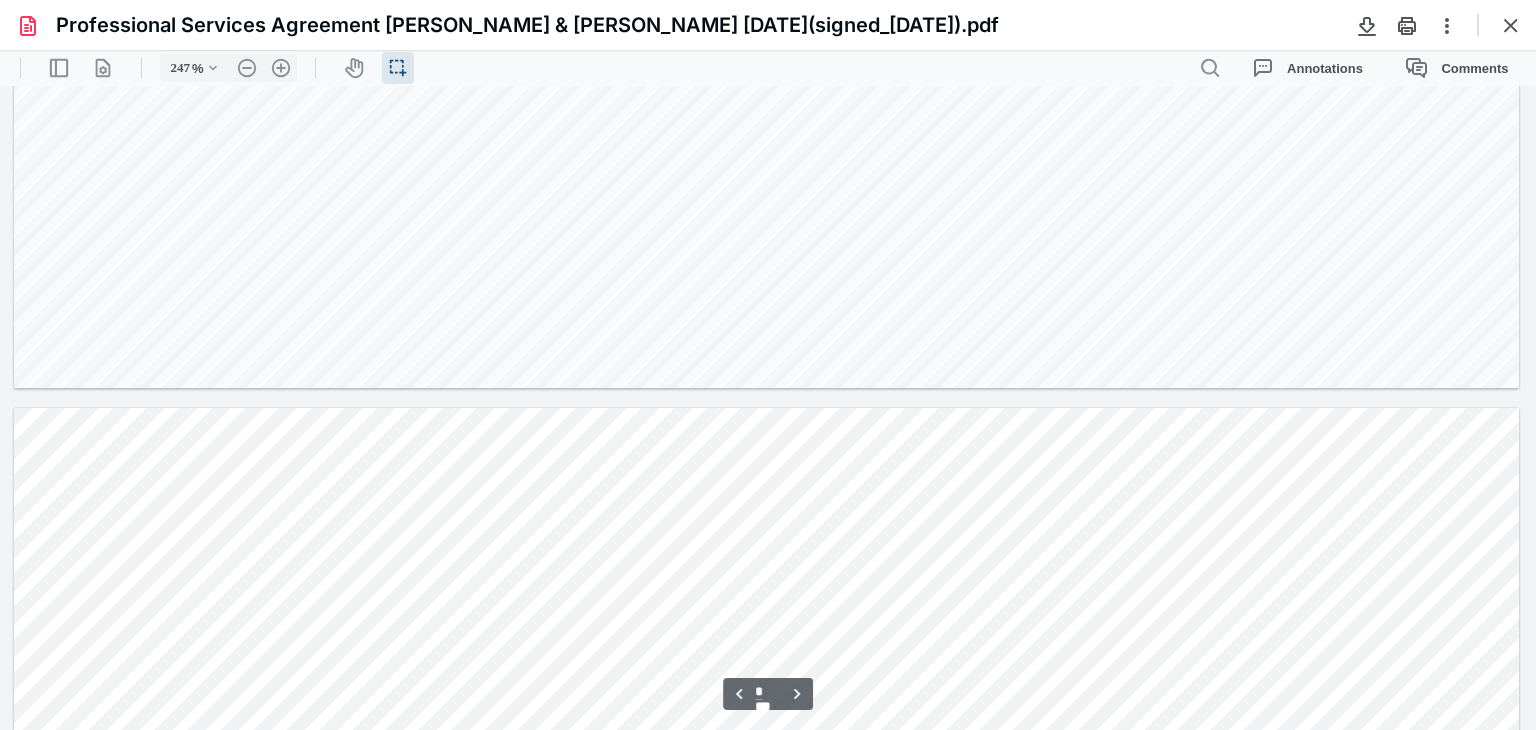 type on "*" 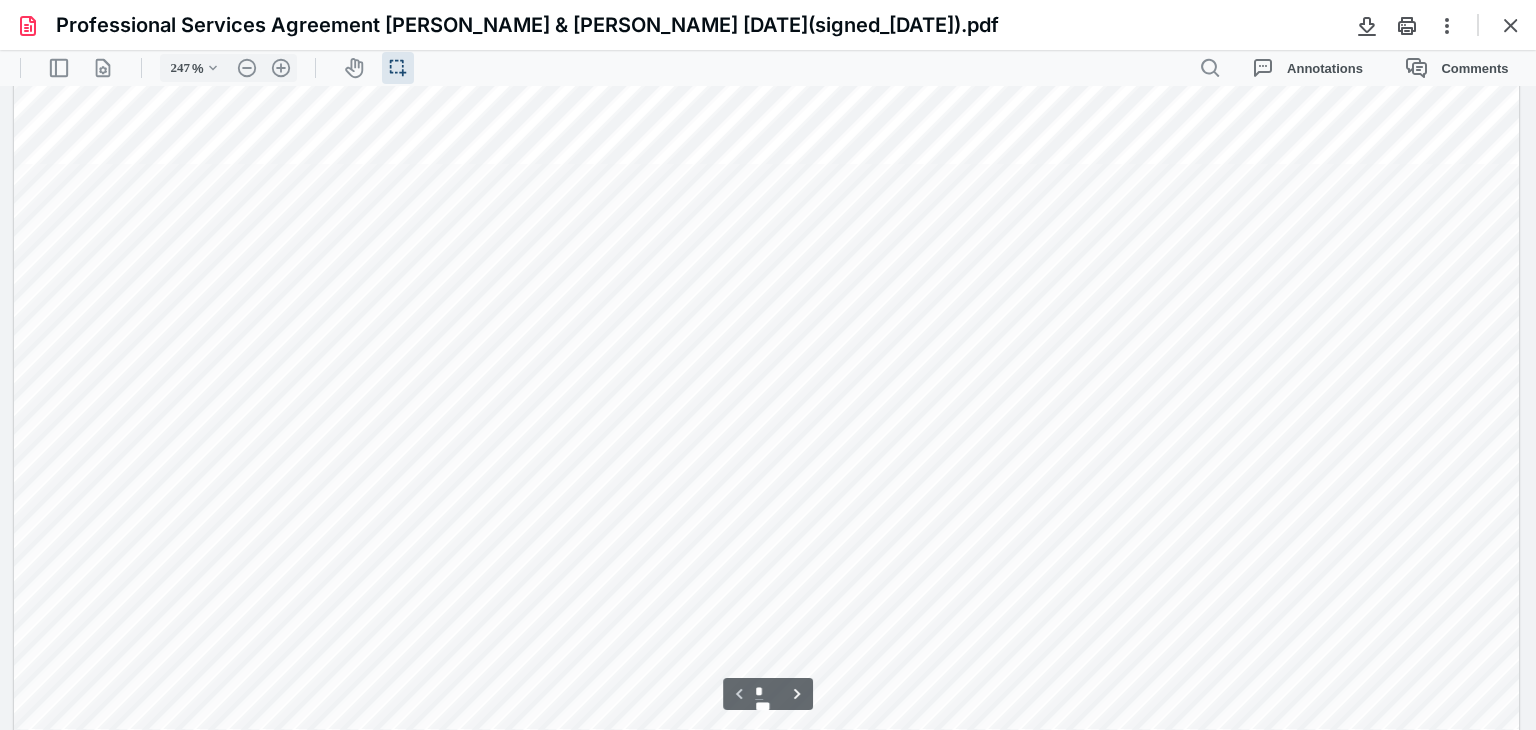 scroll, scrollTop: 446, scrollLeft: 0, axis: vertical 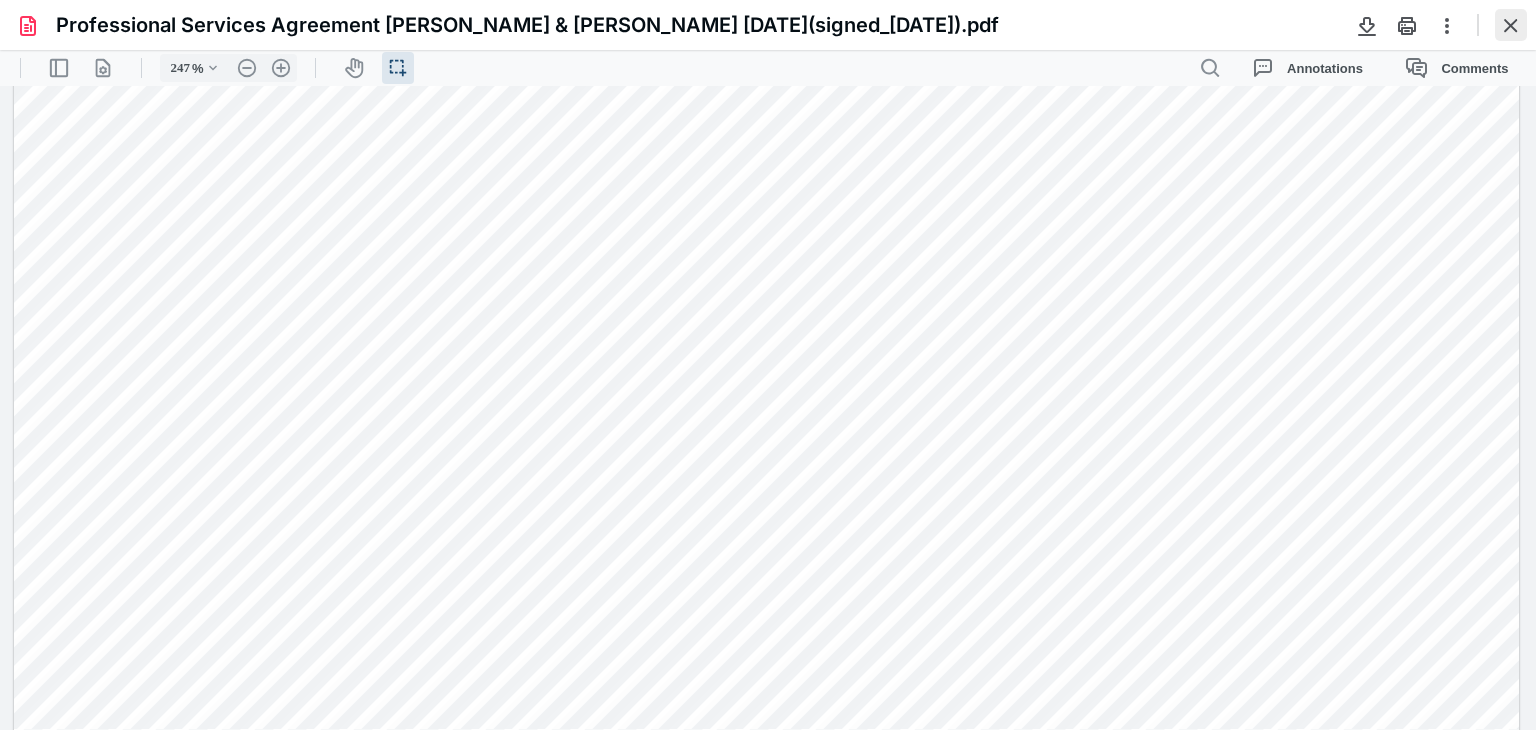 click at bounding box center (1511, 25) 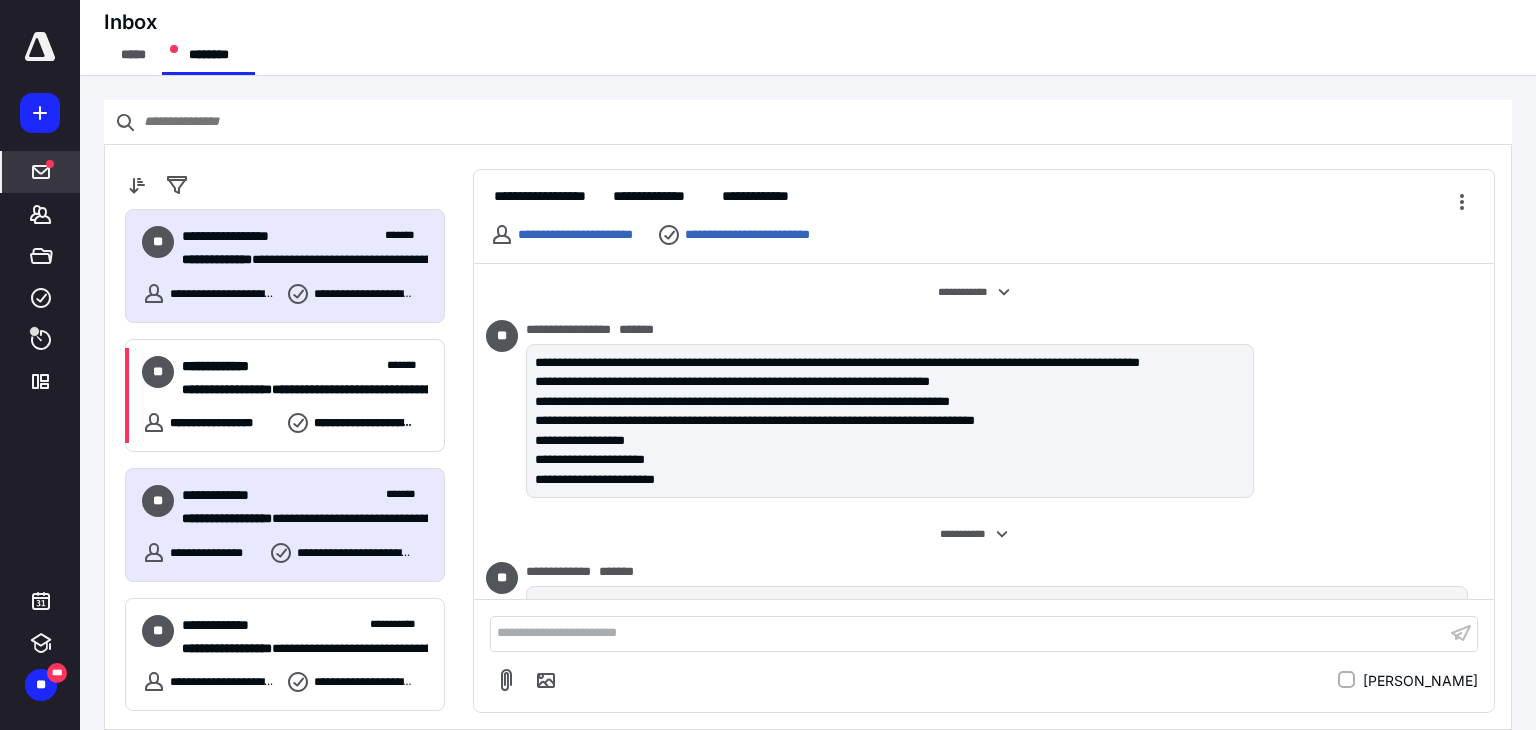 scroll, scrollTop: 460, scrollLeft: 0, axis: vertical 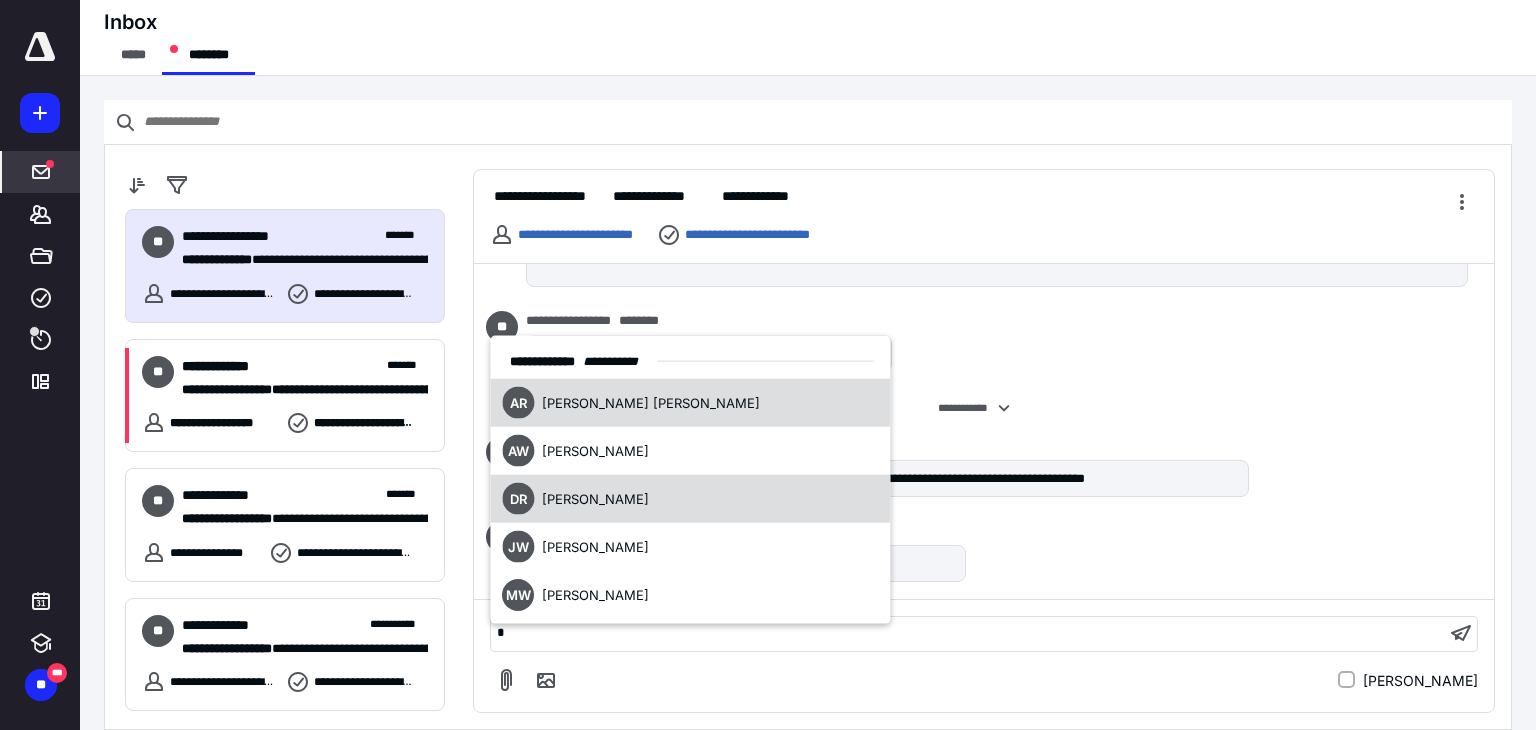 click on "[PERSON_NAME]" at bounding box center (595, 498) 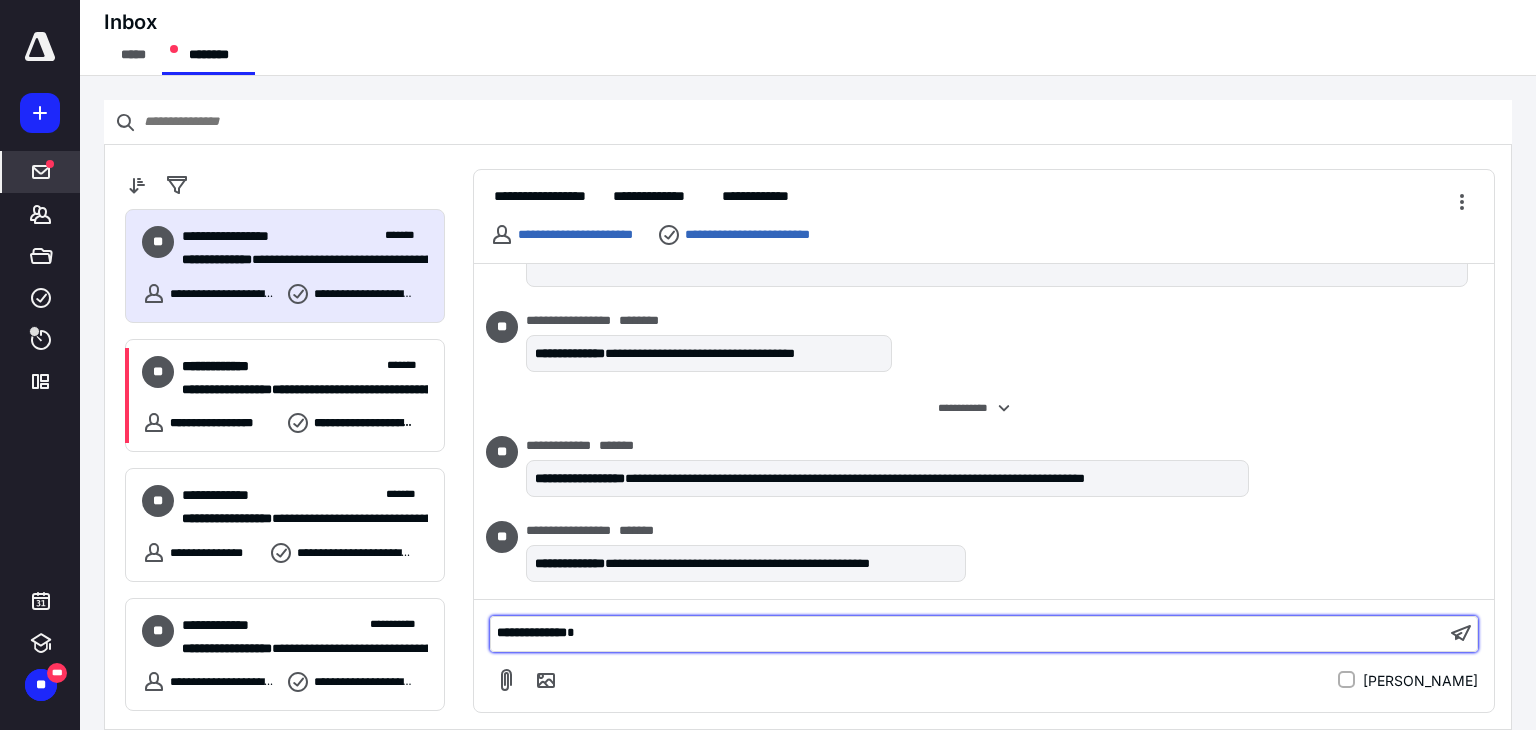 click on "**********" at bounding box center [968, 633] 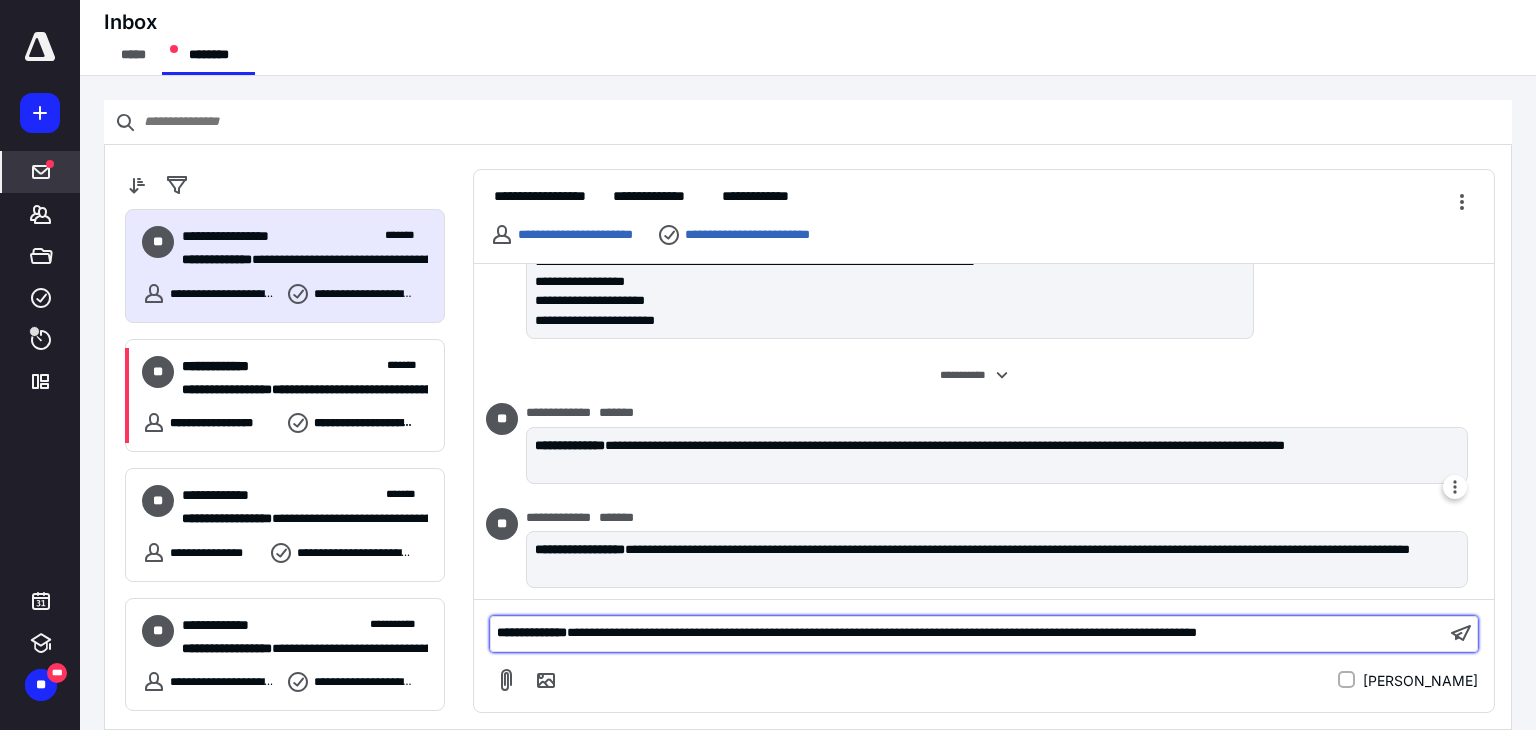 scroll, scrollTop: 459, scrollLeft: 0, axis: vertical 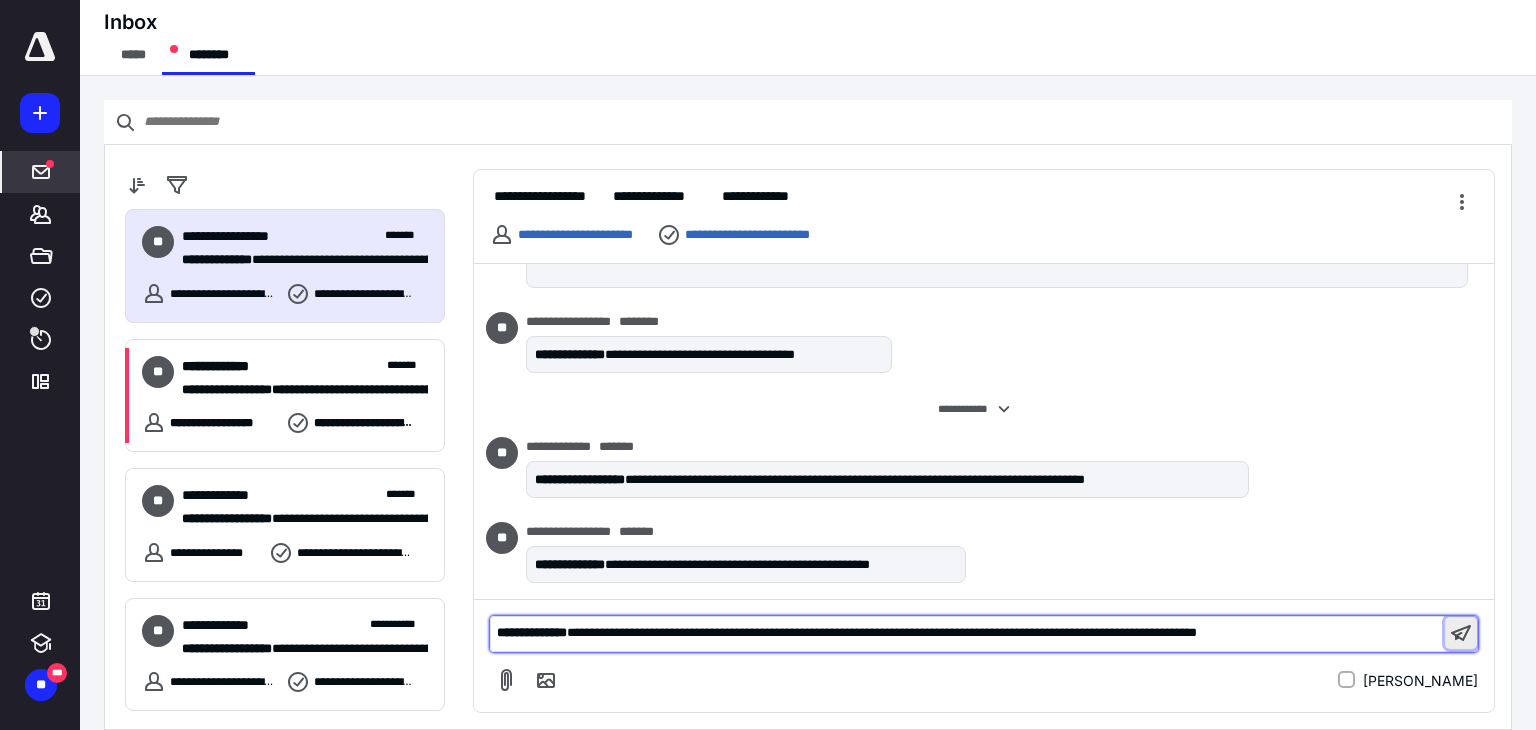 click at bounding box center (1461, 633) 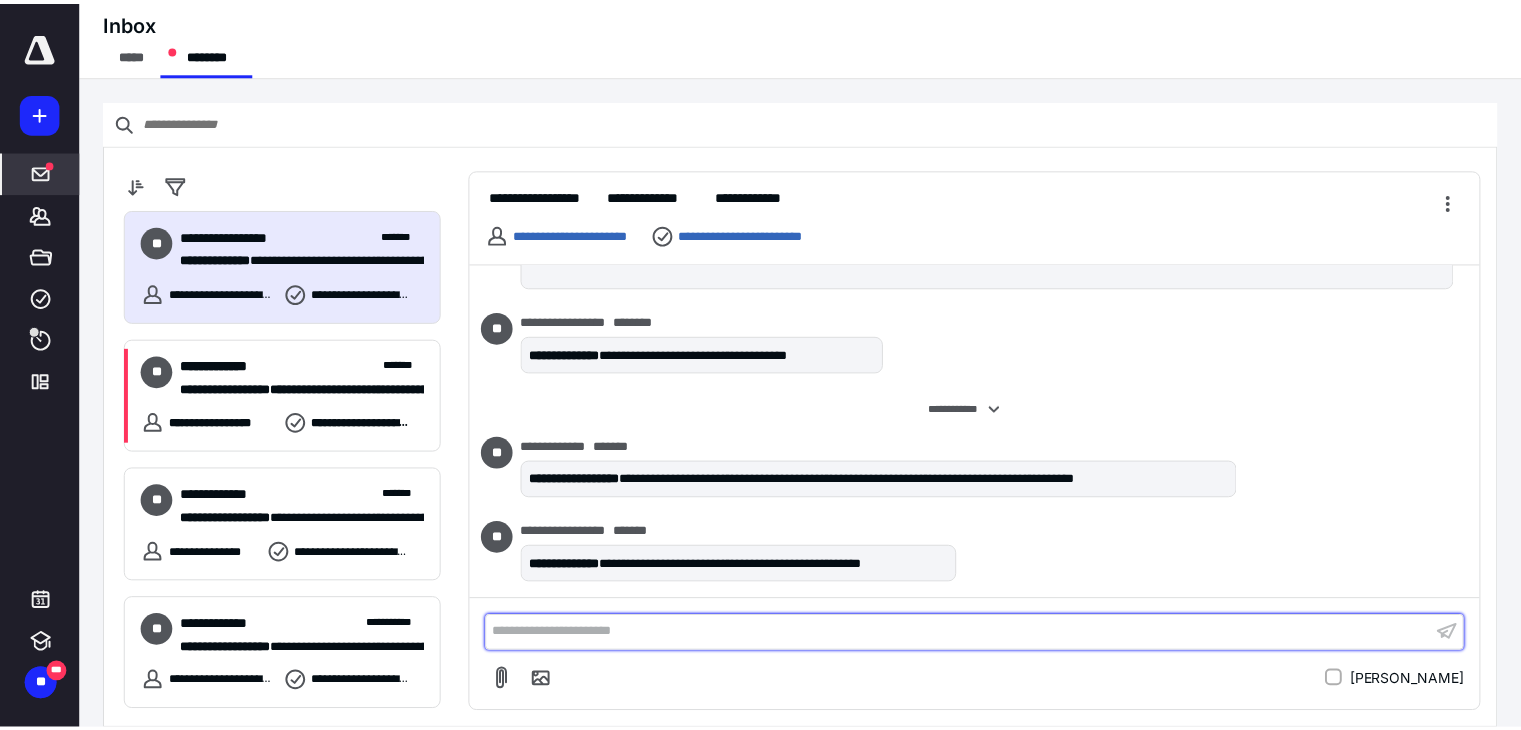 scroll, scrollTop: 544, scrollLeft: 0, axis: vertical 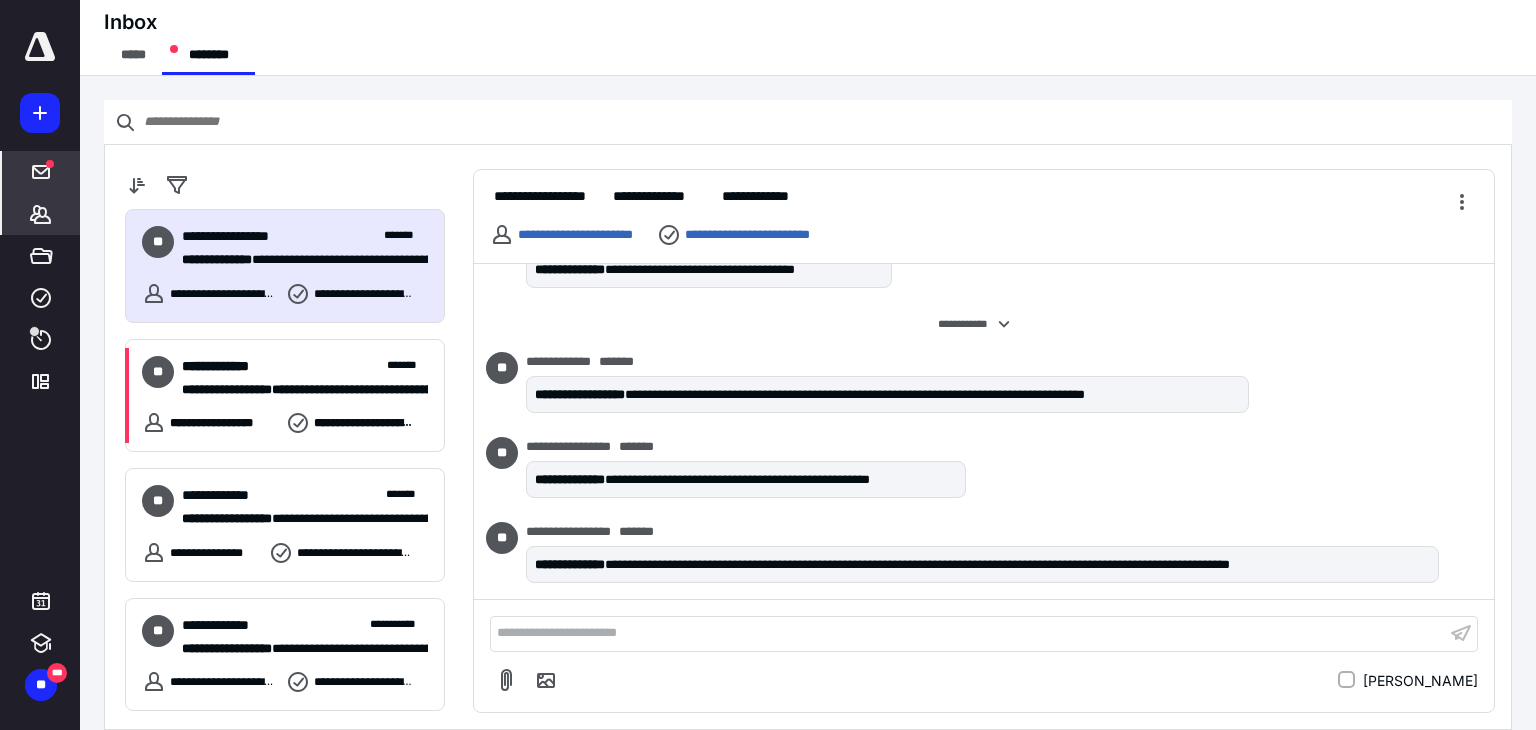 click 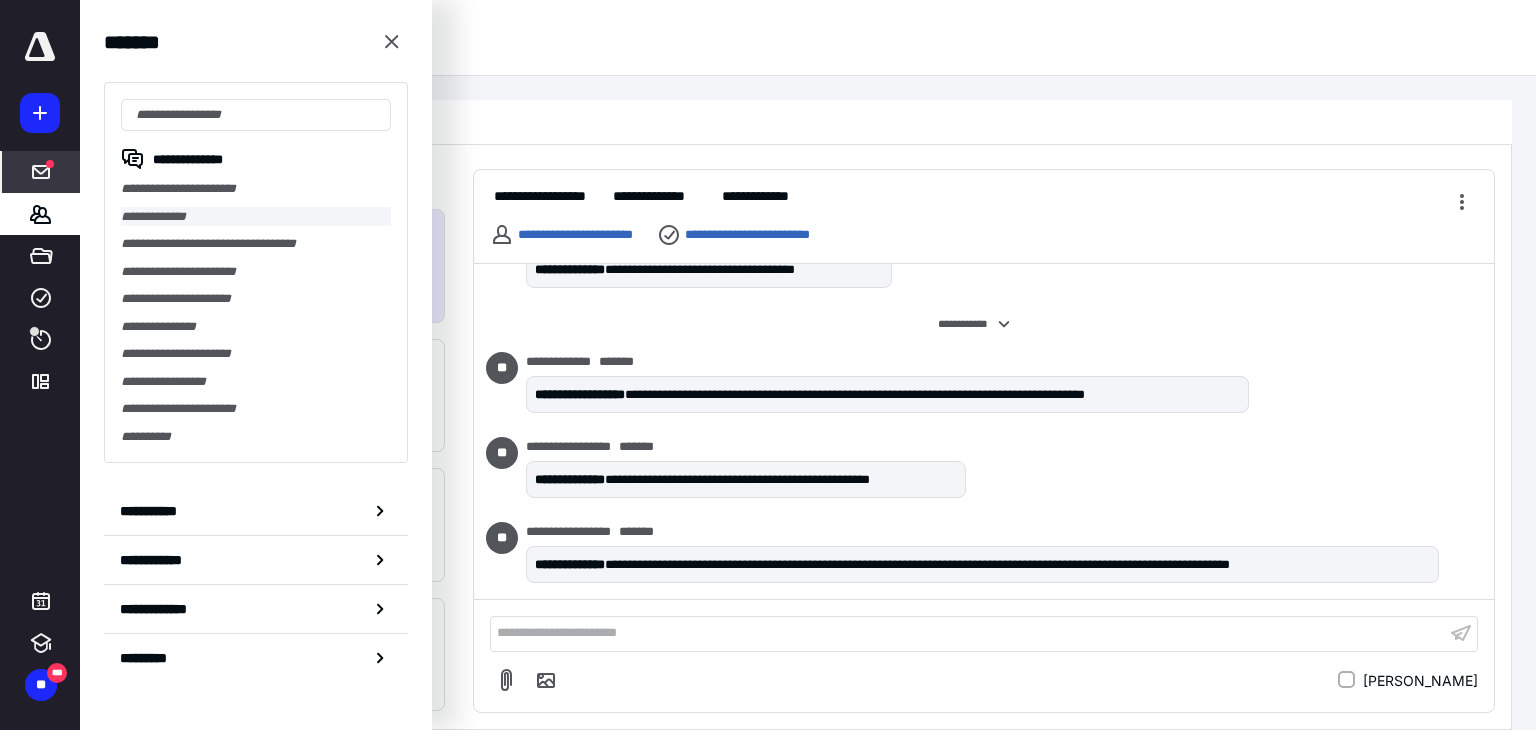 click on "**********" at bounding box center (256, 217) 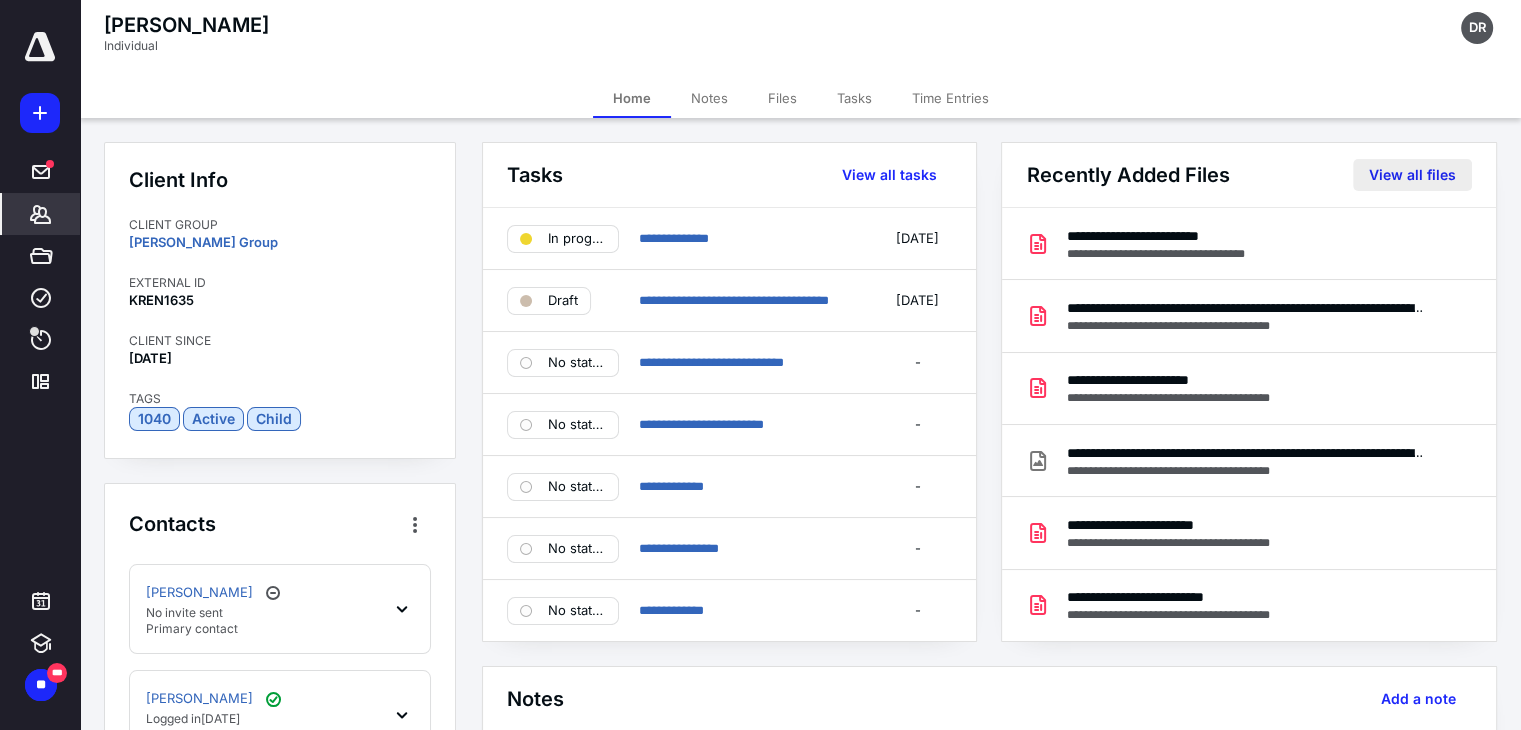 click on "View all files" at bounding box center [1412, 175] 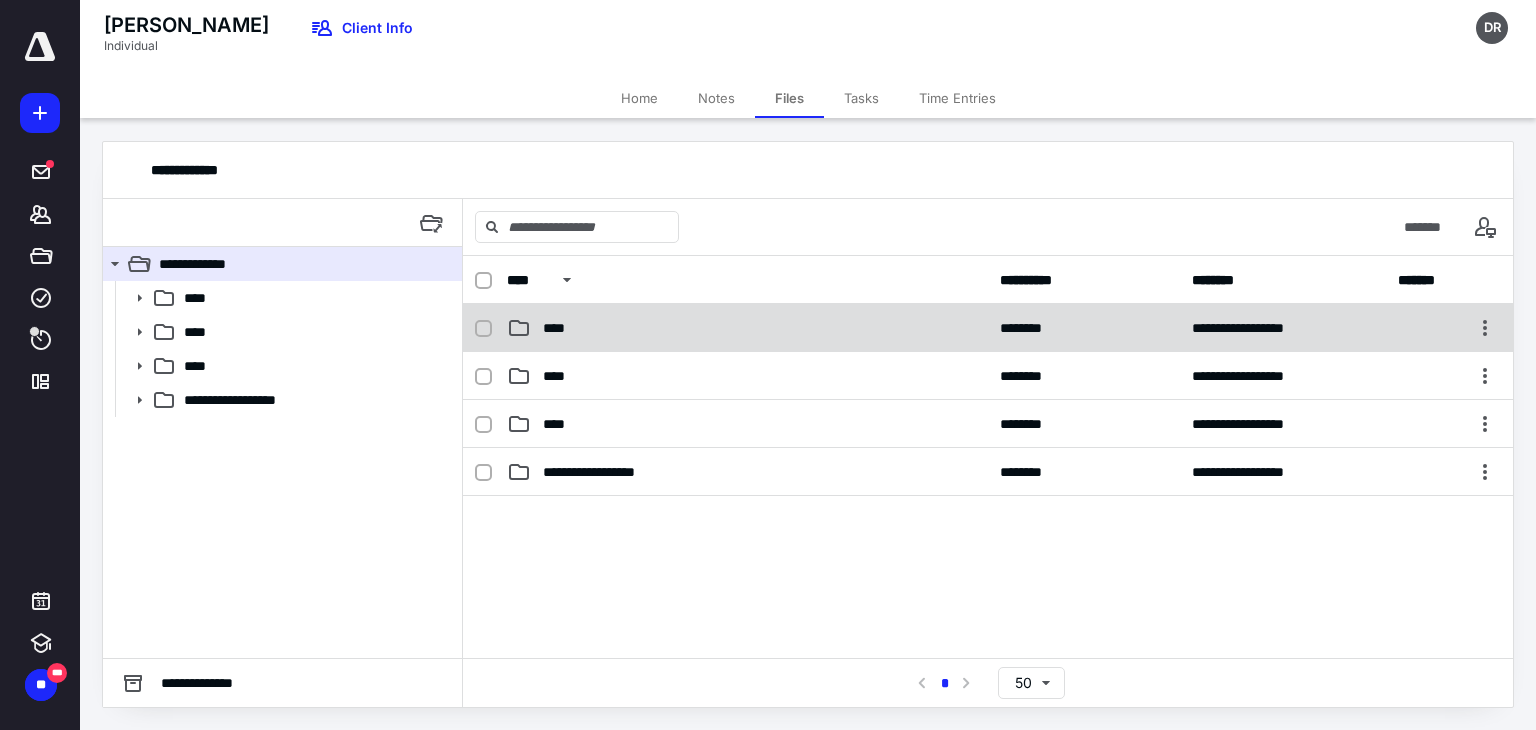 click on "****" at bounding box center [560, 328] 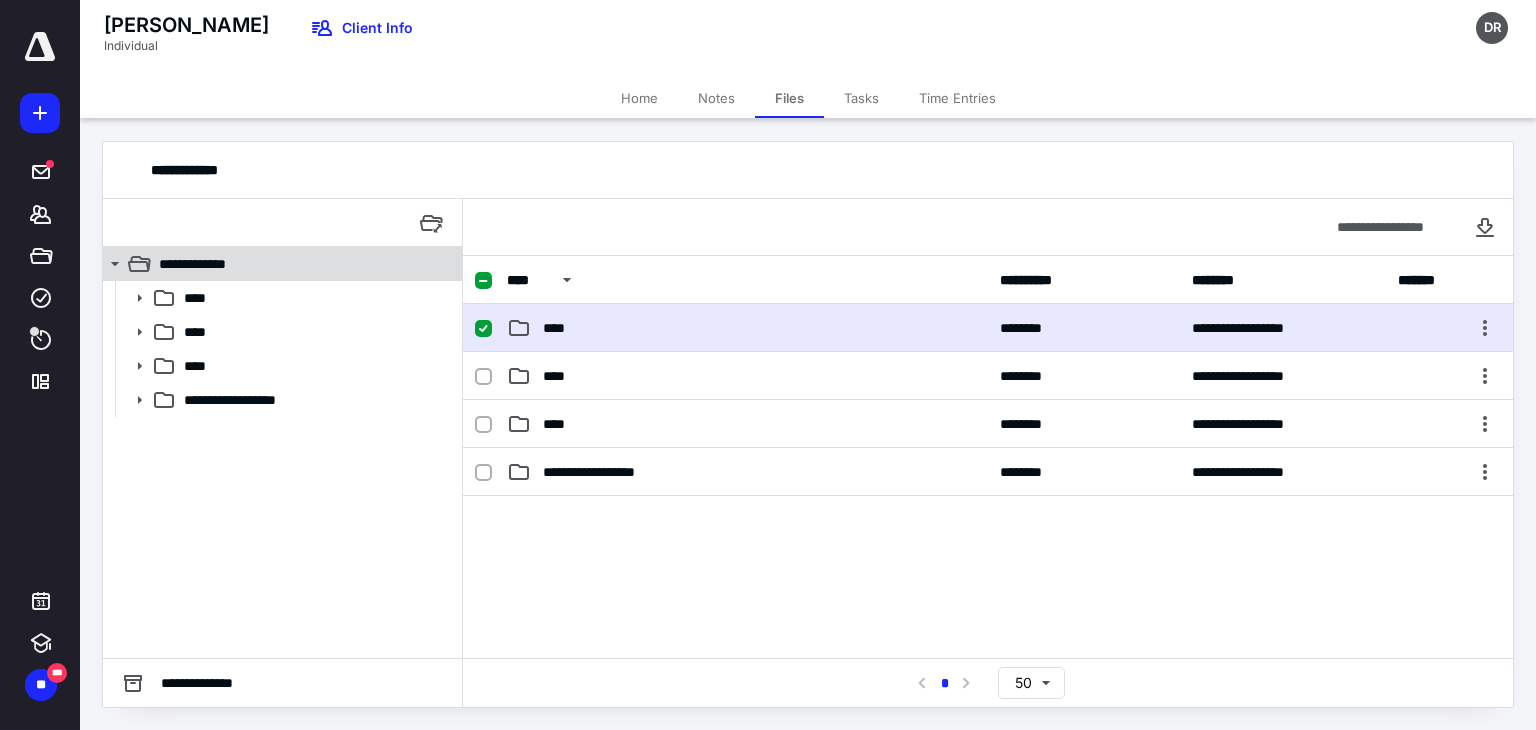 click on "**********" at bounding box center [271, 264] 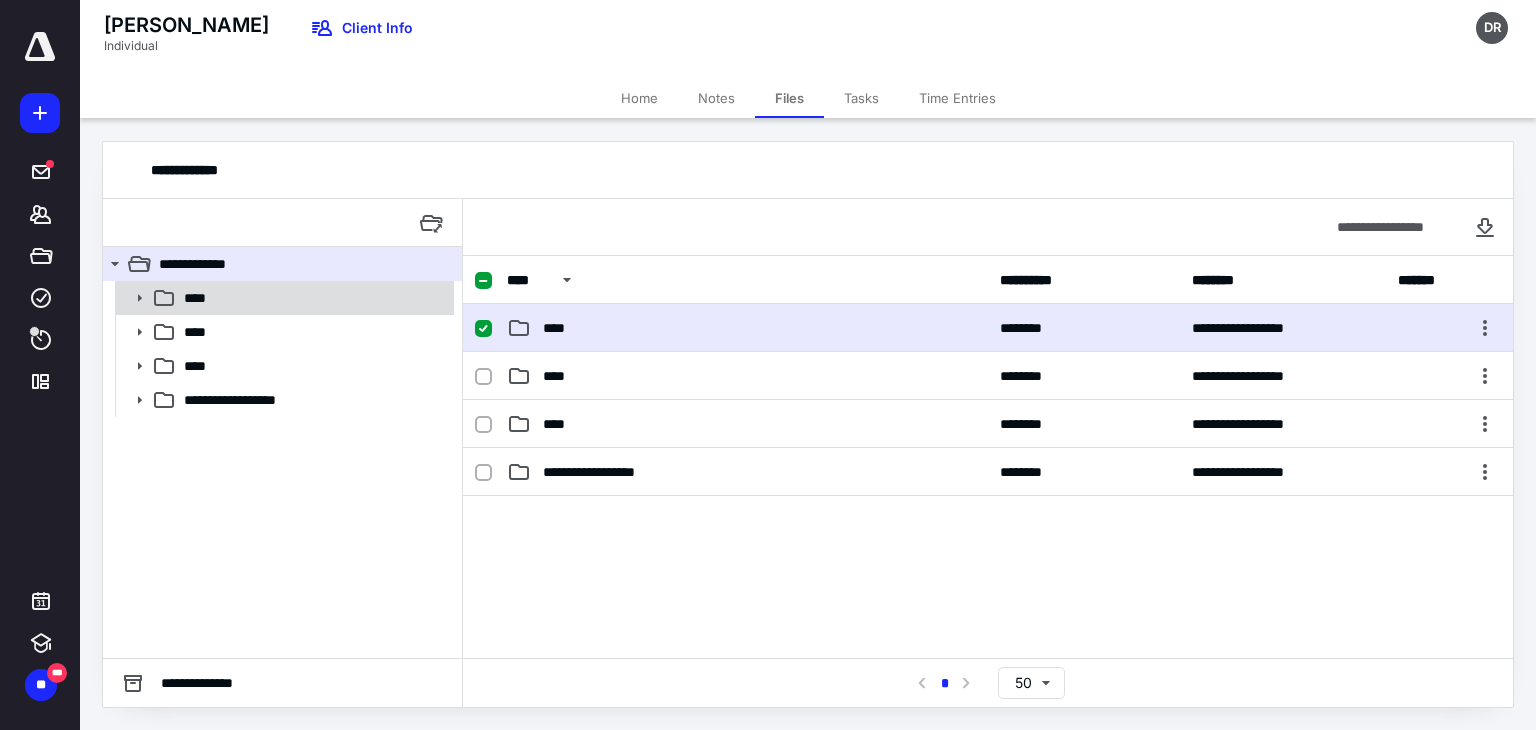 click on "****" at bounding box center [313, 298] 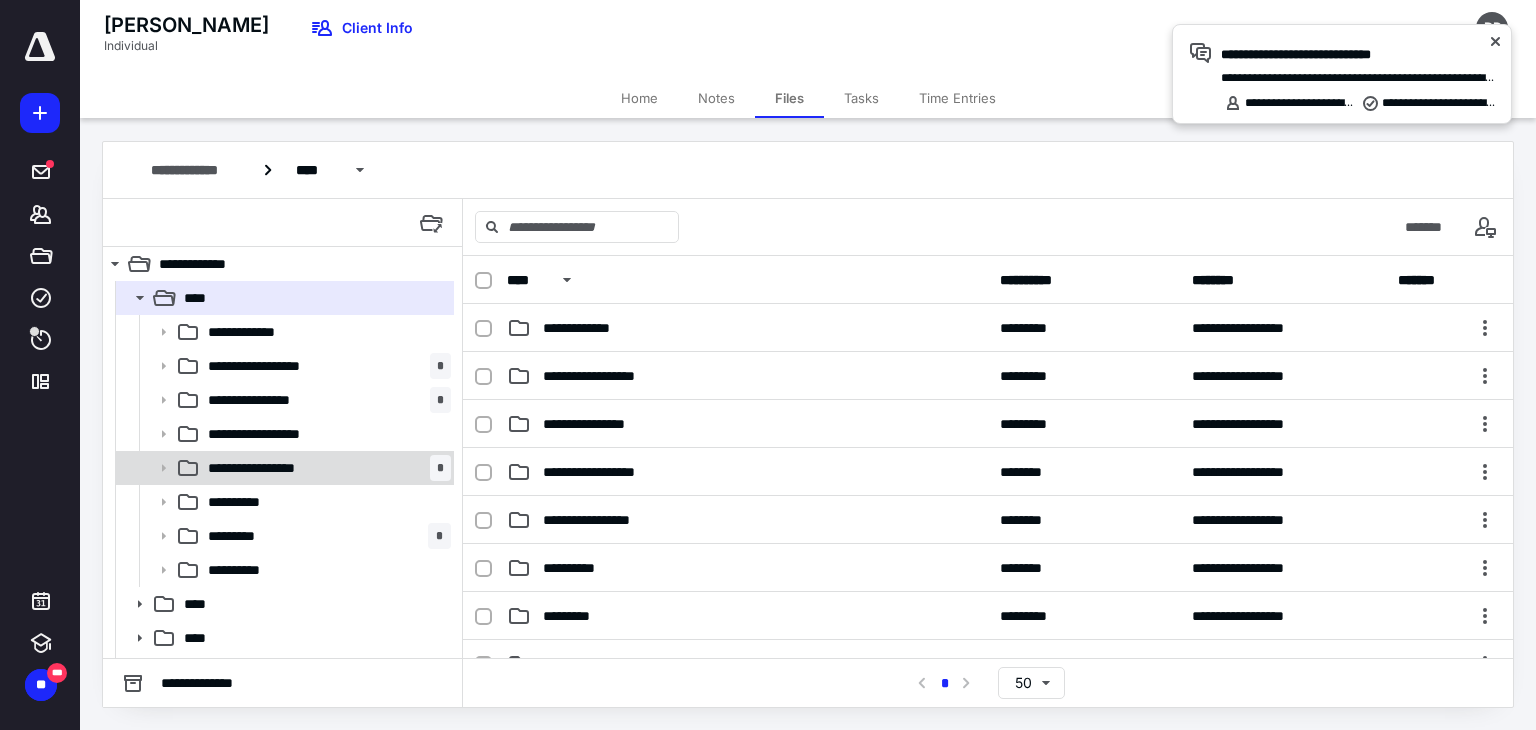 click on "**********" at bounding box center [274, 468] 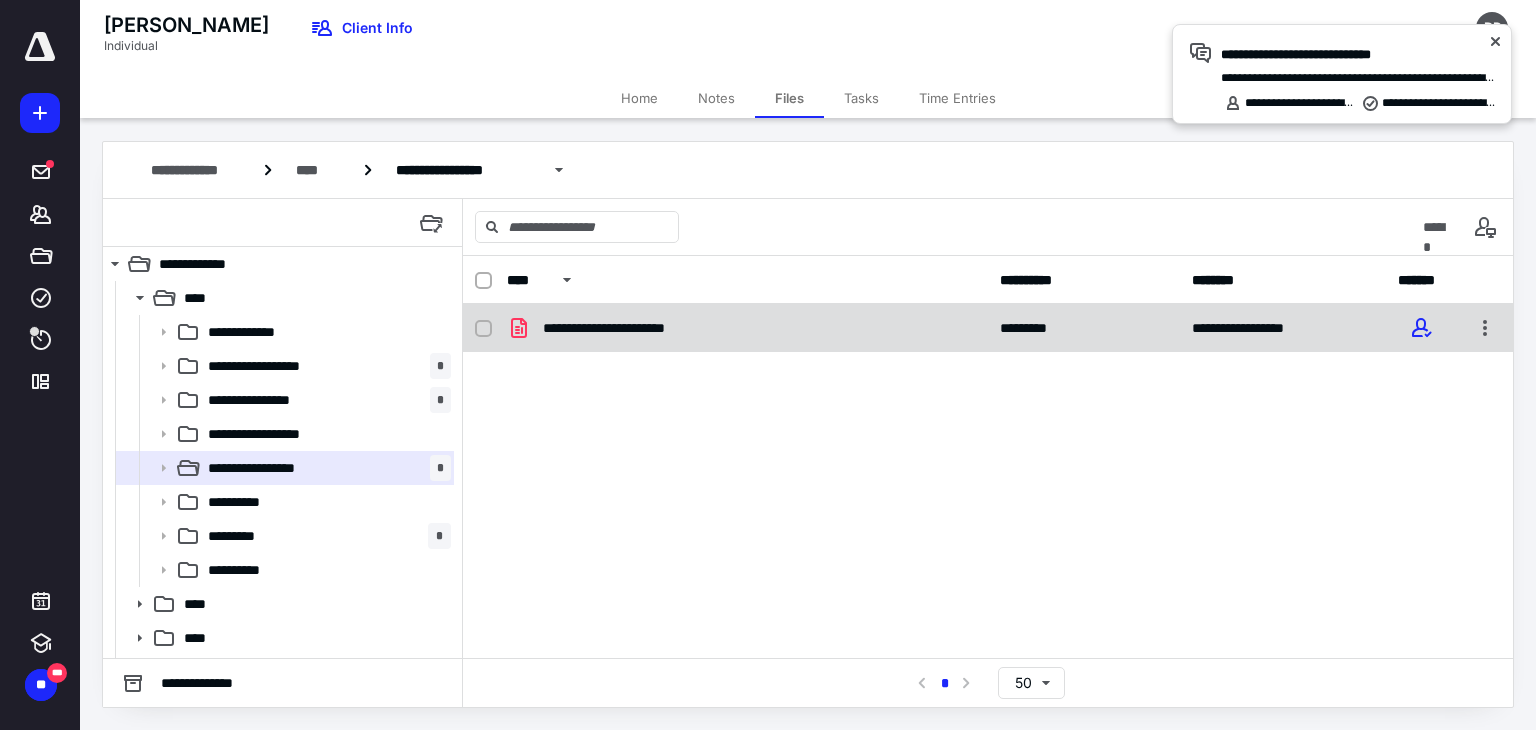 click at bounding box center [483, 329] 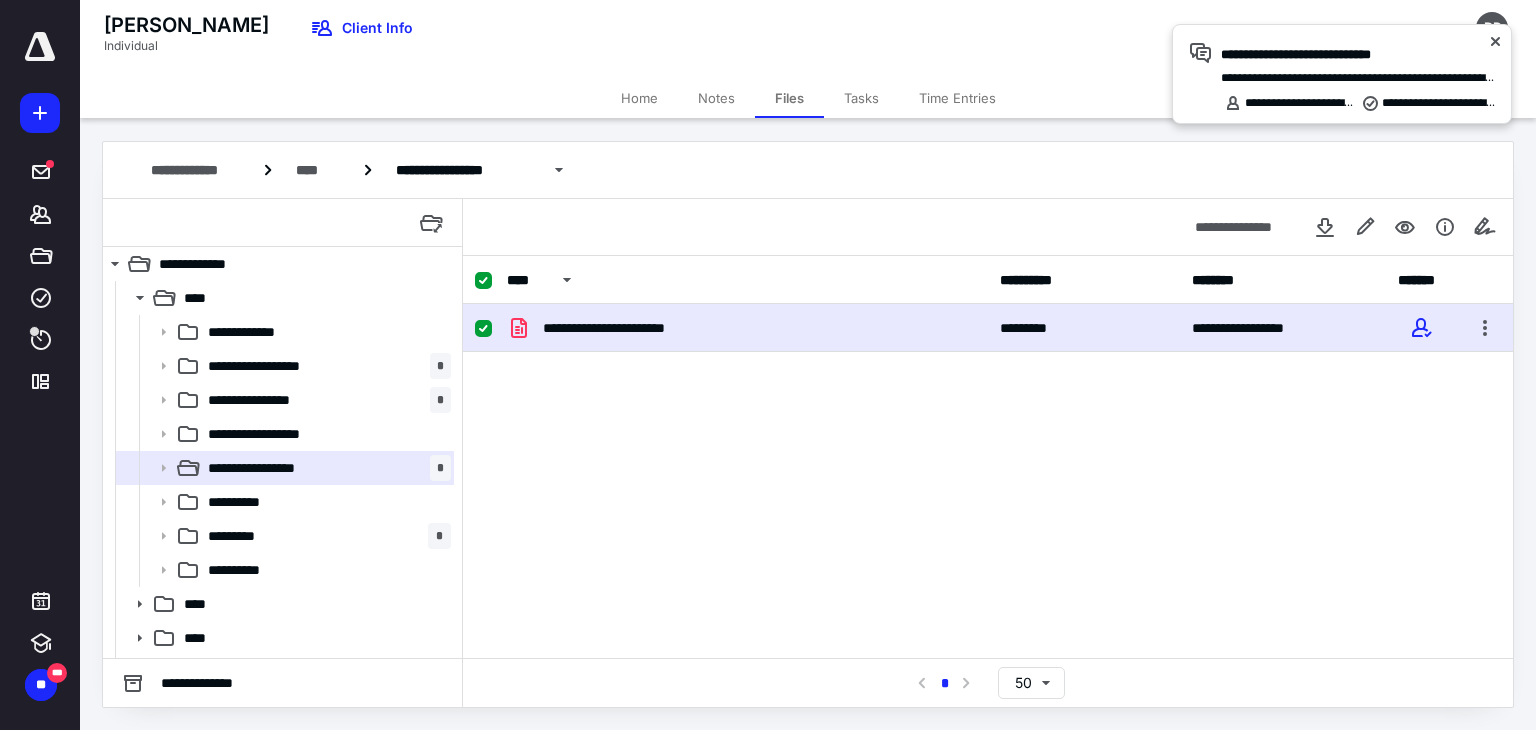 click at bounding box center (1401, 227) 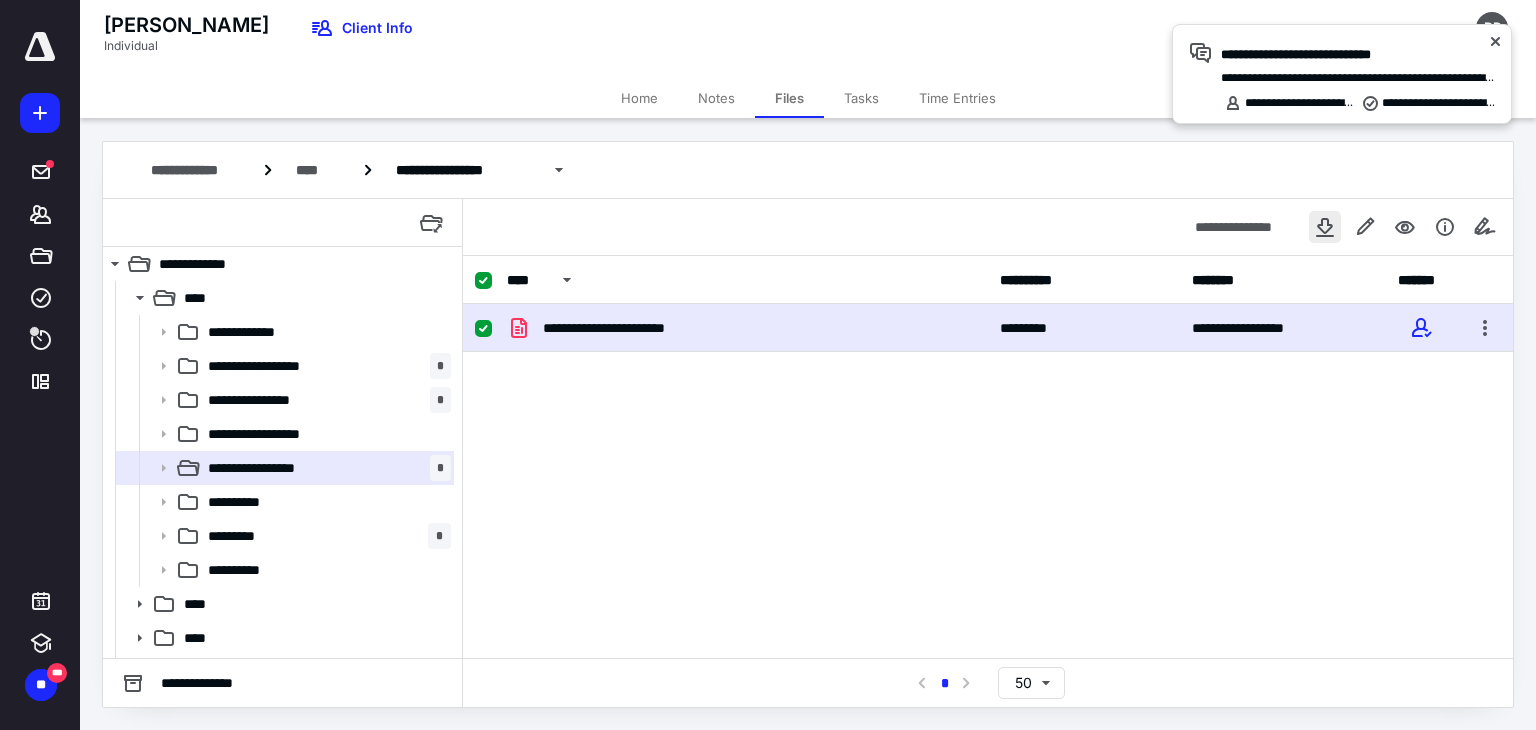 click at bounding box center (1325, 227) 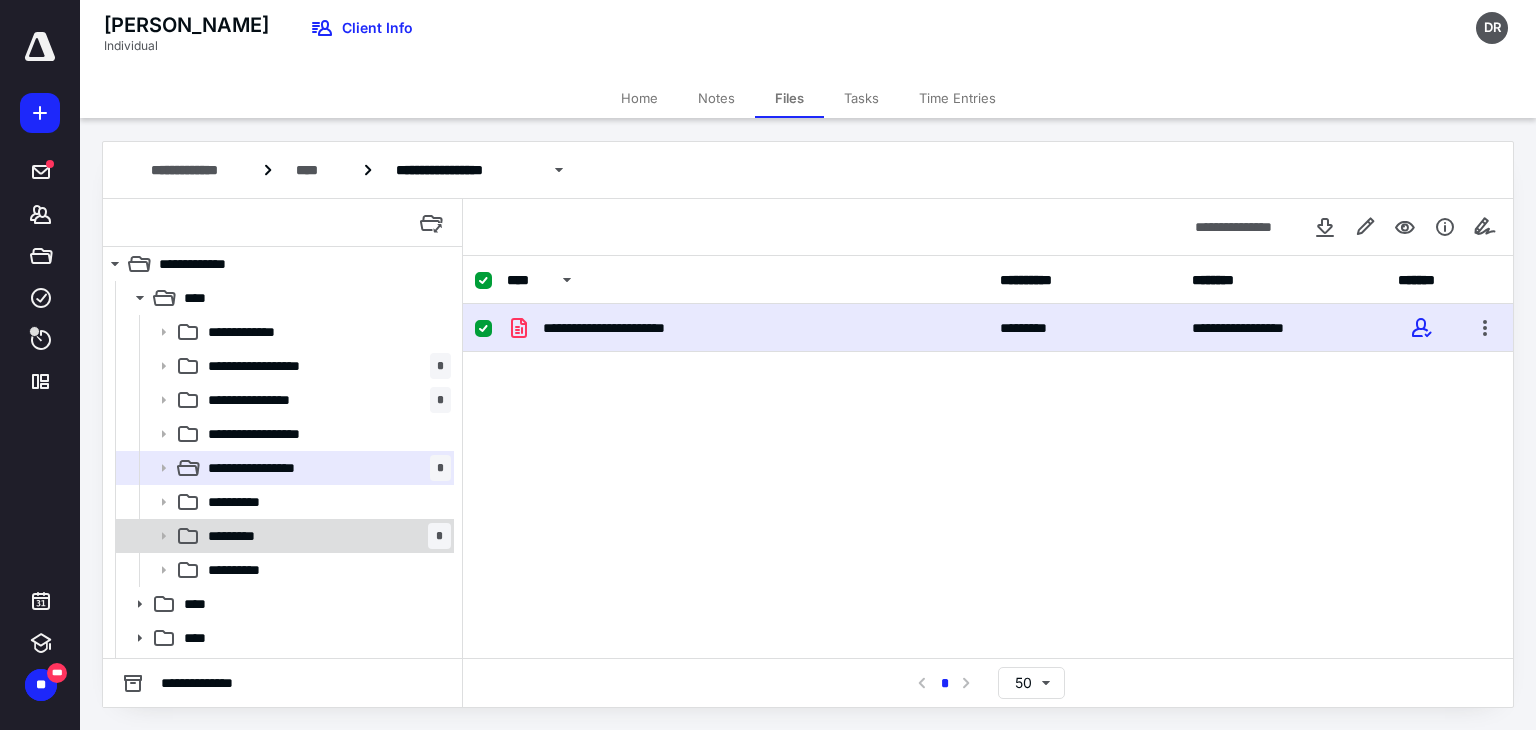 click on "********* *" at bounding box center [325, 536] 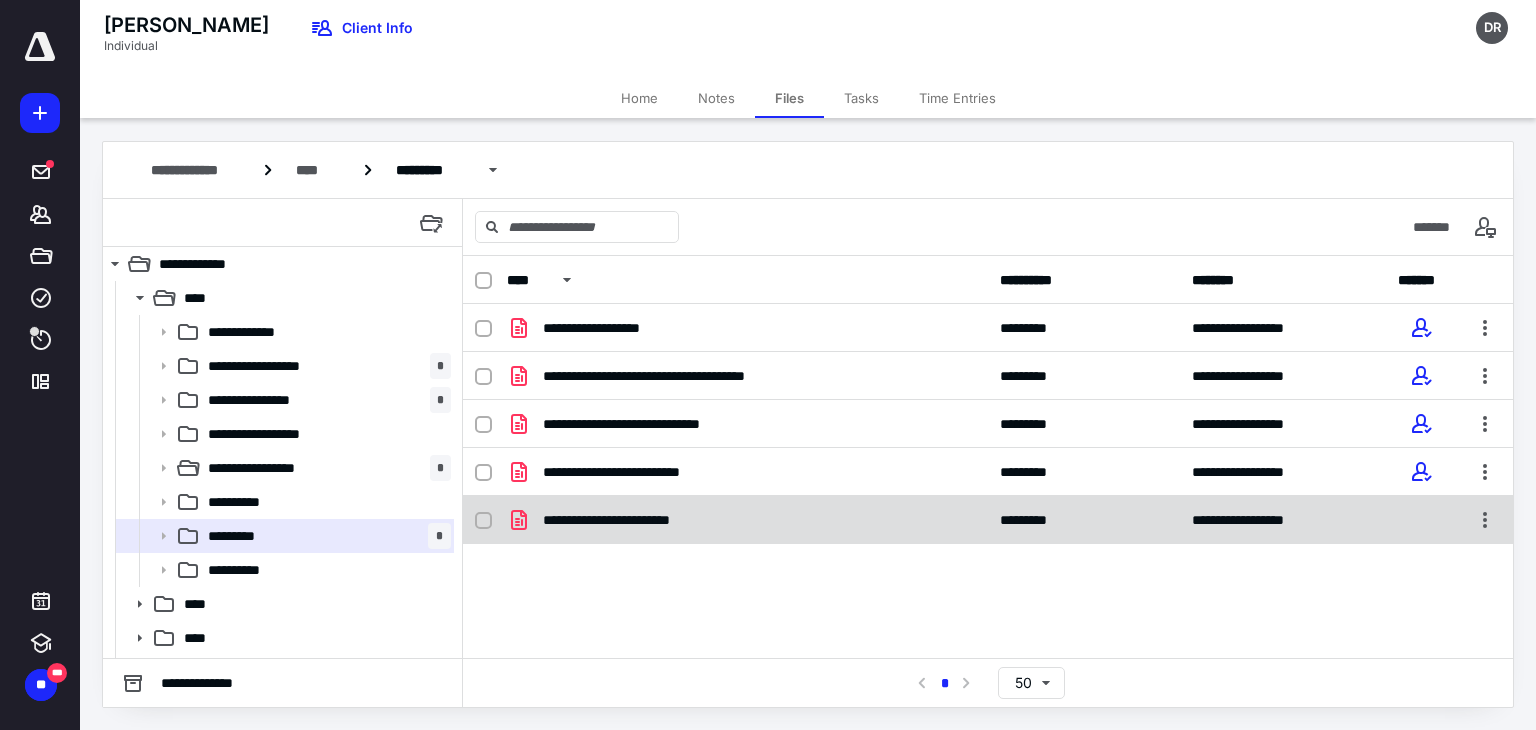 click at bounding box center (483, 521) 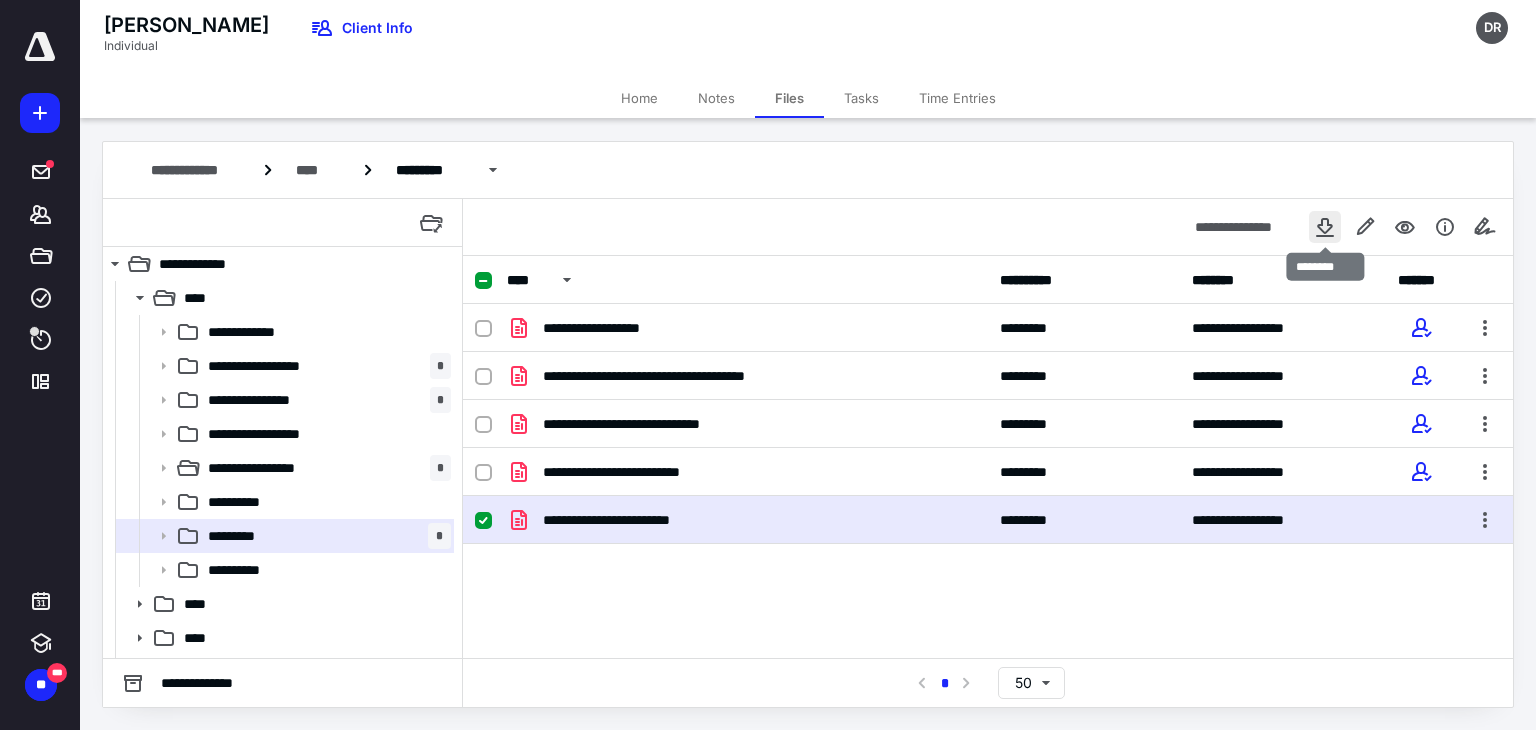 click at bounding box center (1325, 227) 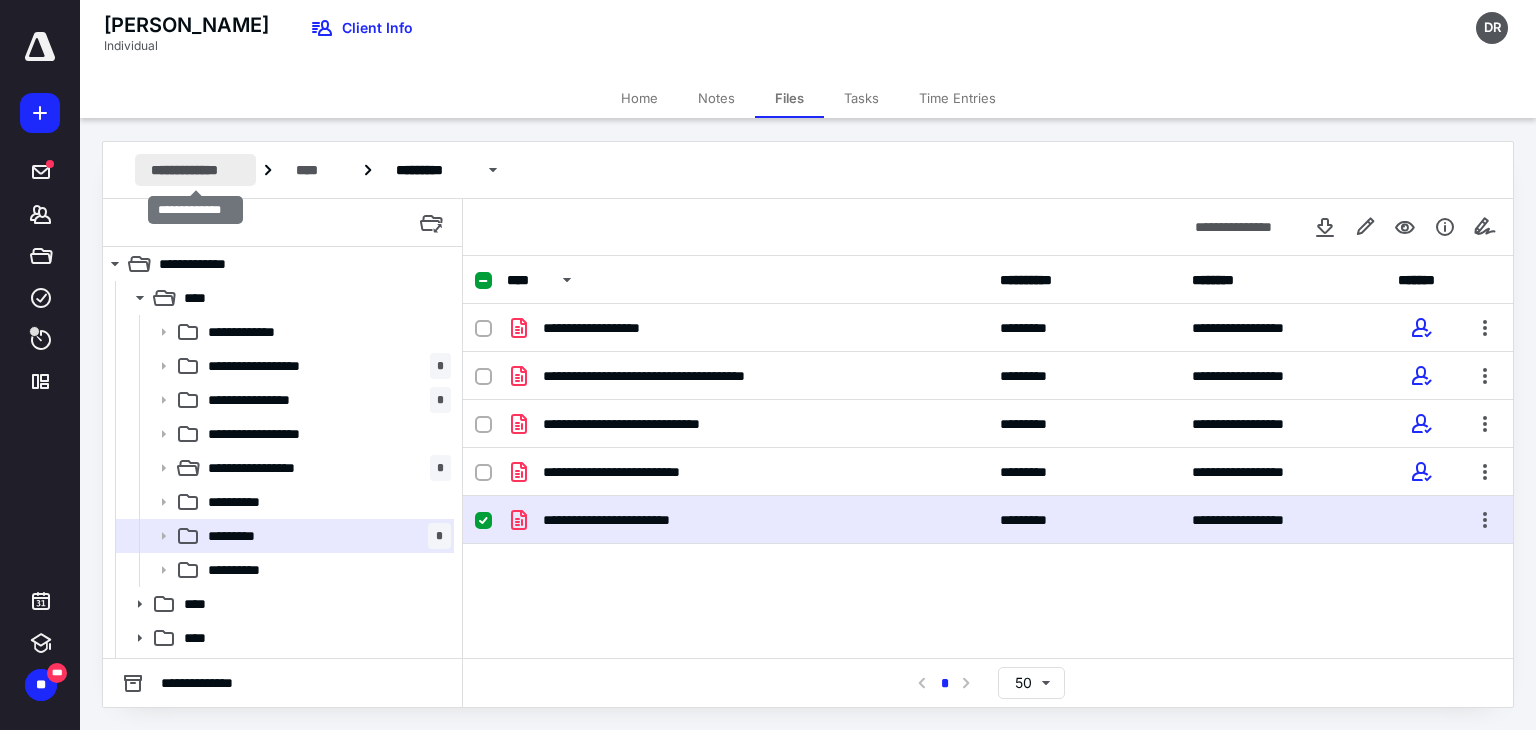 click on "**********" at bounding box center [195, 170] 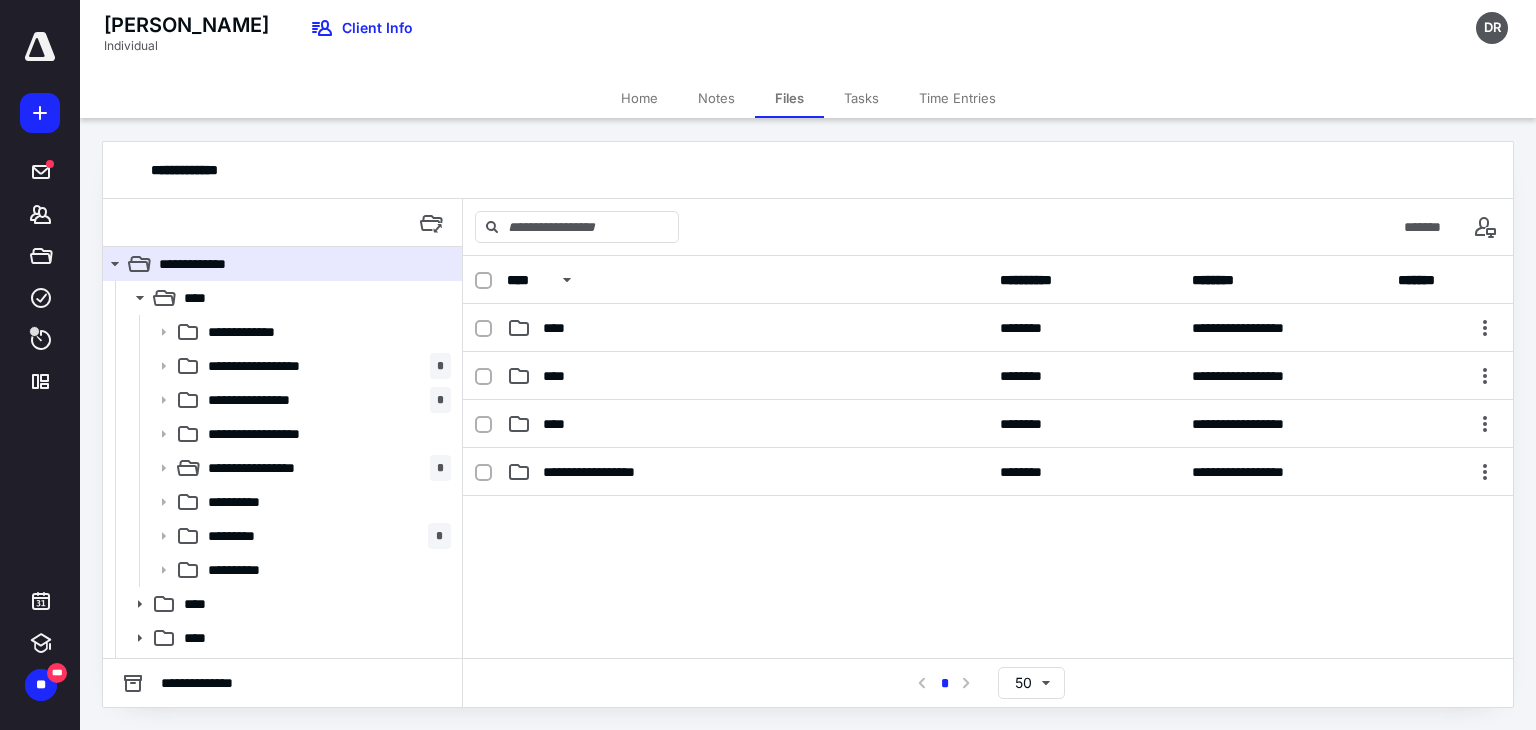 click on "Home" at bounding box center (639, 98) 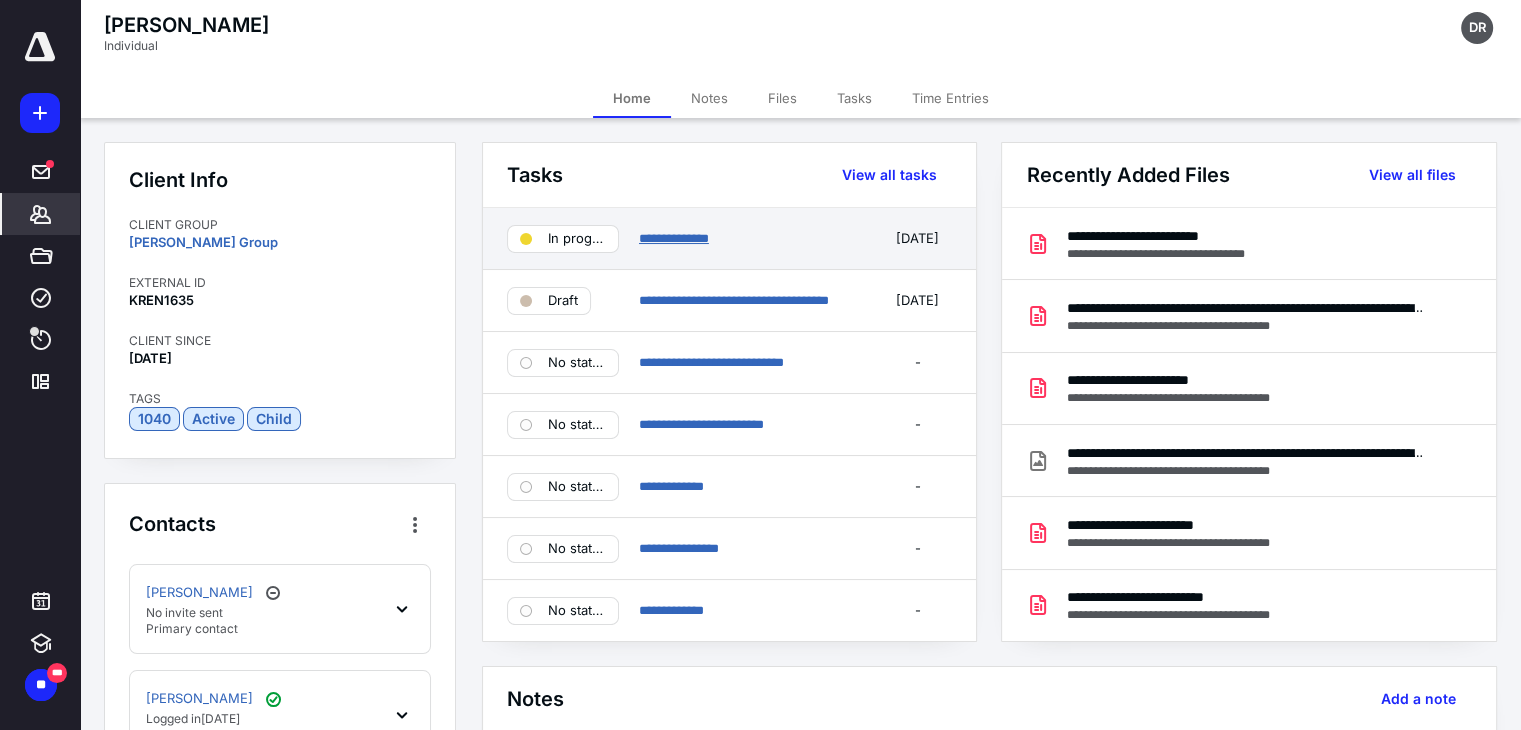 click on "**********" at bounding box center (674, 238) 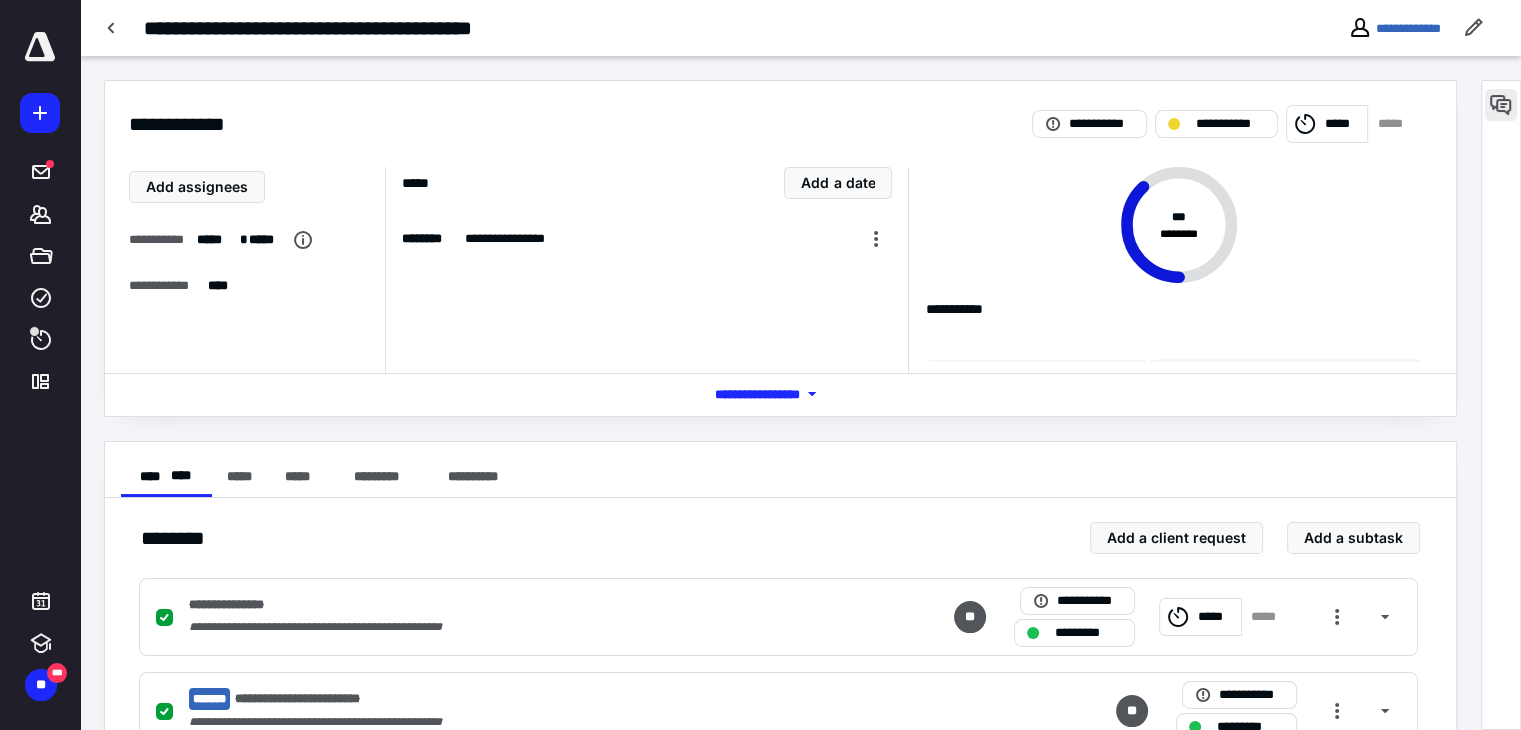 click at bounding box center (1501, 105) 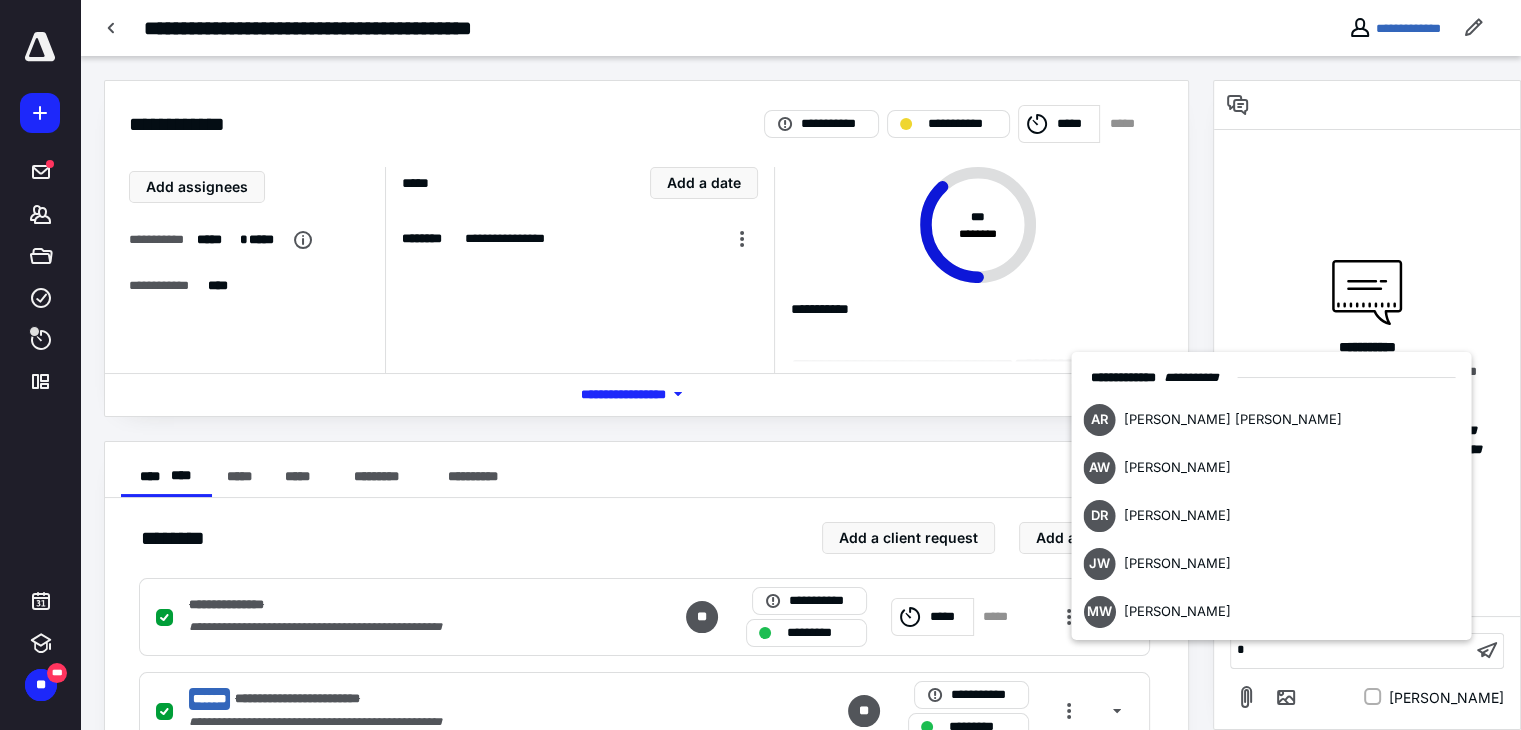 type 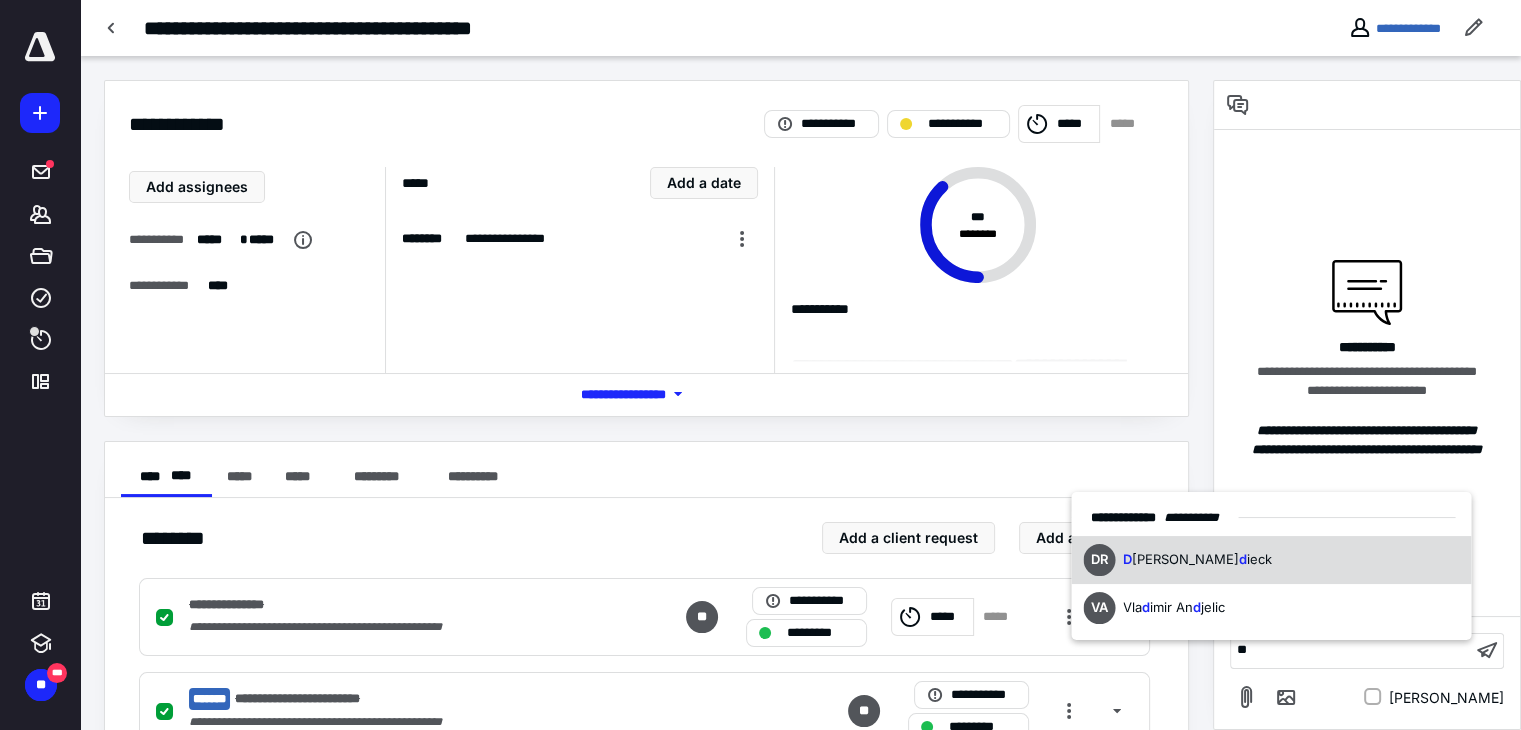 click on "DR D ebra Ro d ieck" at bounding box center (1271, 560) 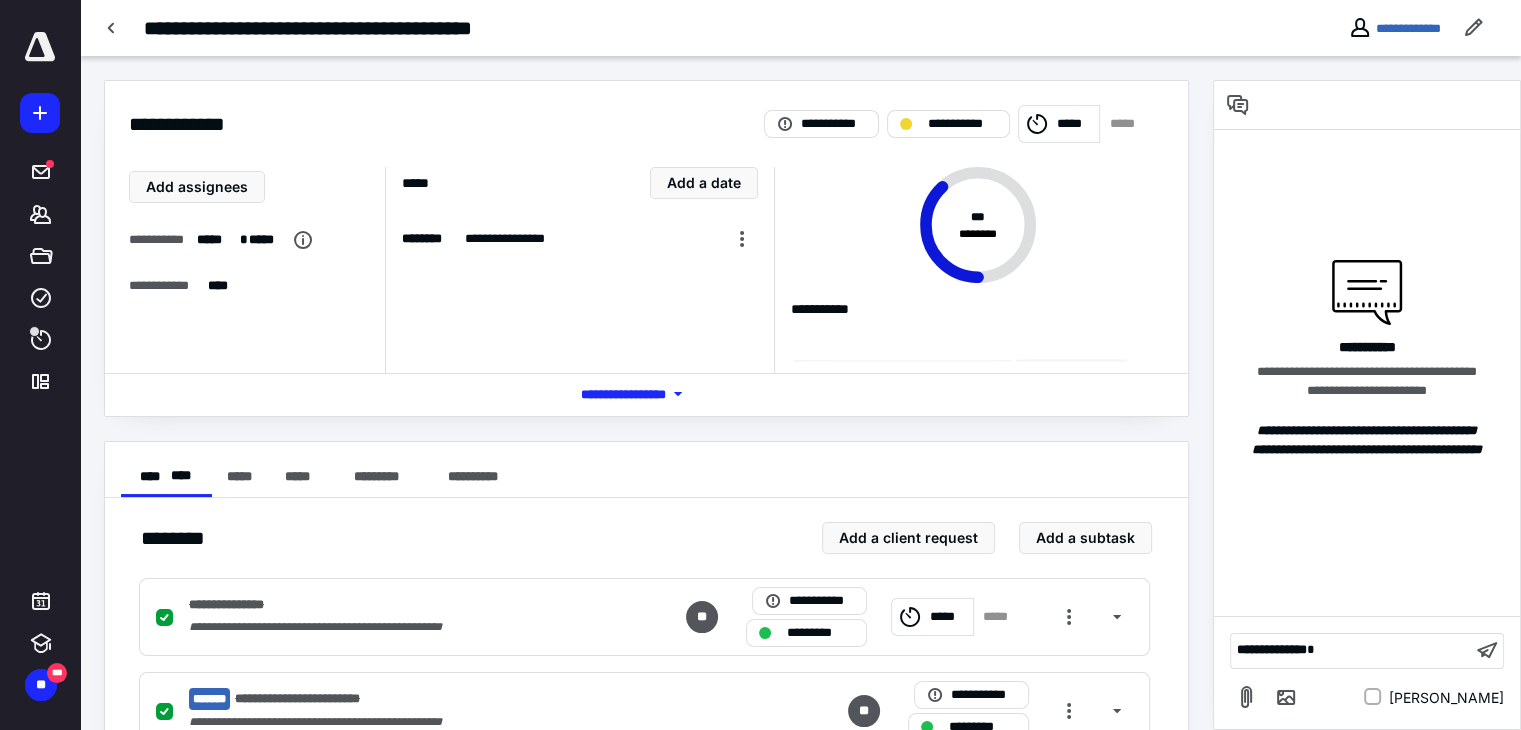 click on "**********" at bounding box center (1351, 650) 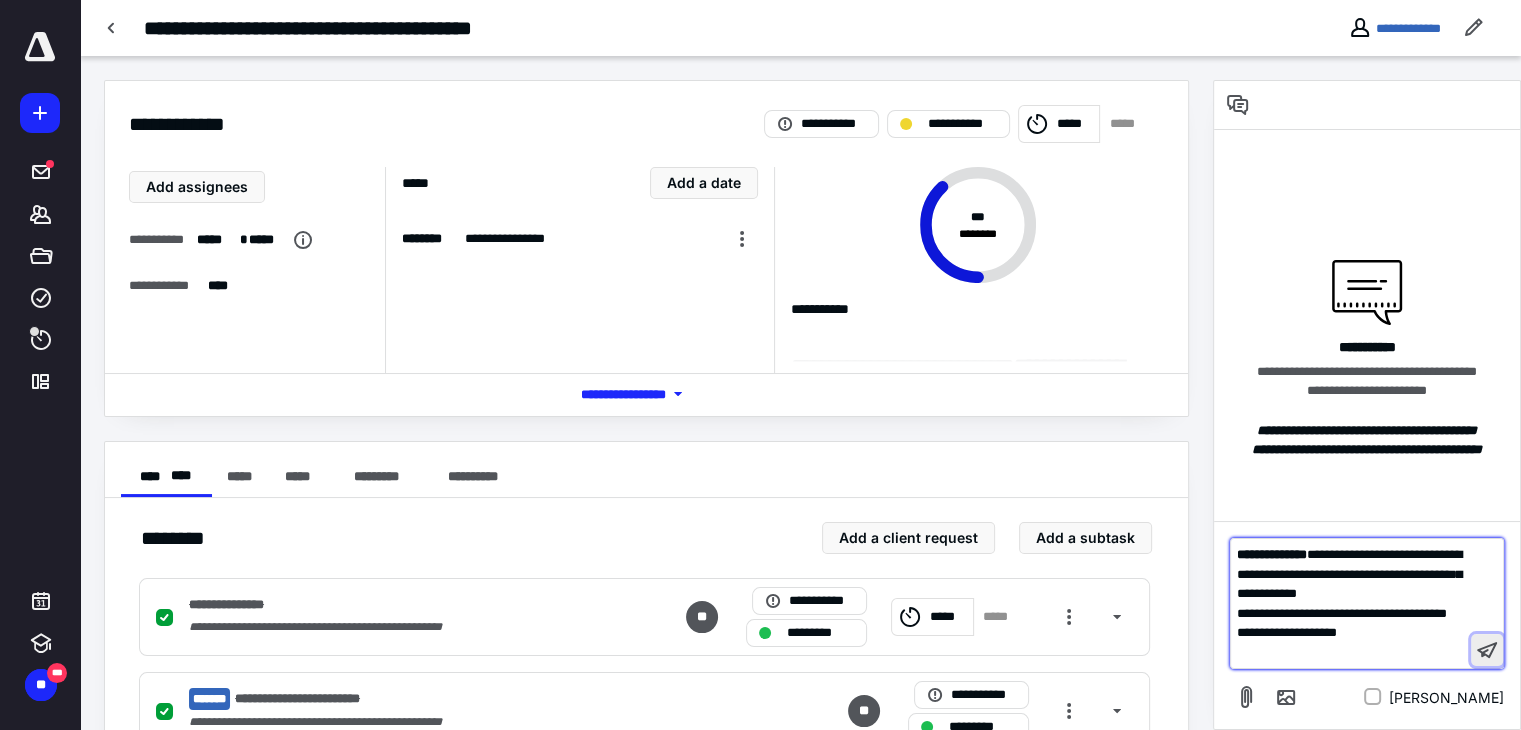 click at bounding box center (1487, 650) 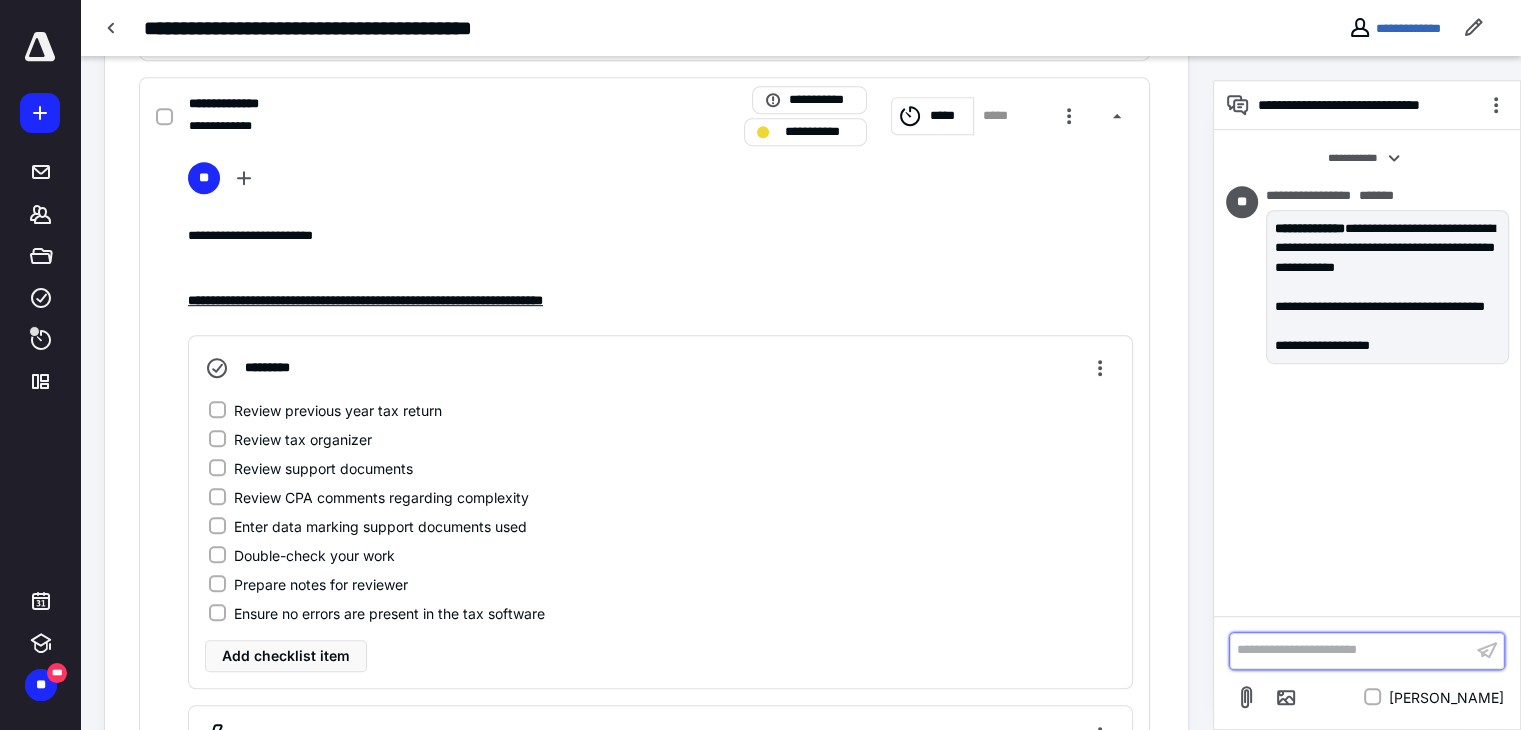 scroll, scrollTop: 1100, scrollLeft: 0, axis: vertical 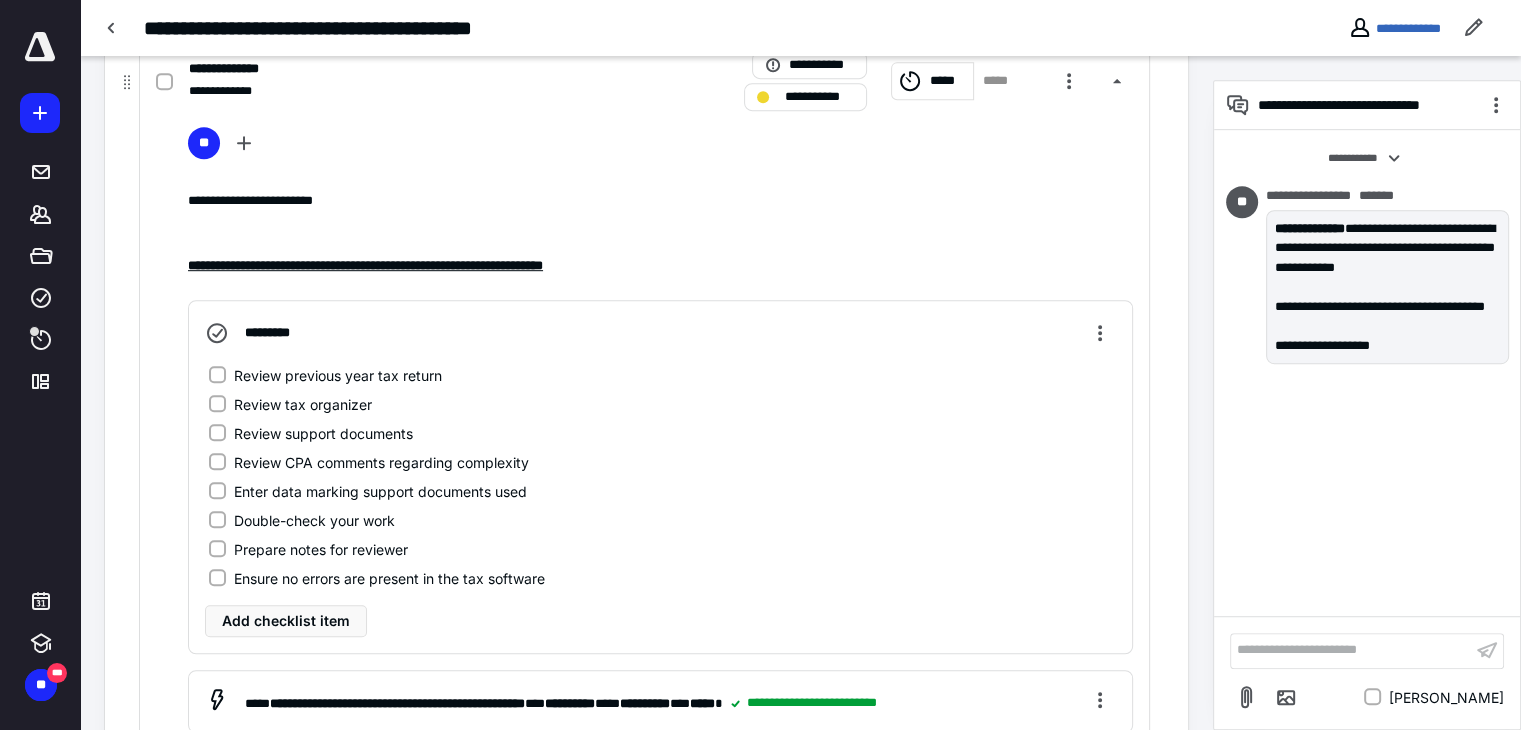 click on "Review previous year tax return" at bounding box center (217, 375) 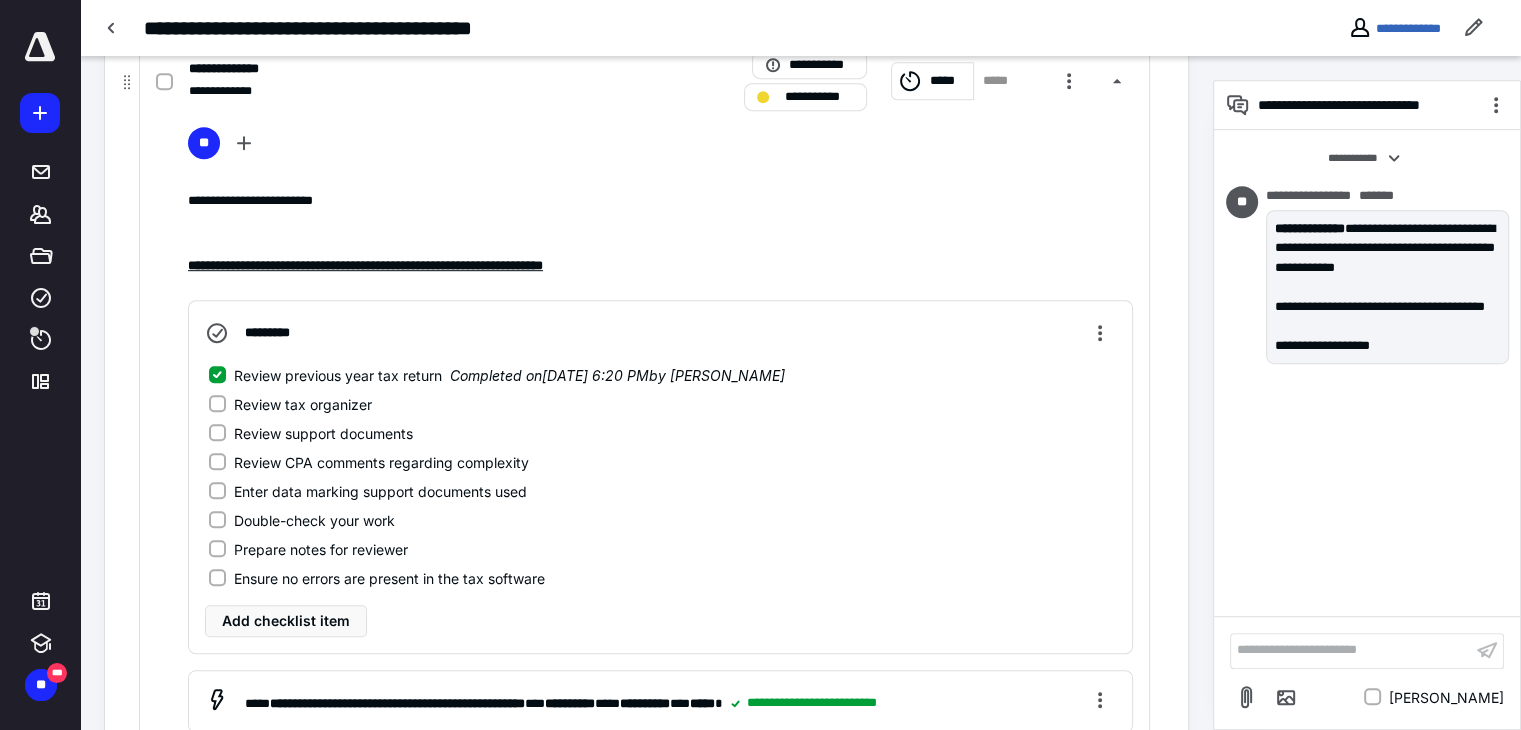 click on "Review tax organizer" at bounding box center (217, 404) 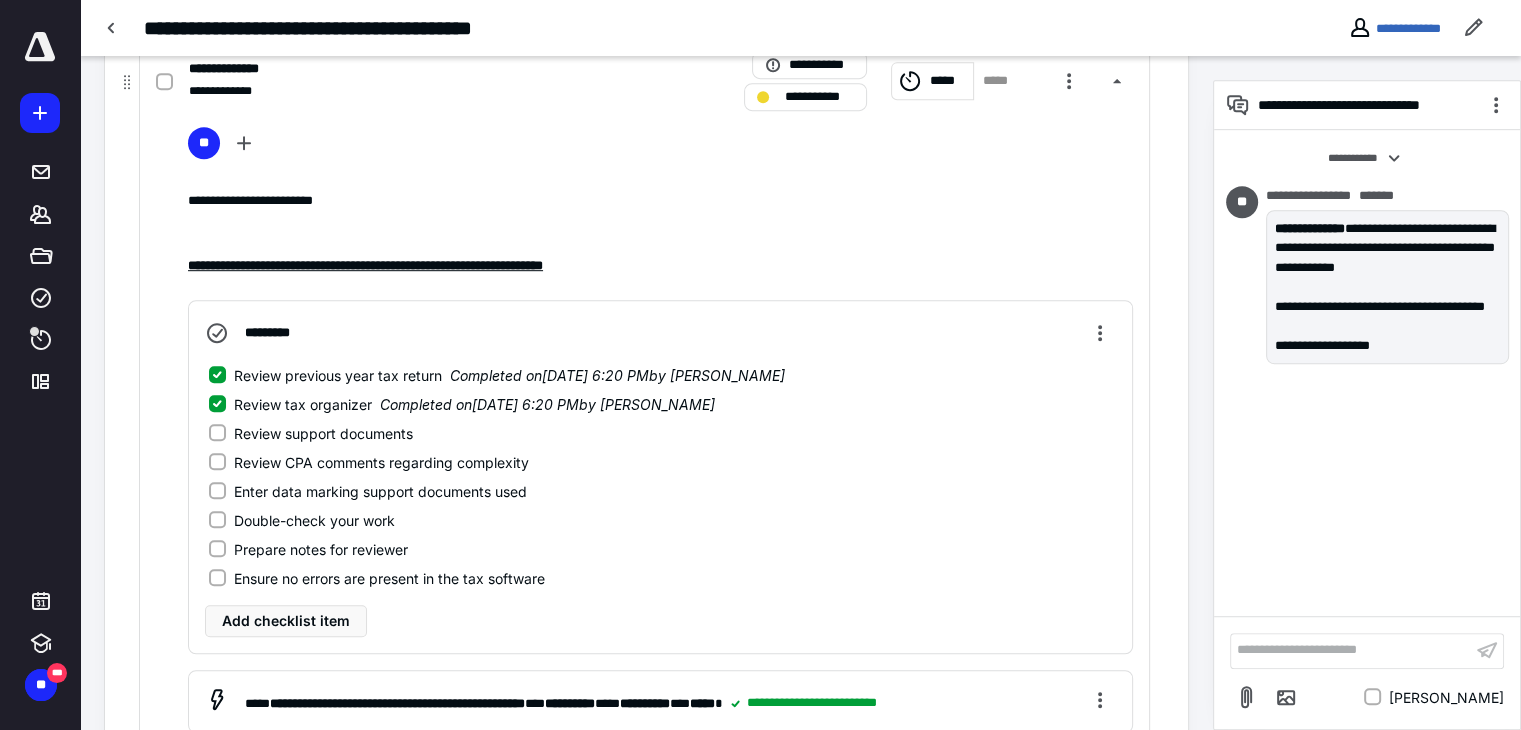 click 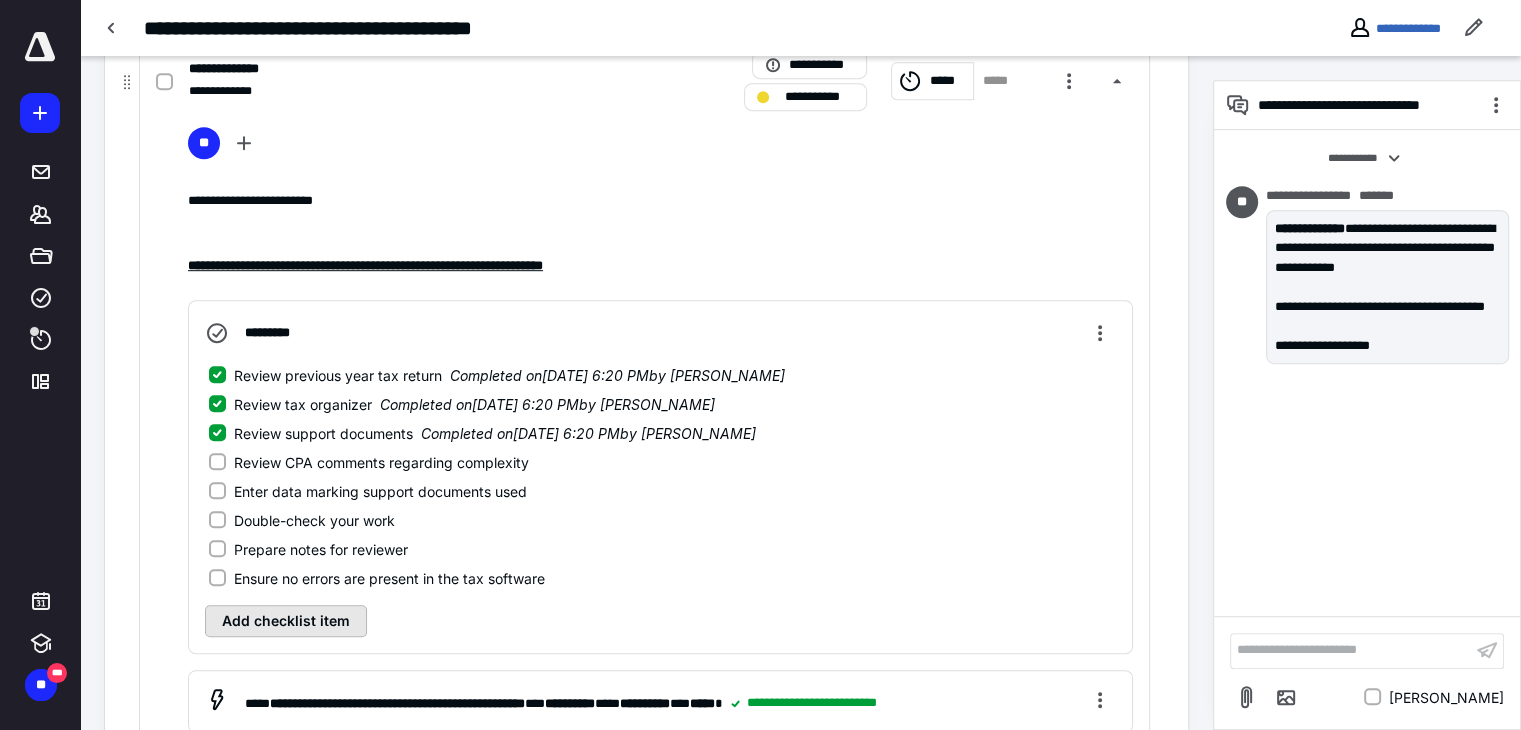 click on "Add checklist item" at bounding box center (286, 621) 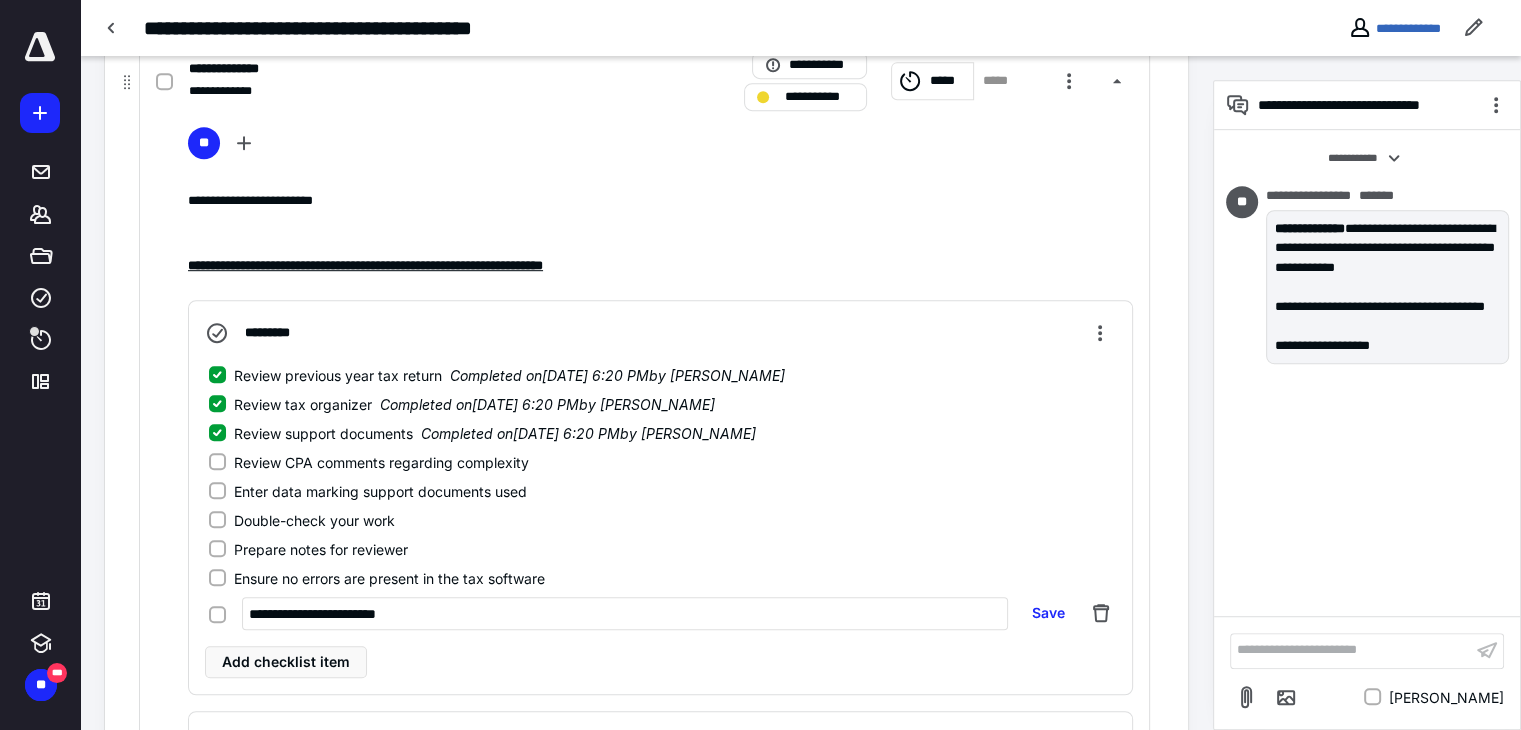 type on "**********" 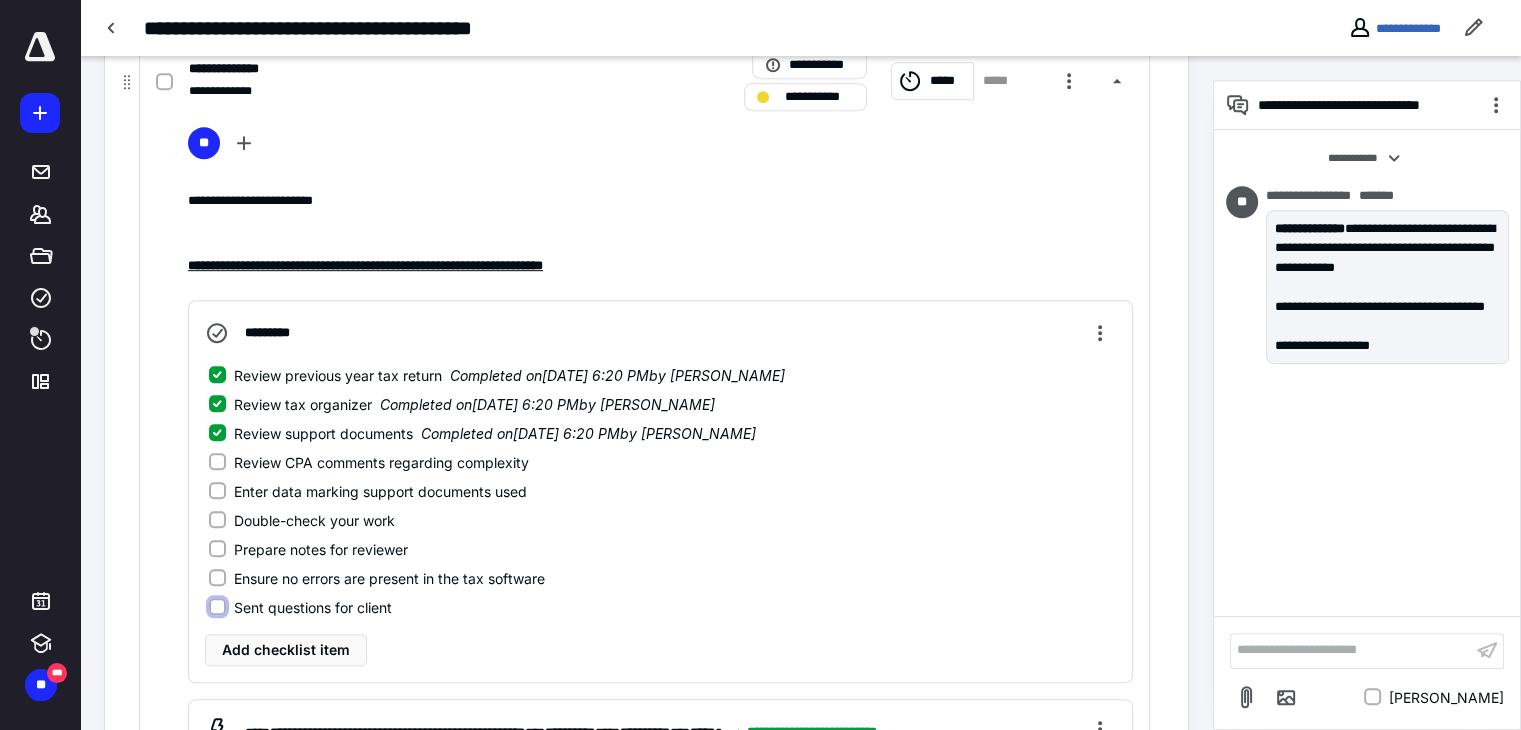 click on "Sent questions for client" at bounding box center [217, 607] 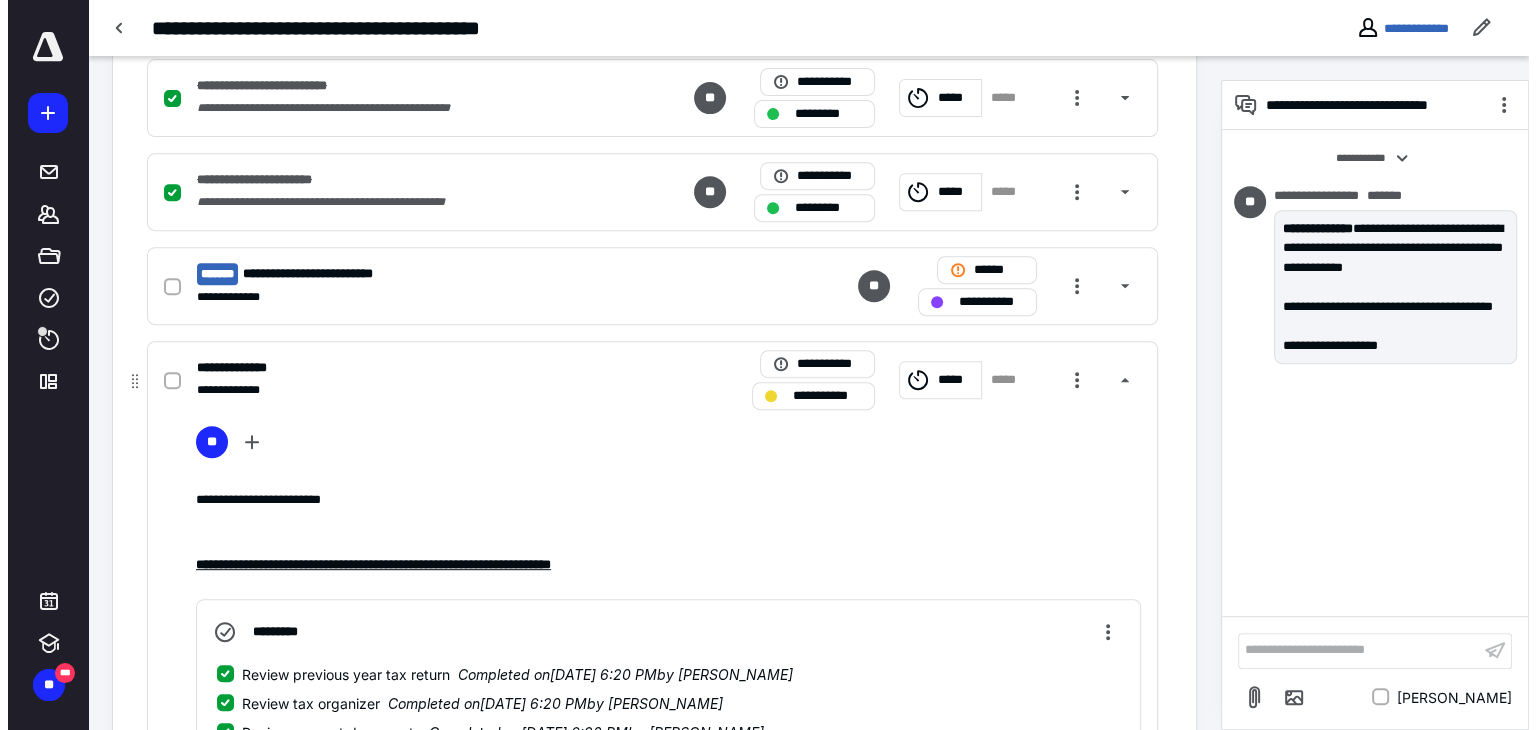scroll, scrollTop: 800, scrollLeft: 0, axis: vertical 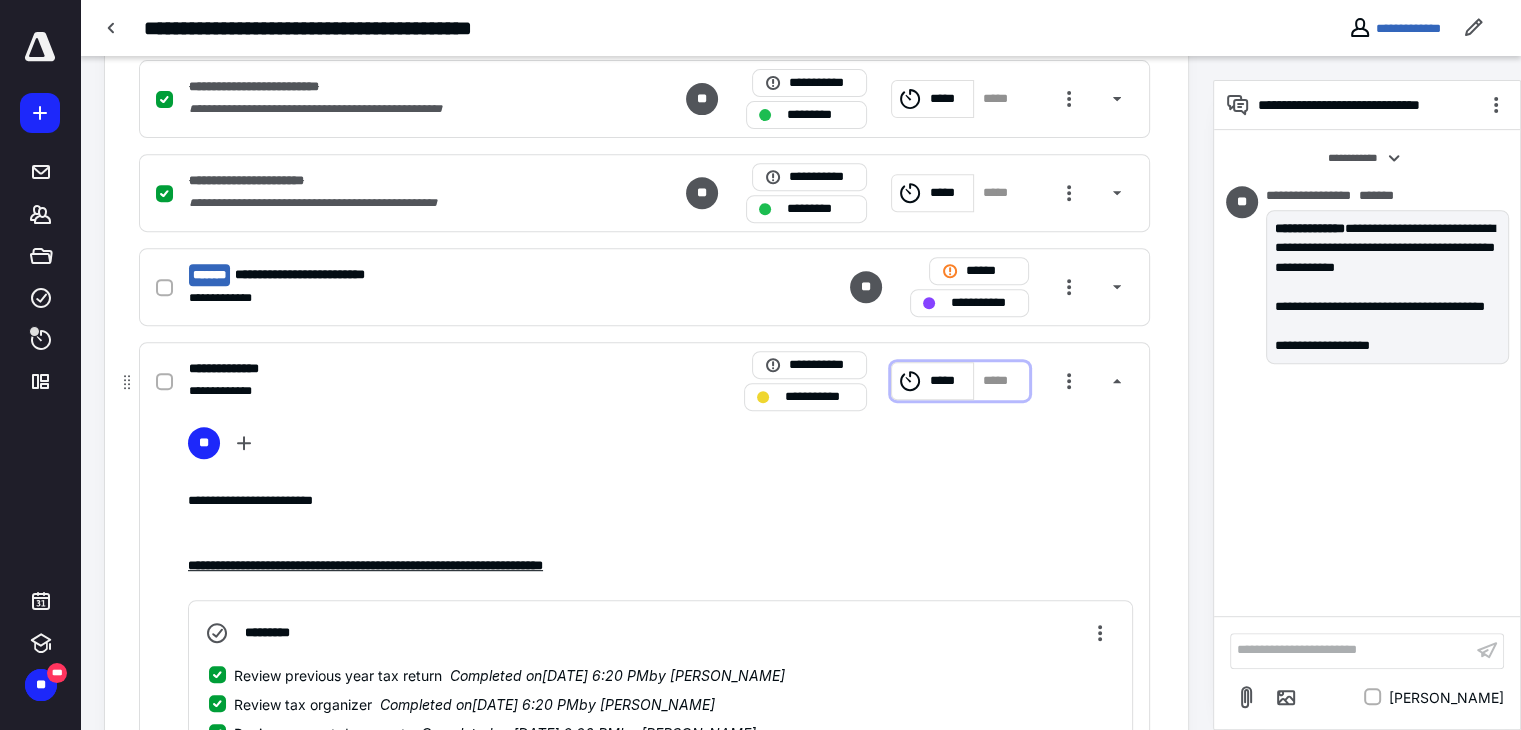click 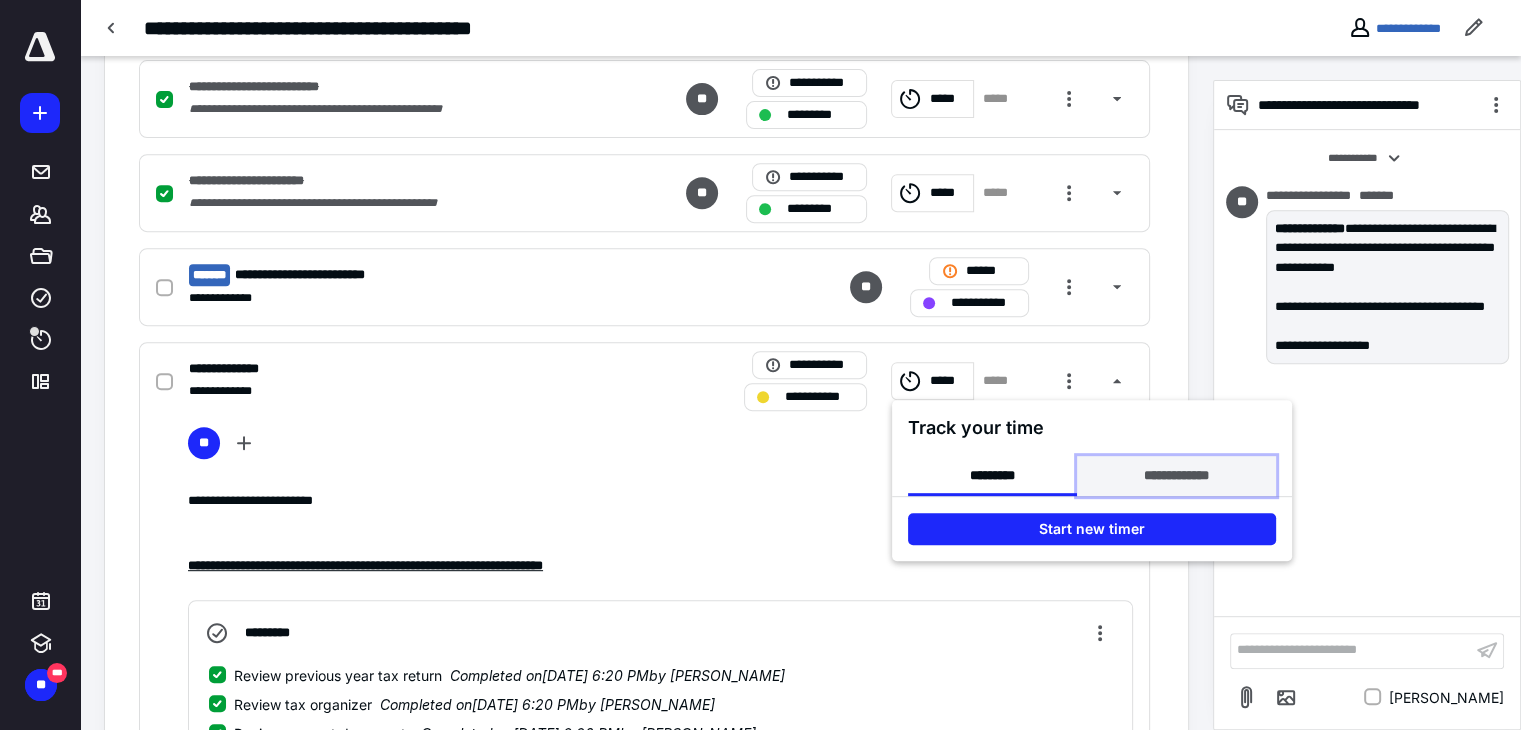 click on "**********" at bounding box center (1176, 476) 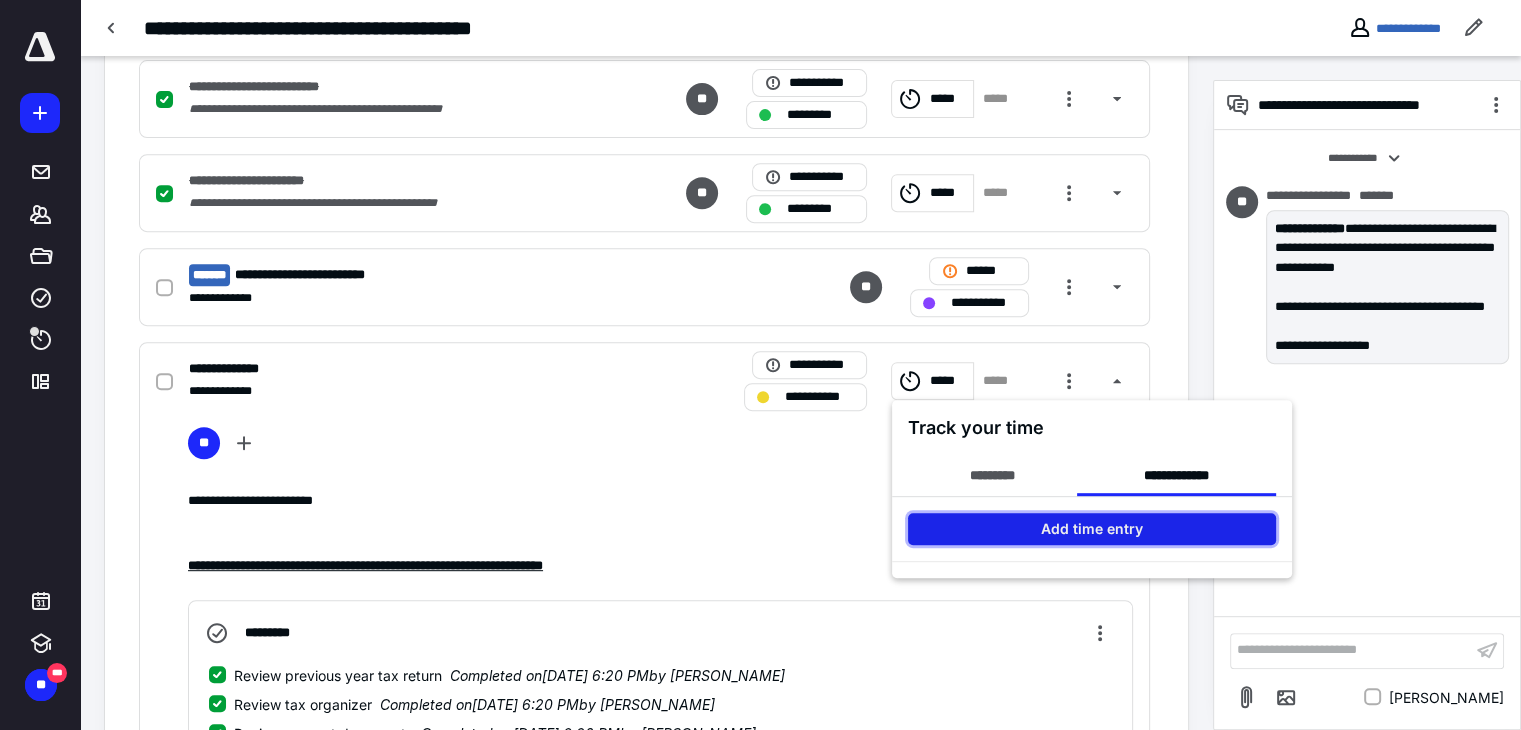 click on "Add time entry" at bounding box center (1092, 529) 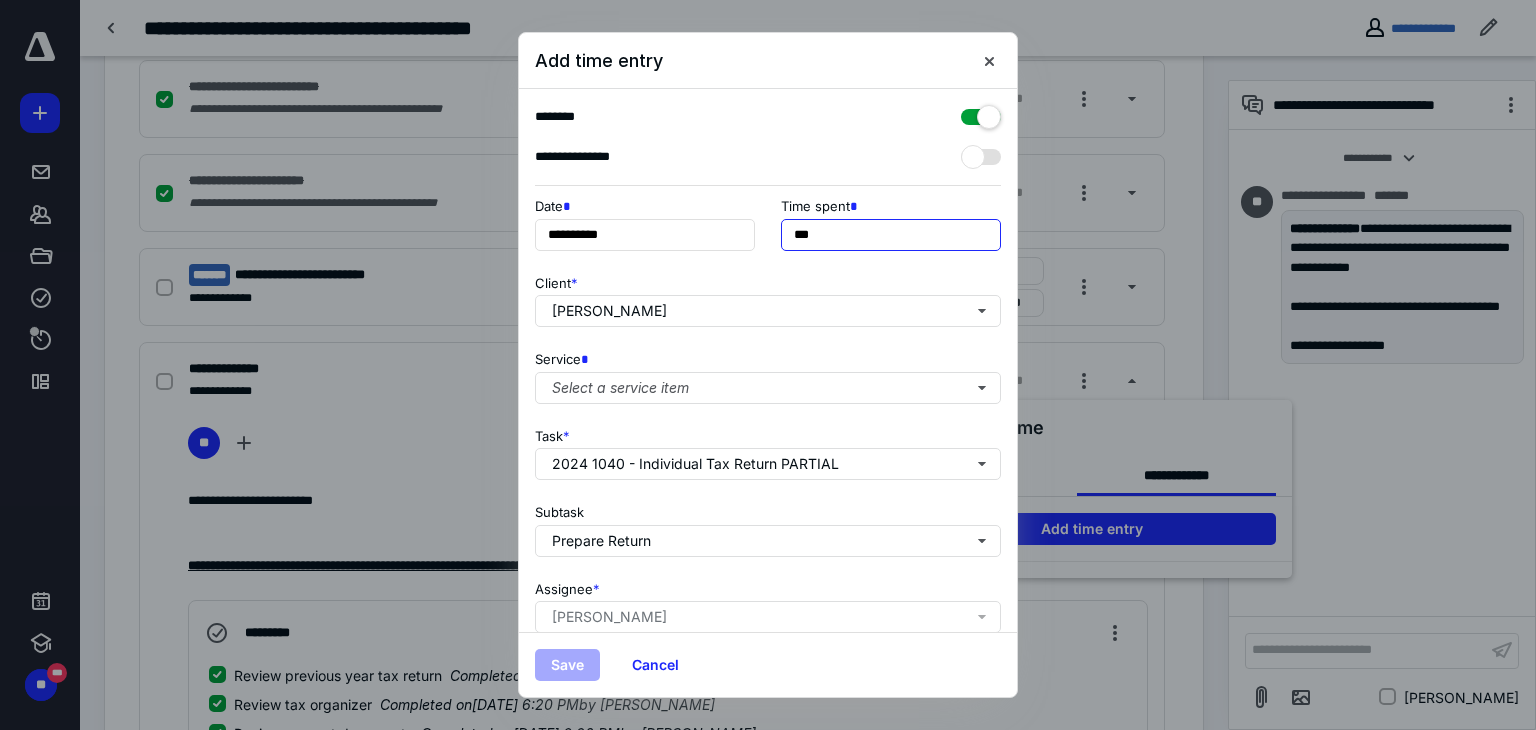 drag, startPoint x: 805, startPoint y: 233, endPoint x: 760, endPoint y: 220, distance: 46.840153 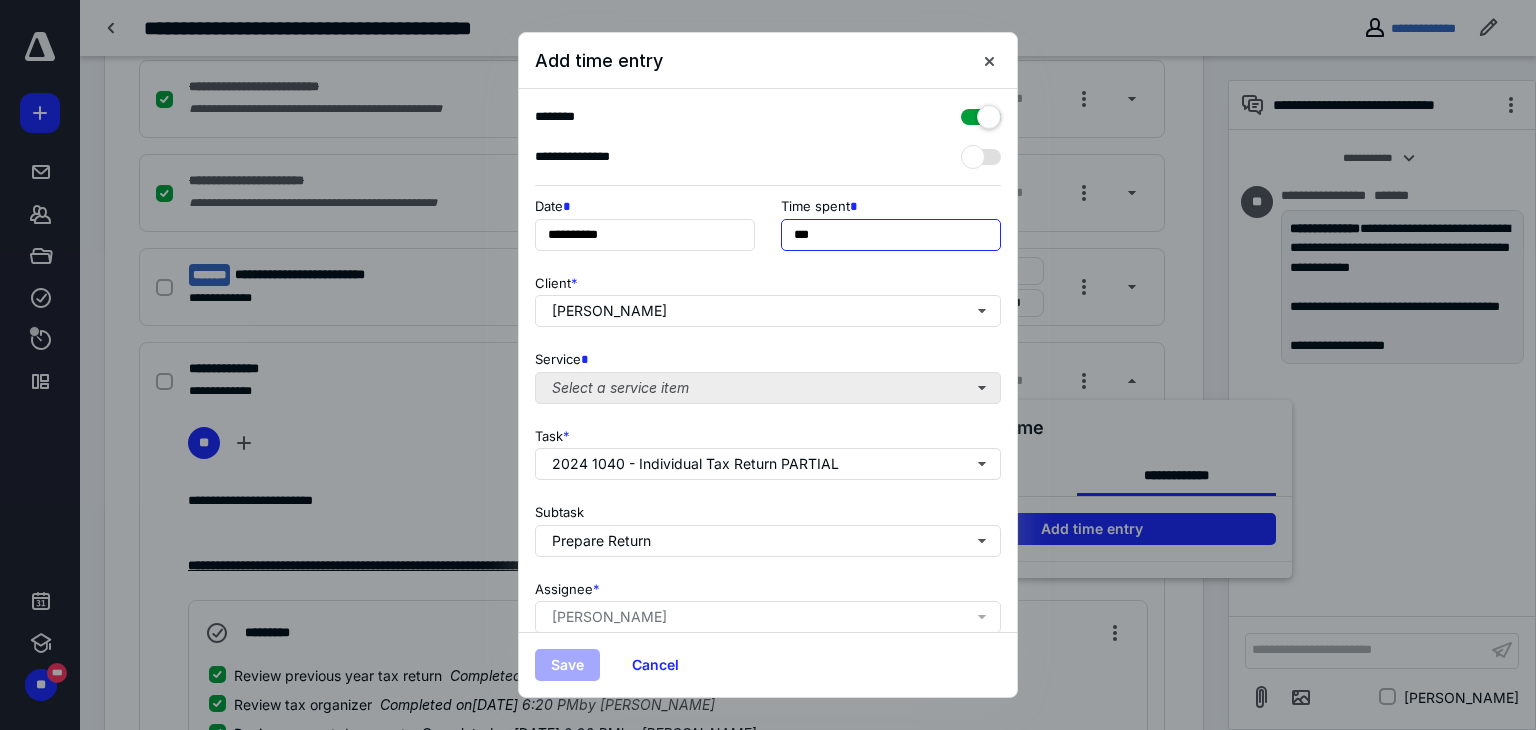 type on "***" 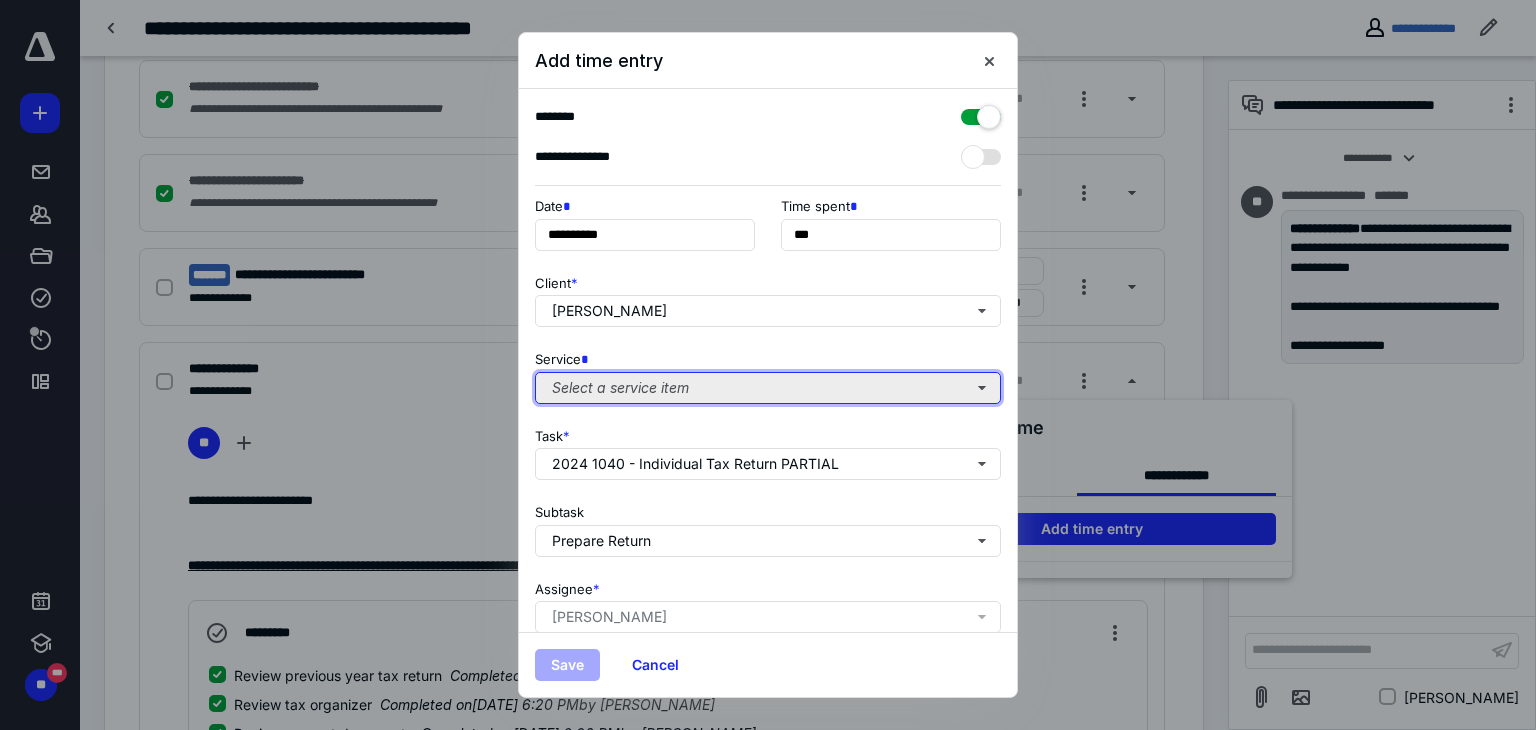 click on "Select a service item" at bounding box center (768, 388) 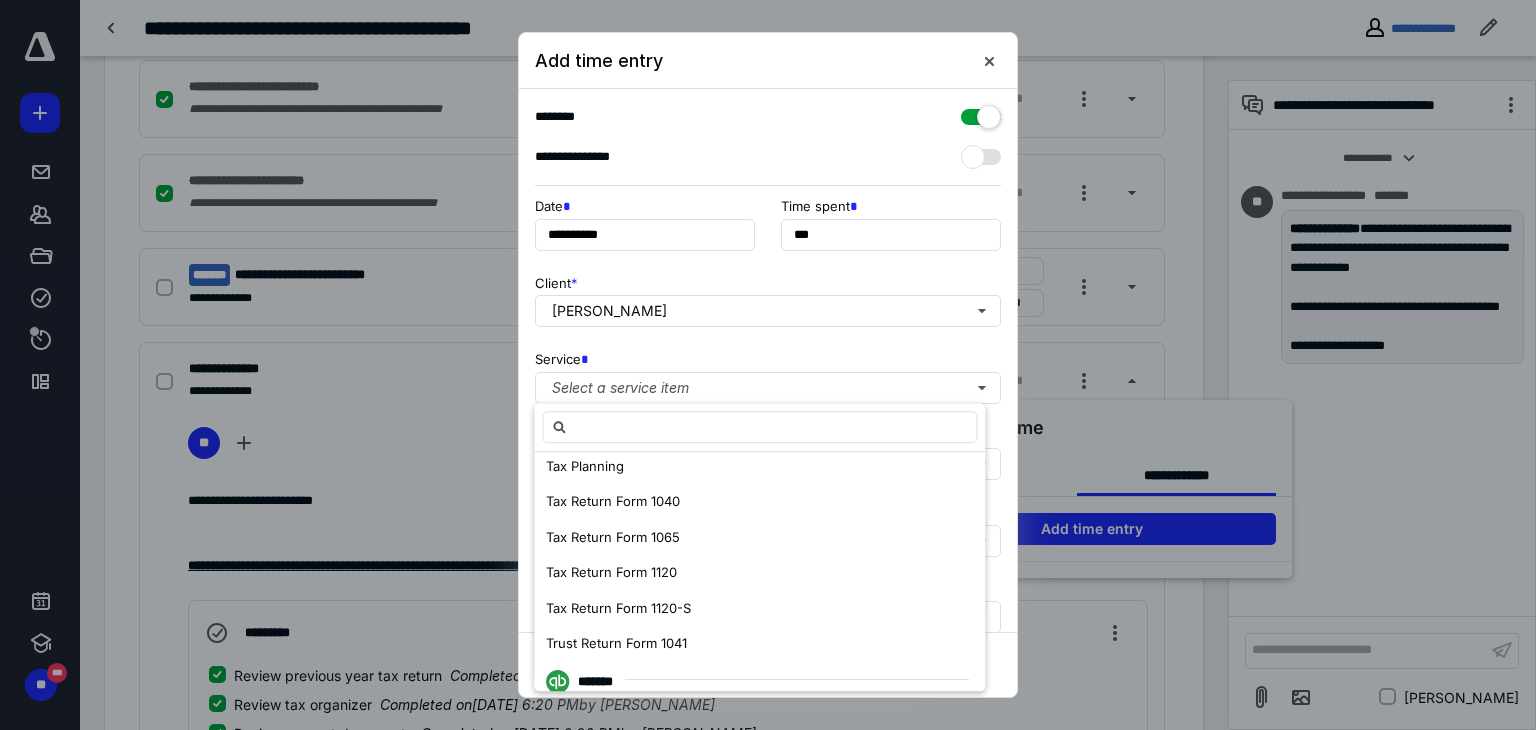 scroll, scrollTop: 300, scrollLeft: 0, axis: vertical 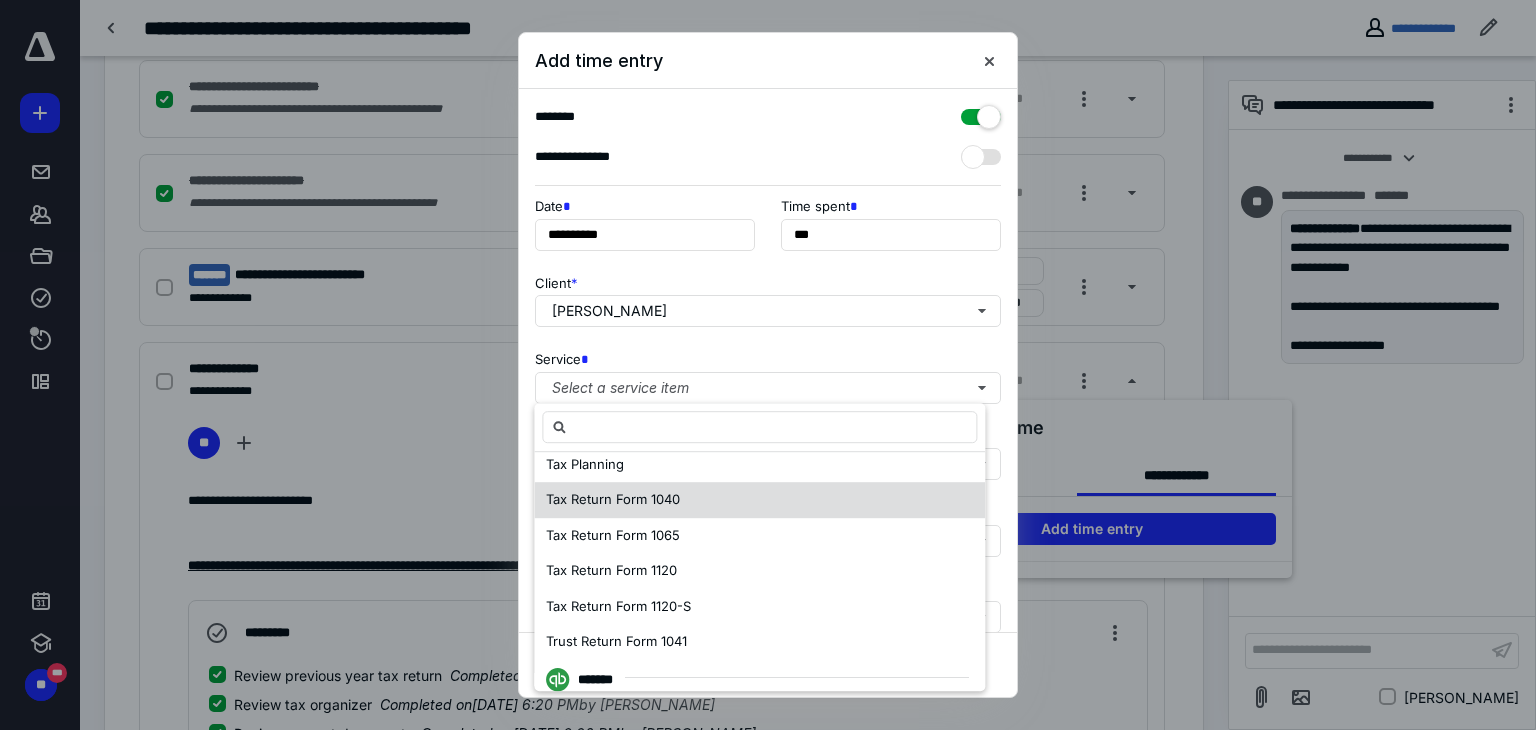 click on "Tax Return Form 1040" at bounding box center [759, 500] 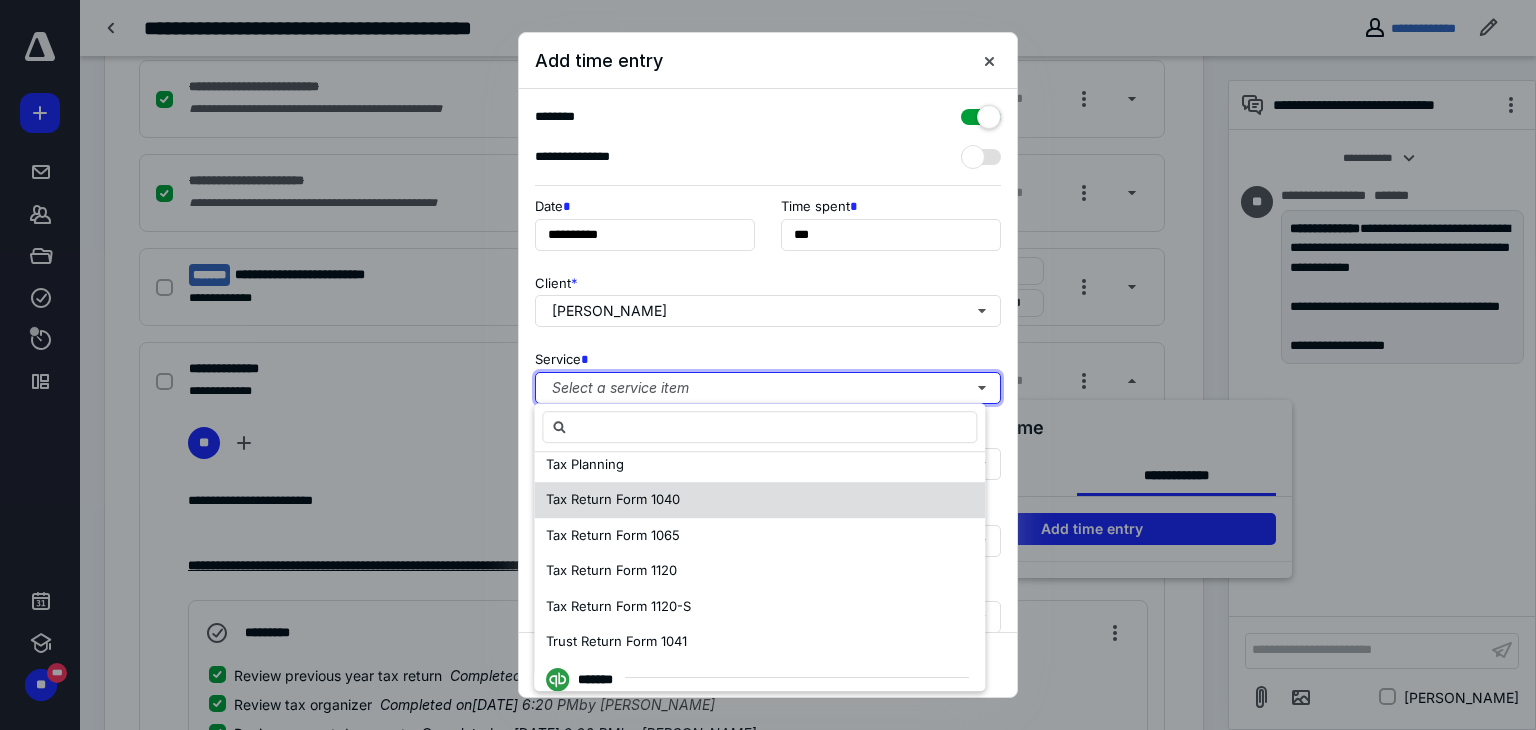 scroll, scrollTop: 0, scrollLeft: 0, axis: both 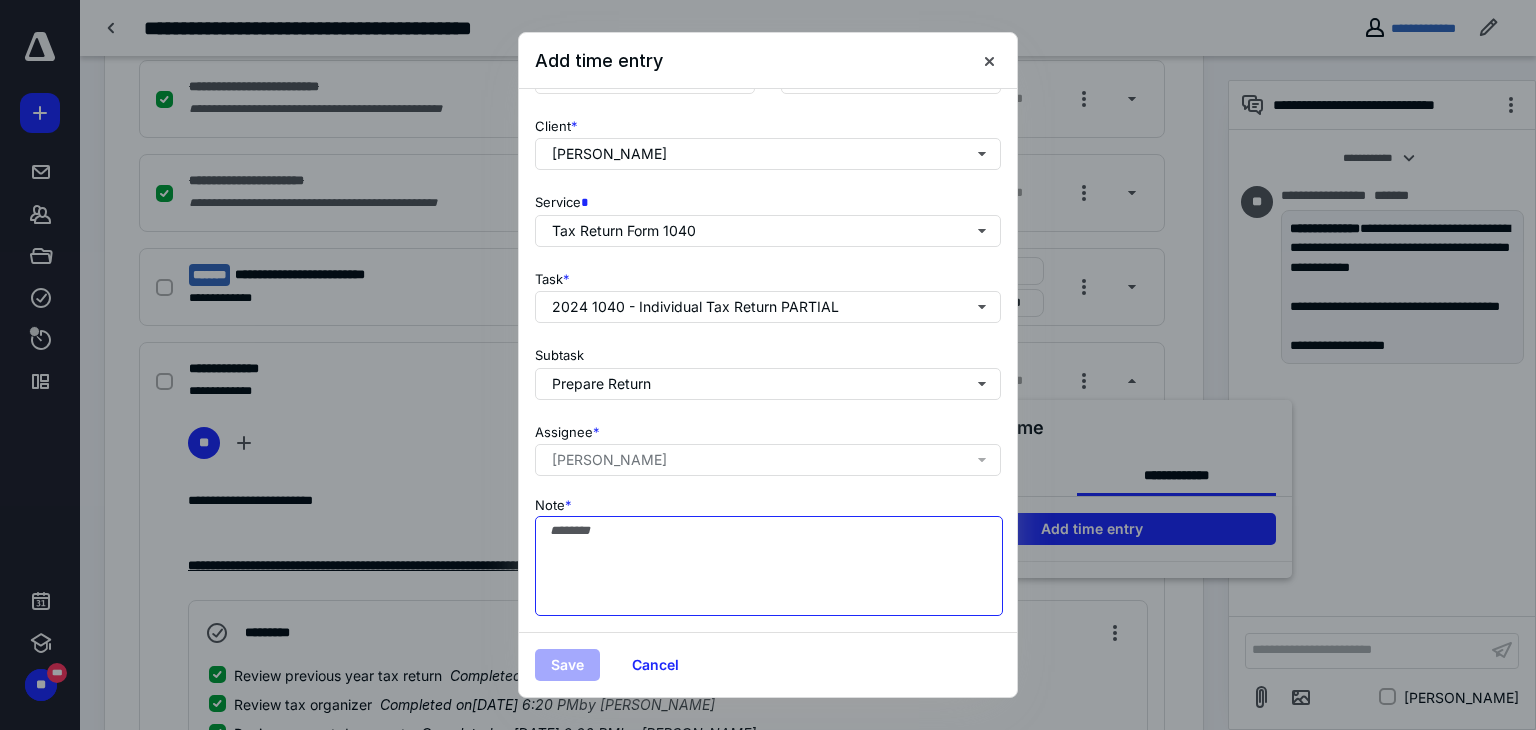 click on "Note *" at bounding box center [769, 566] 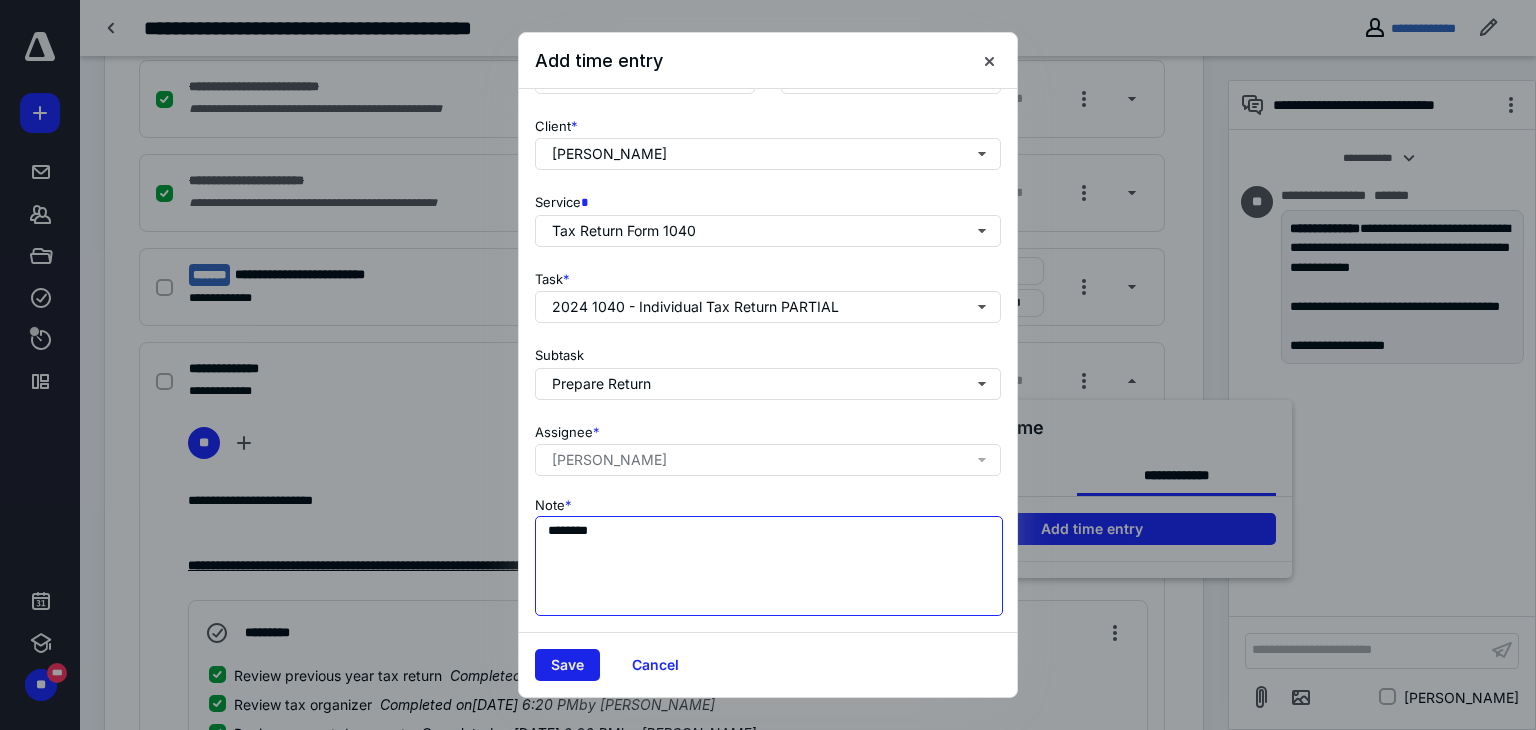 type on "********" 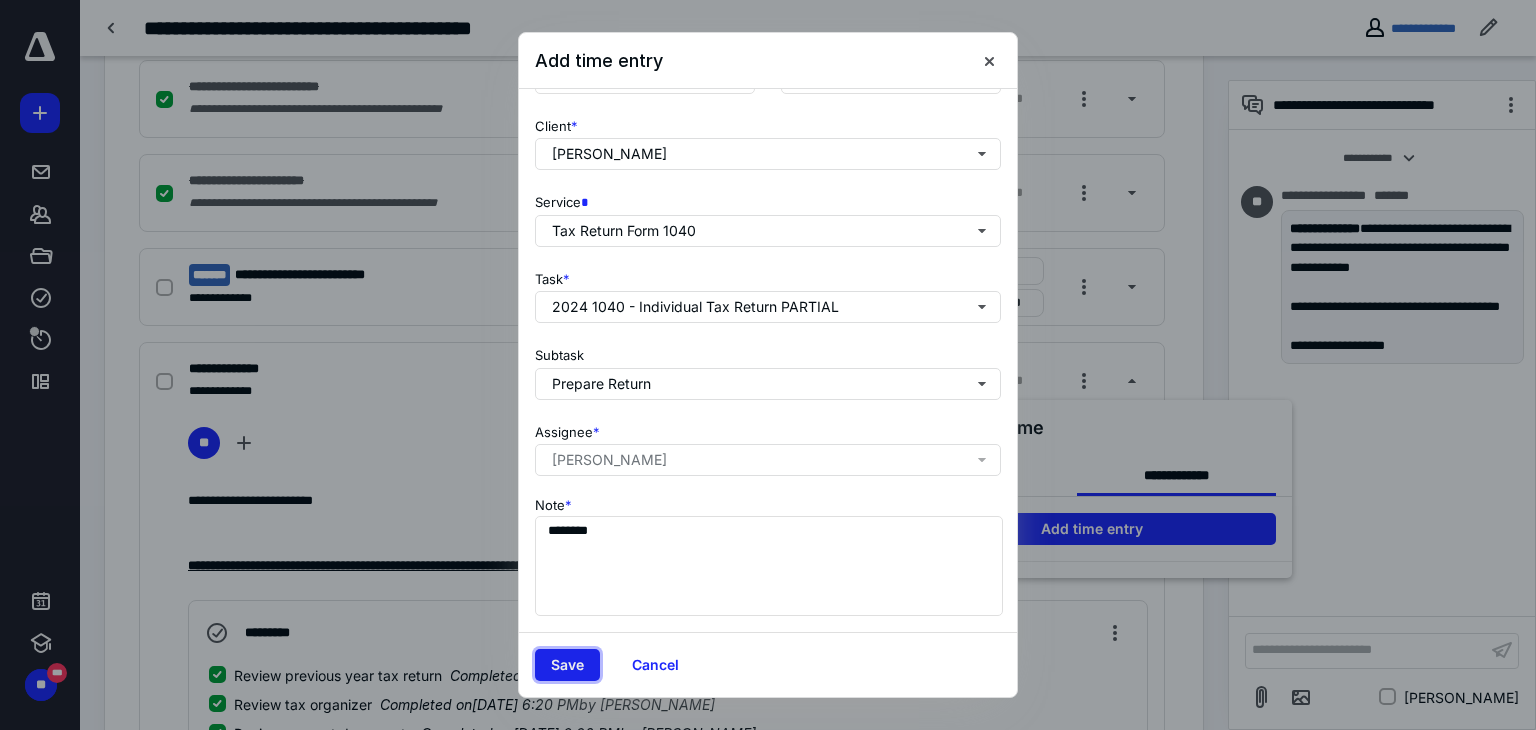 click on "Save" at bounding box center [567, 665] 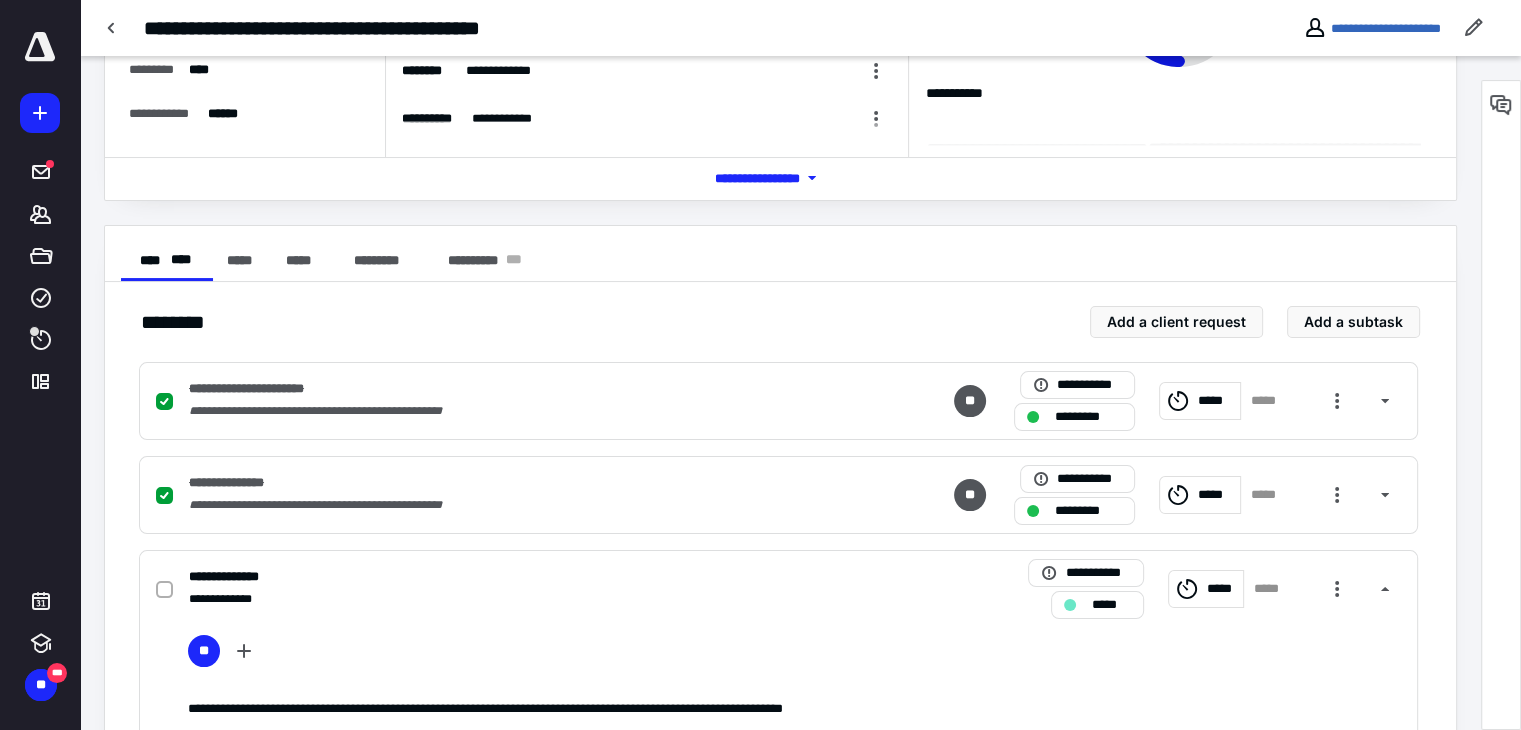 scroll, scrollTop: 300, scrollLeft: 0, axis: vertical 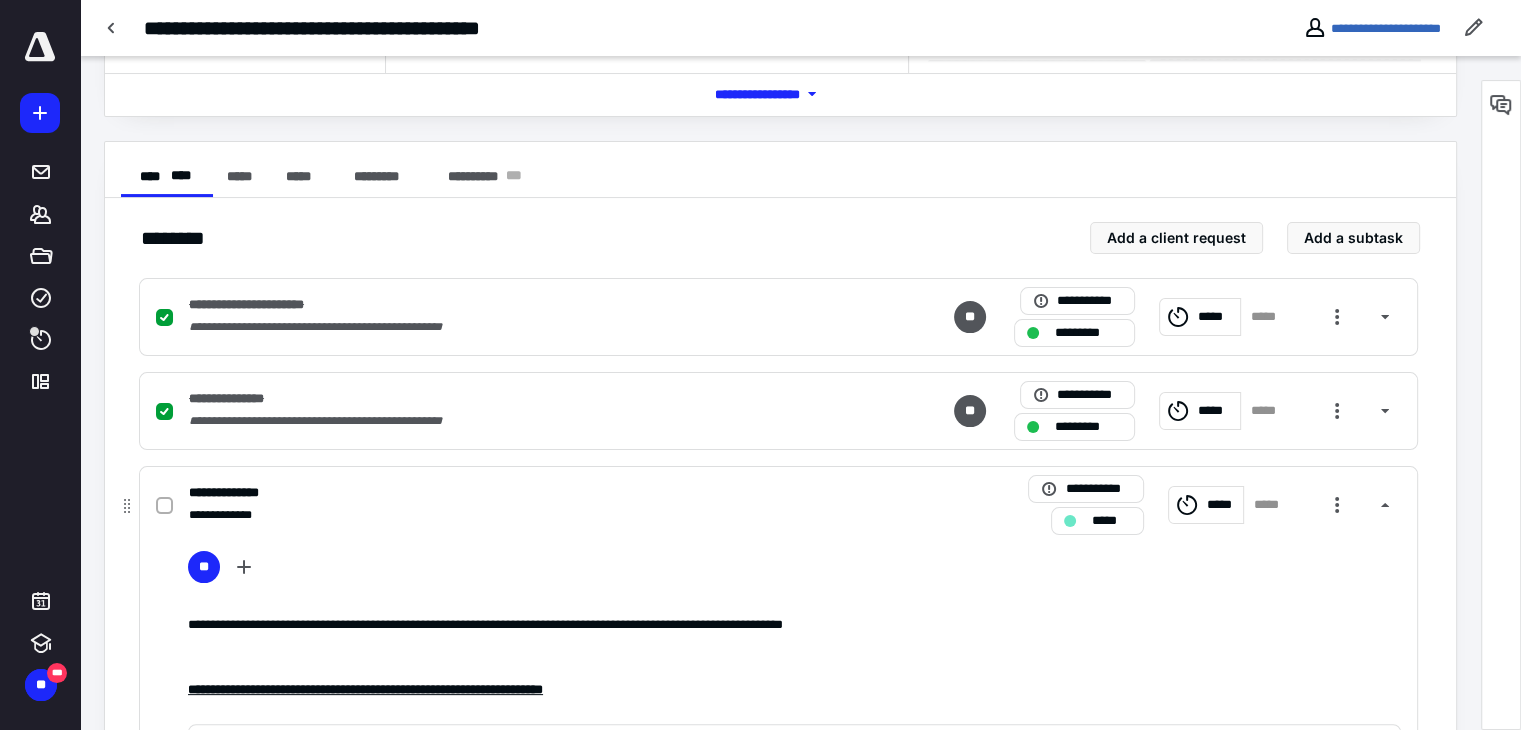 click on "*****" at bounding box center (1111, 521) 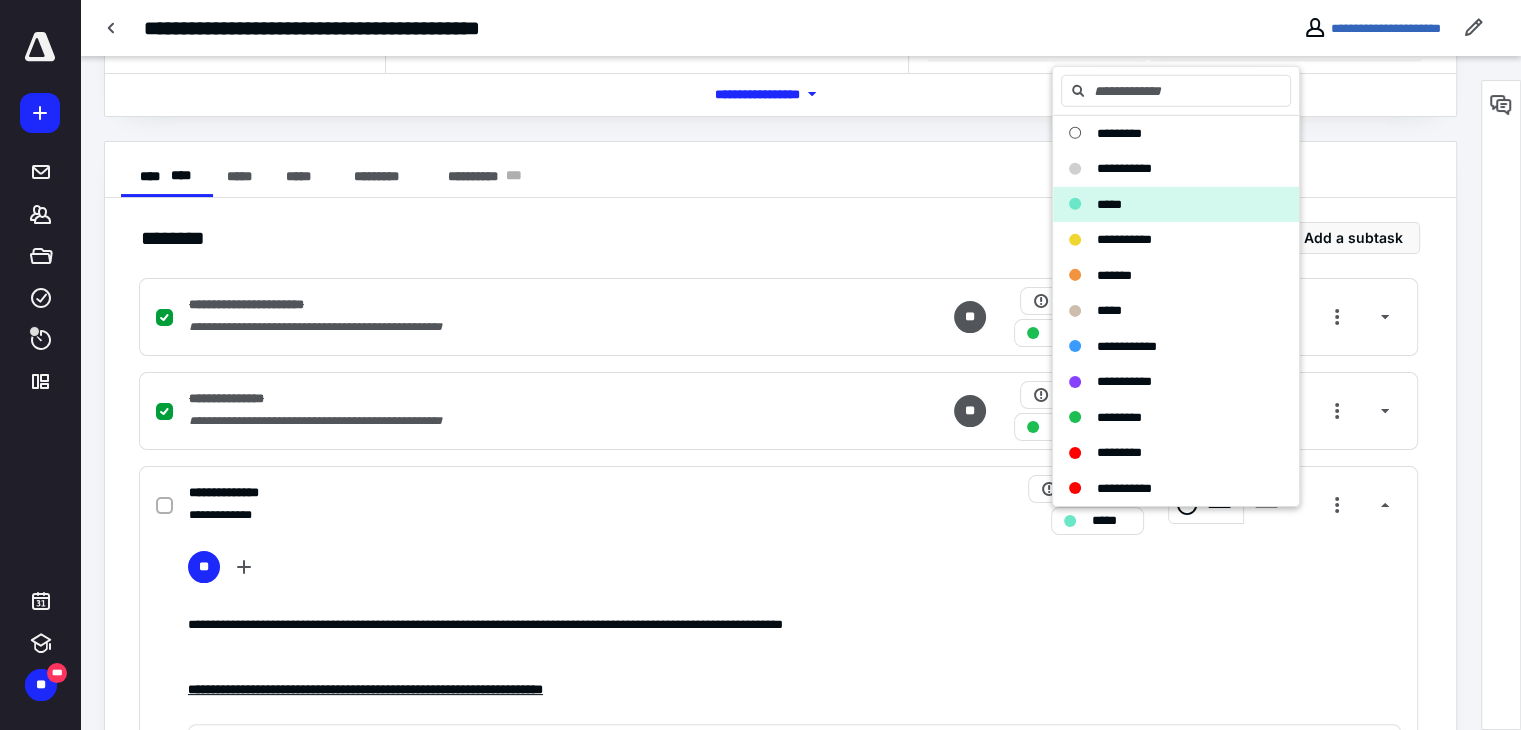 click on "**********" at bounding box center (780, 1137) 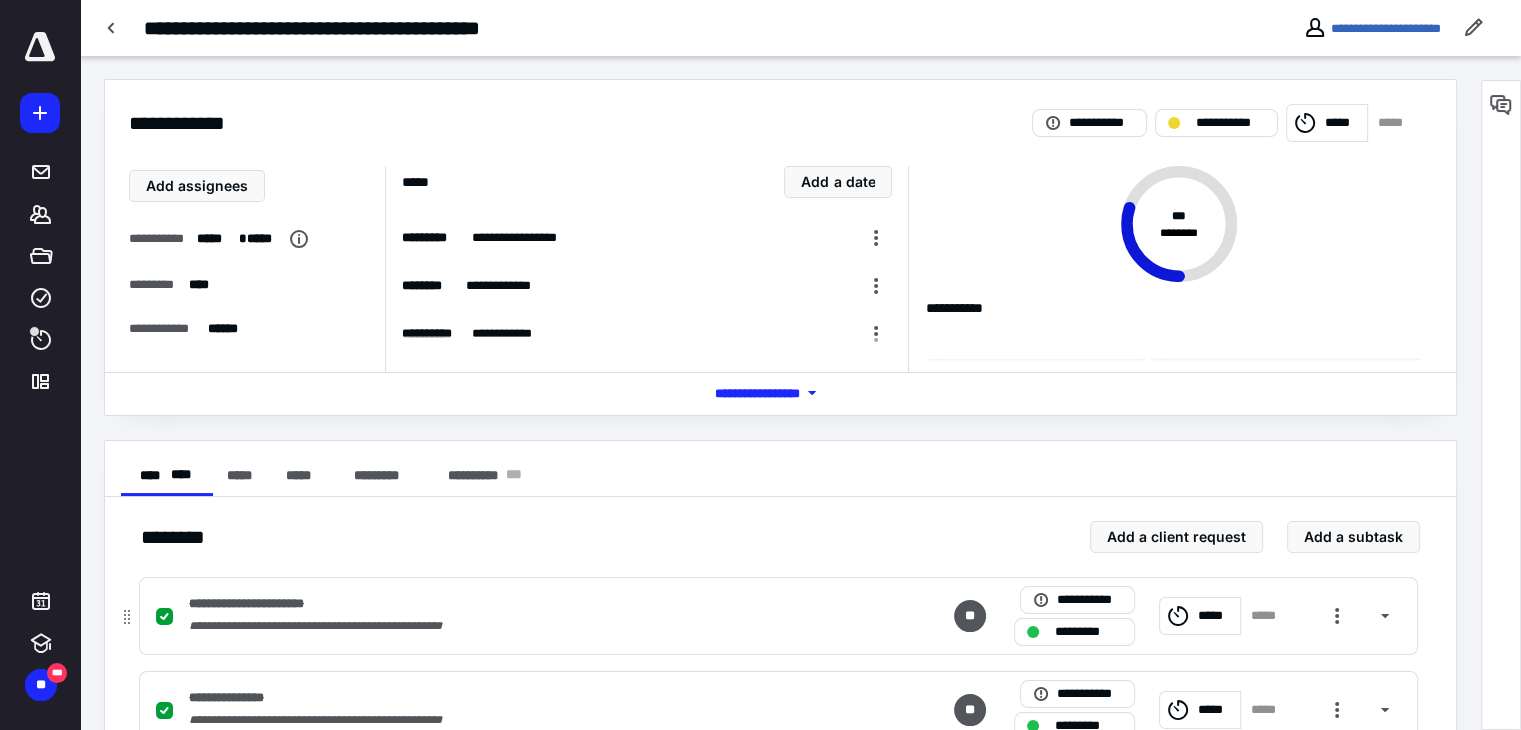 scroll, scrollTop: 0, scrollLeft: 0, axis: both 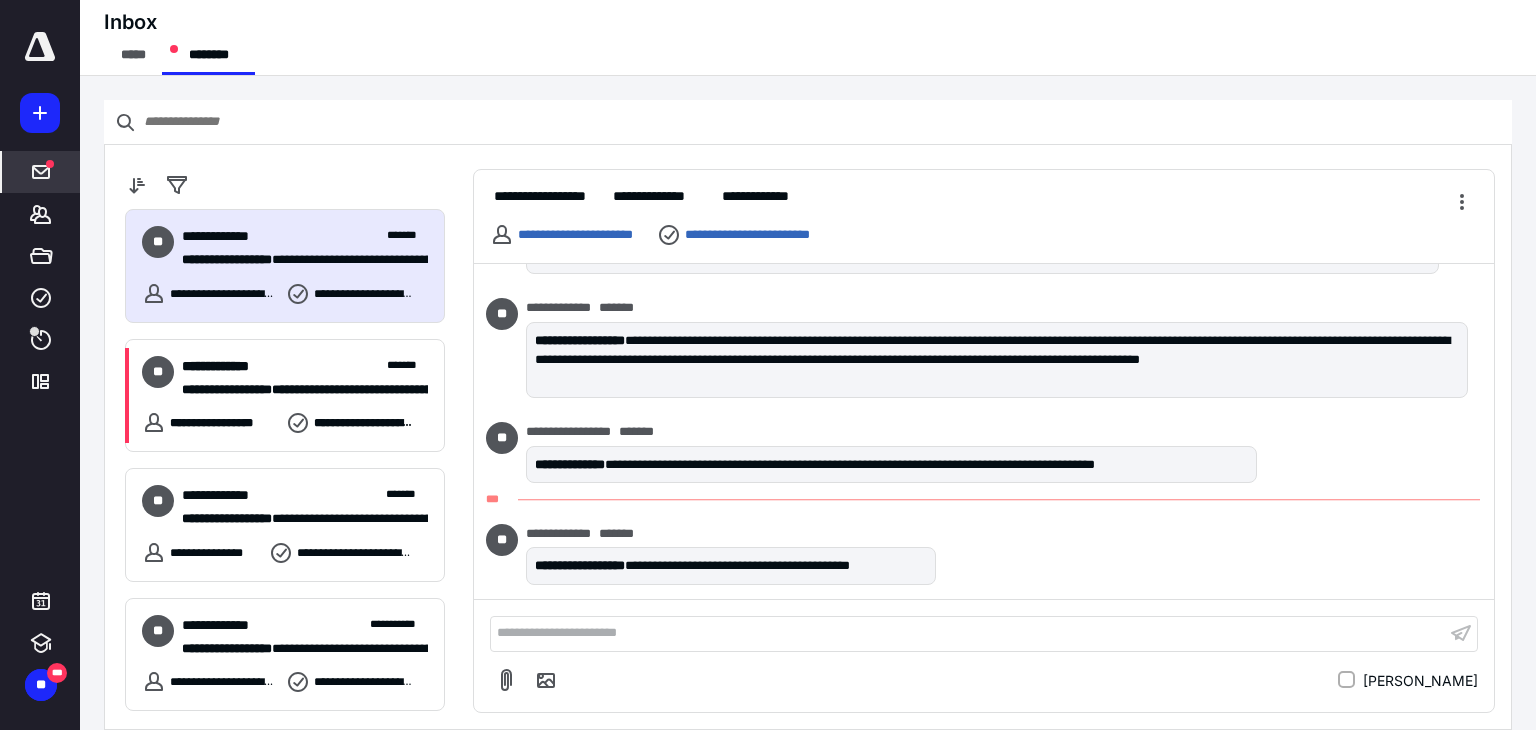 click on "**********" at bounding box center [968, 633] 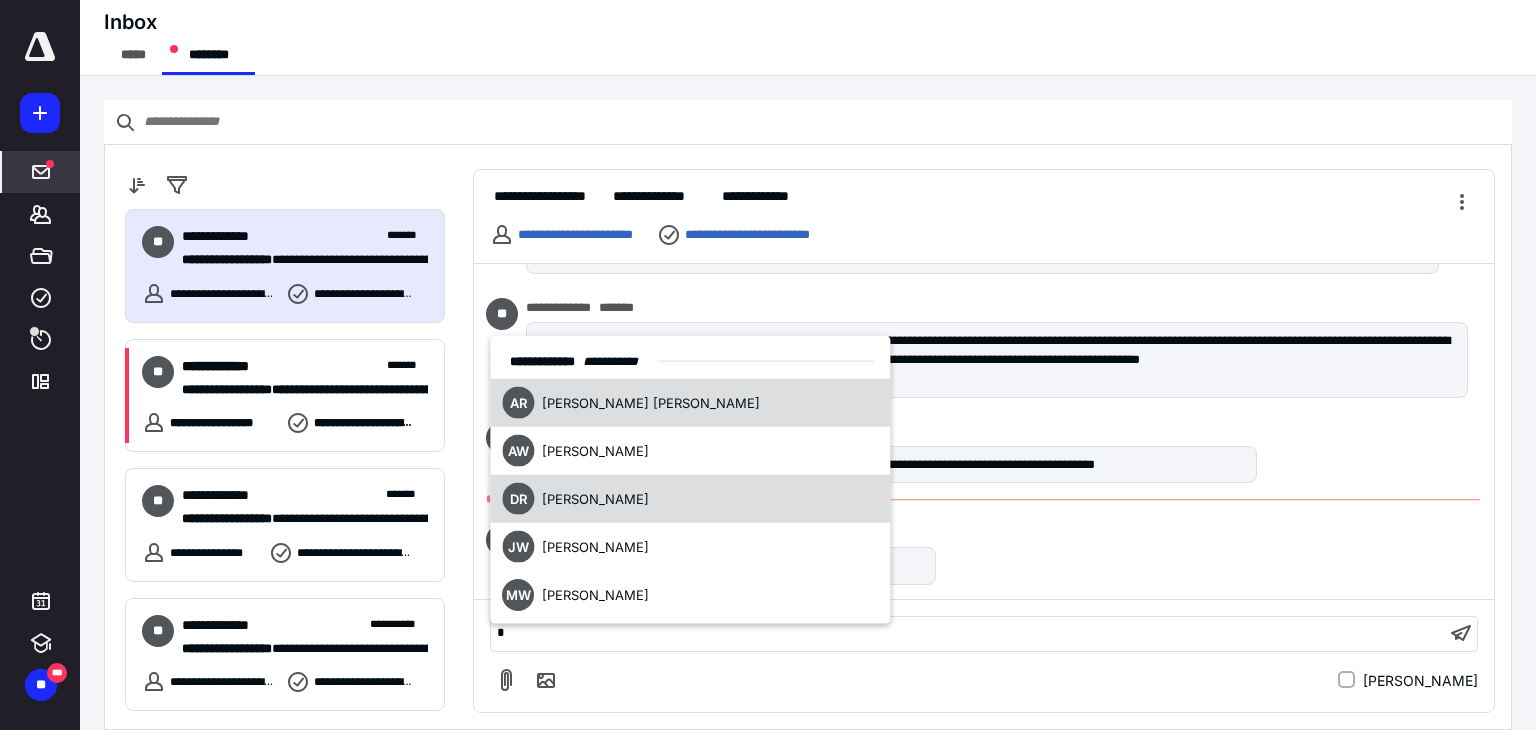 click on "[PERSON_NAME]" at bounding box center (690, 499) 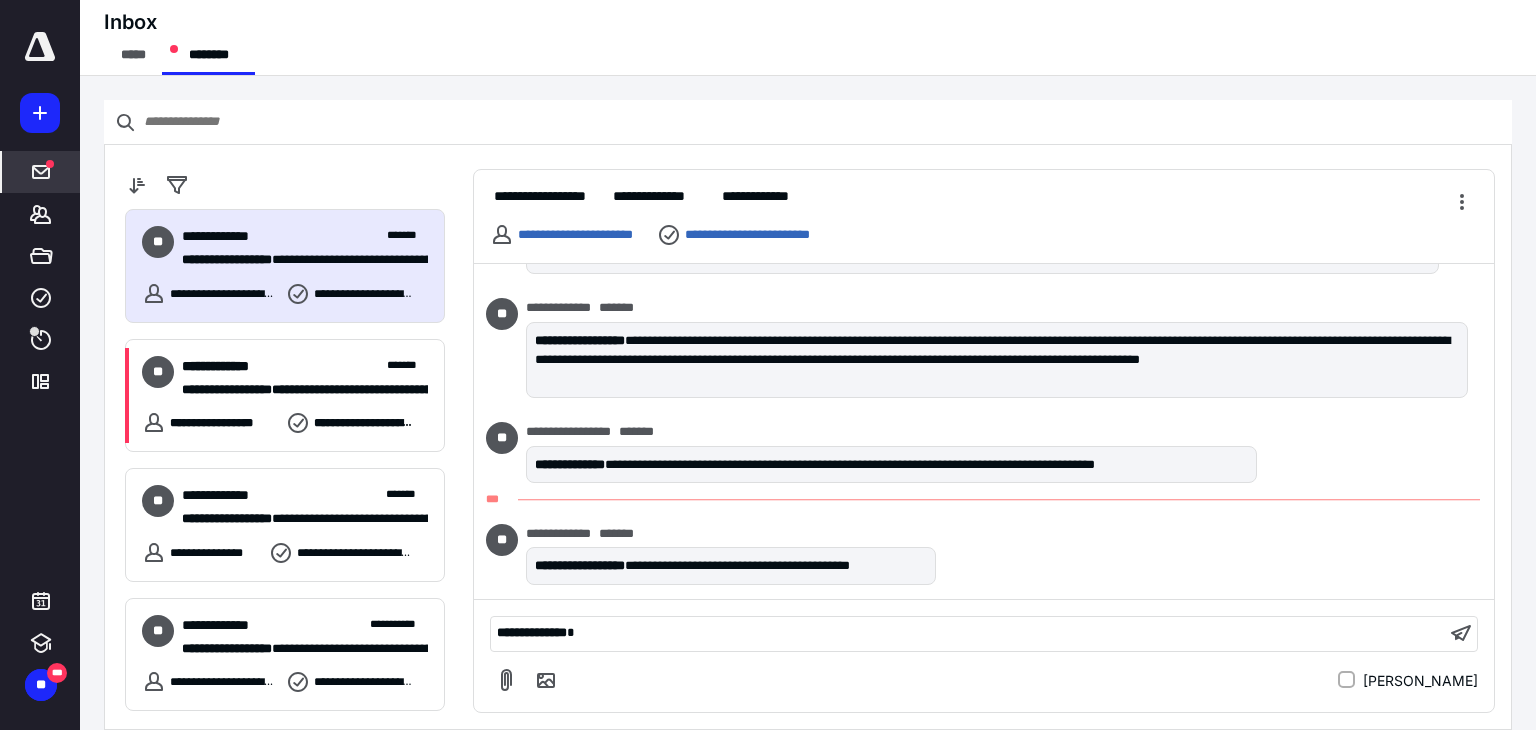 type 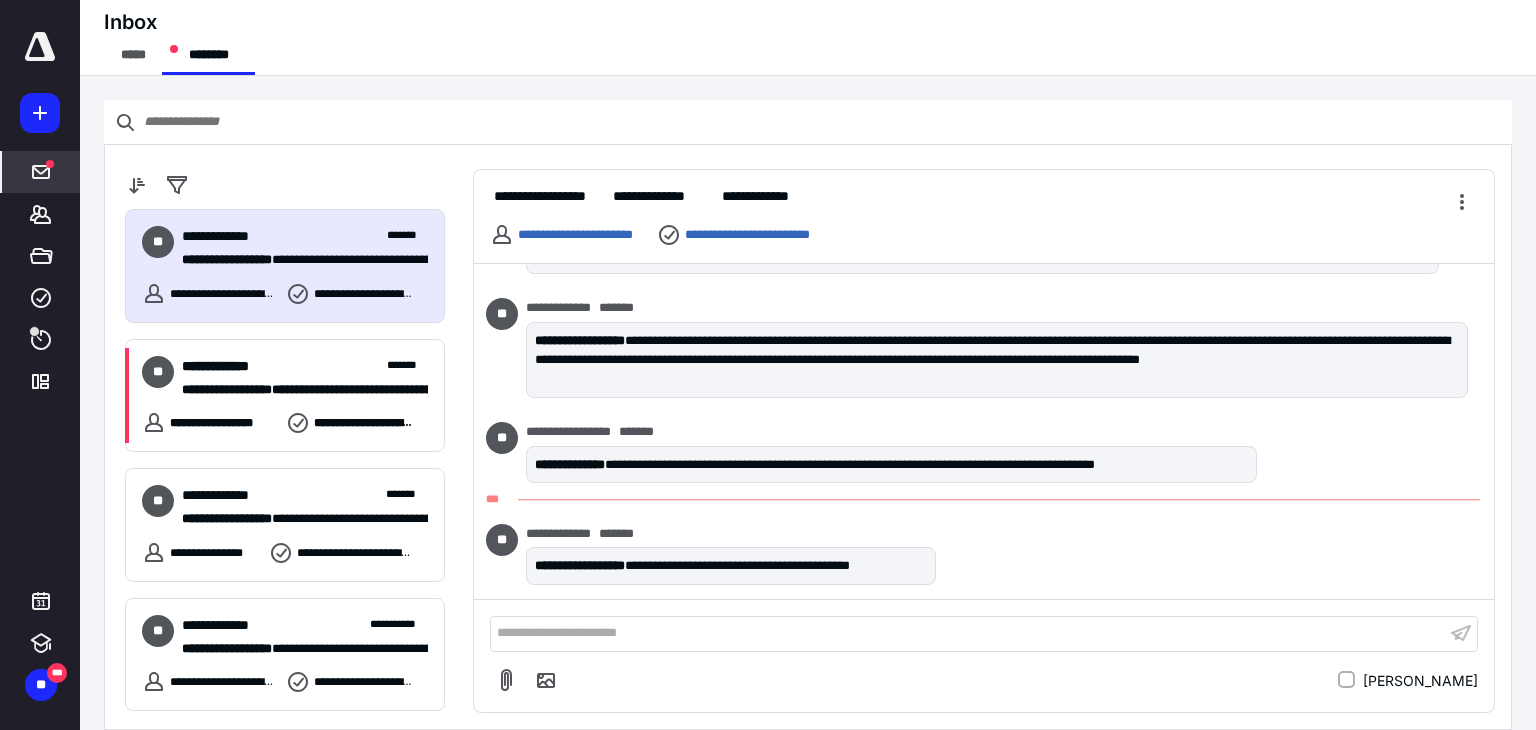 scroll, scrollTop: 938, scrollLeft: 0, axis: vertical 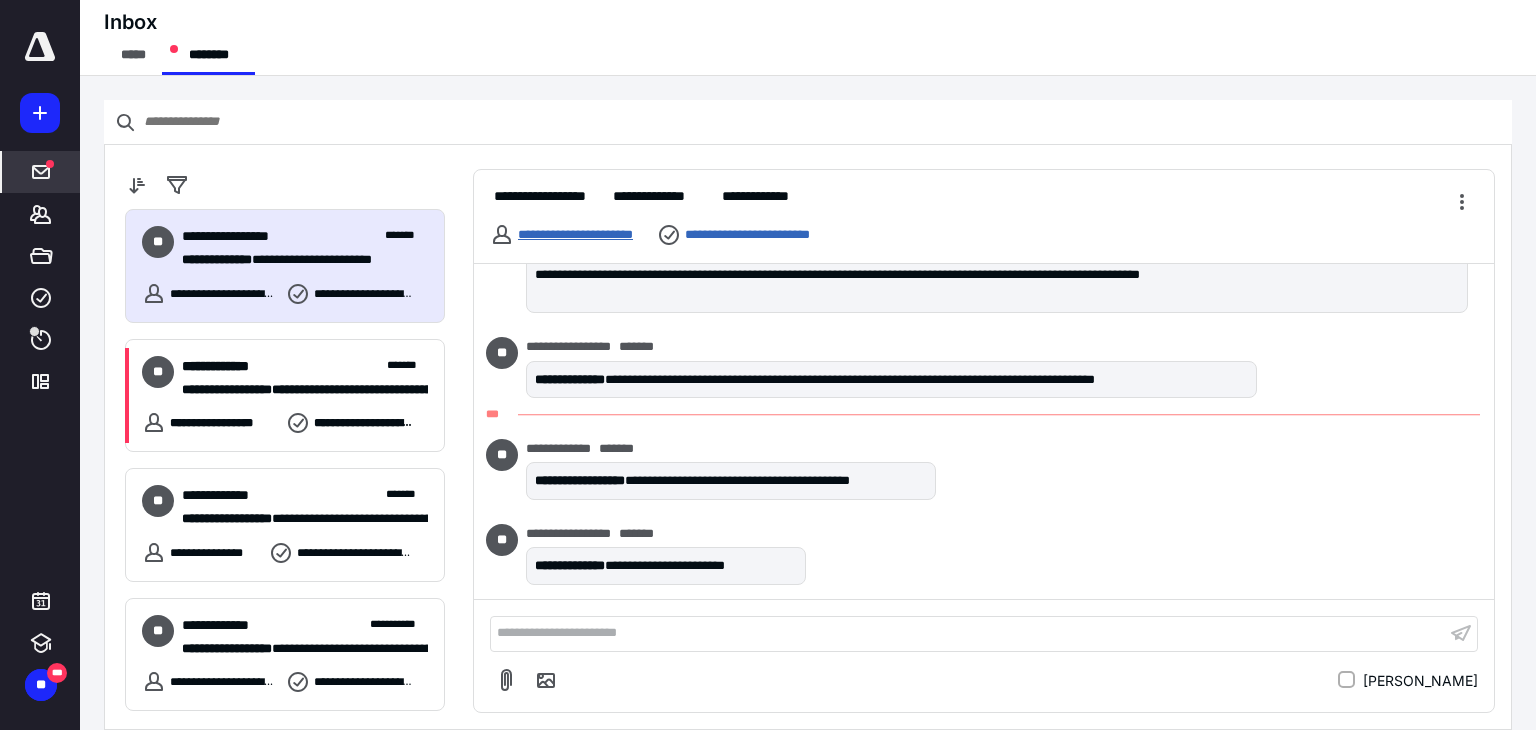 click on "**********" at bounding box center [575, 234] 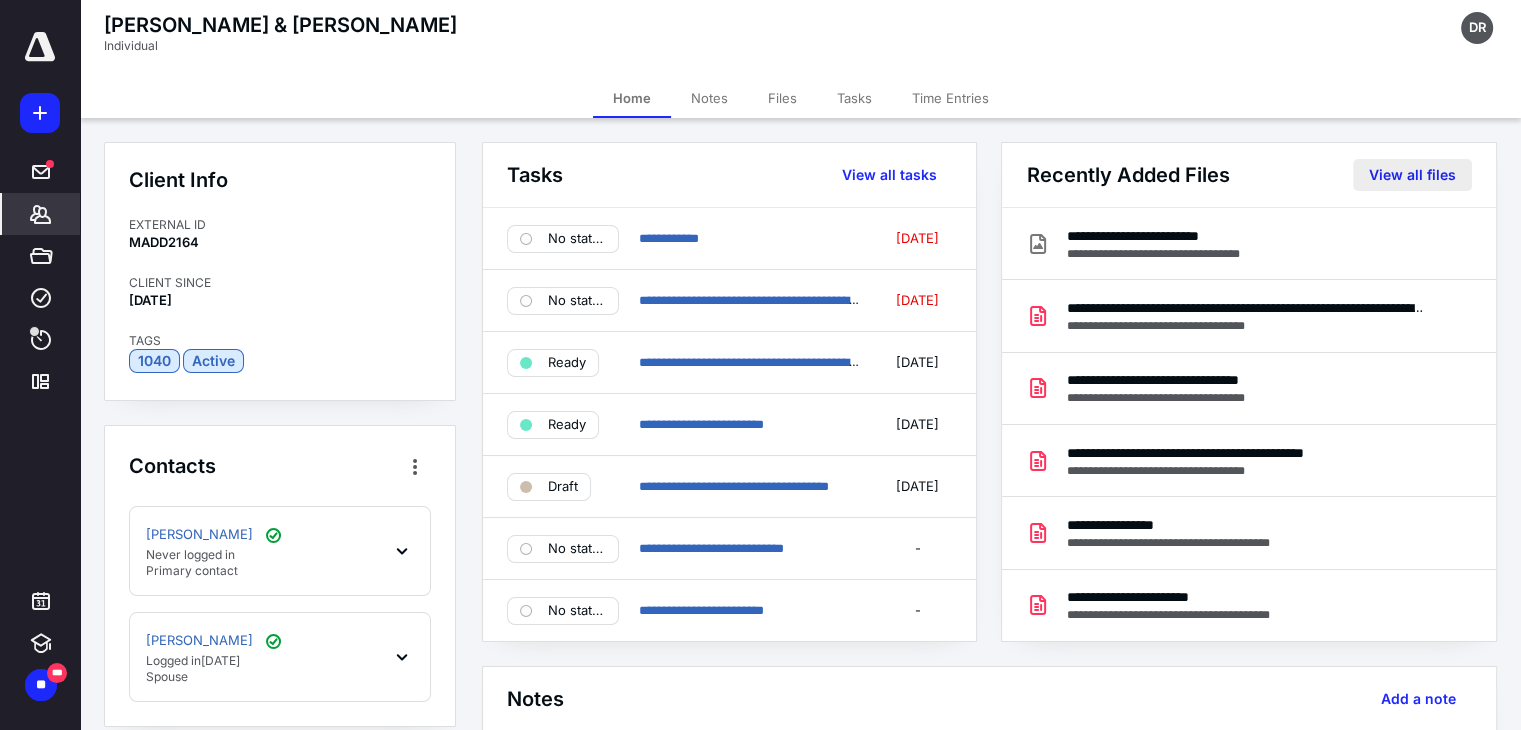 click on "View all files" at bounding box center (1412, 175) 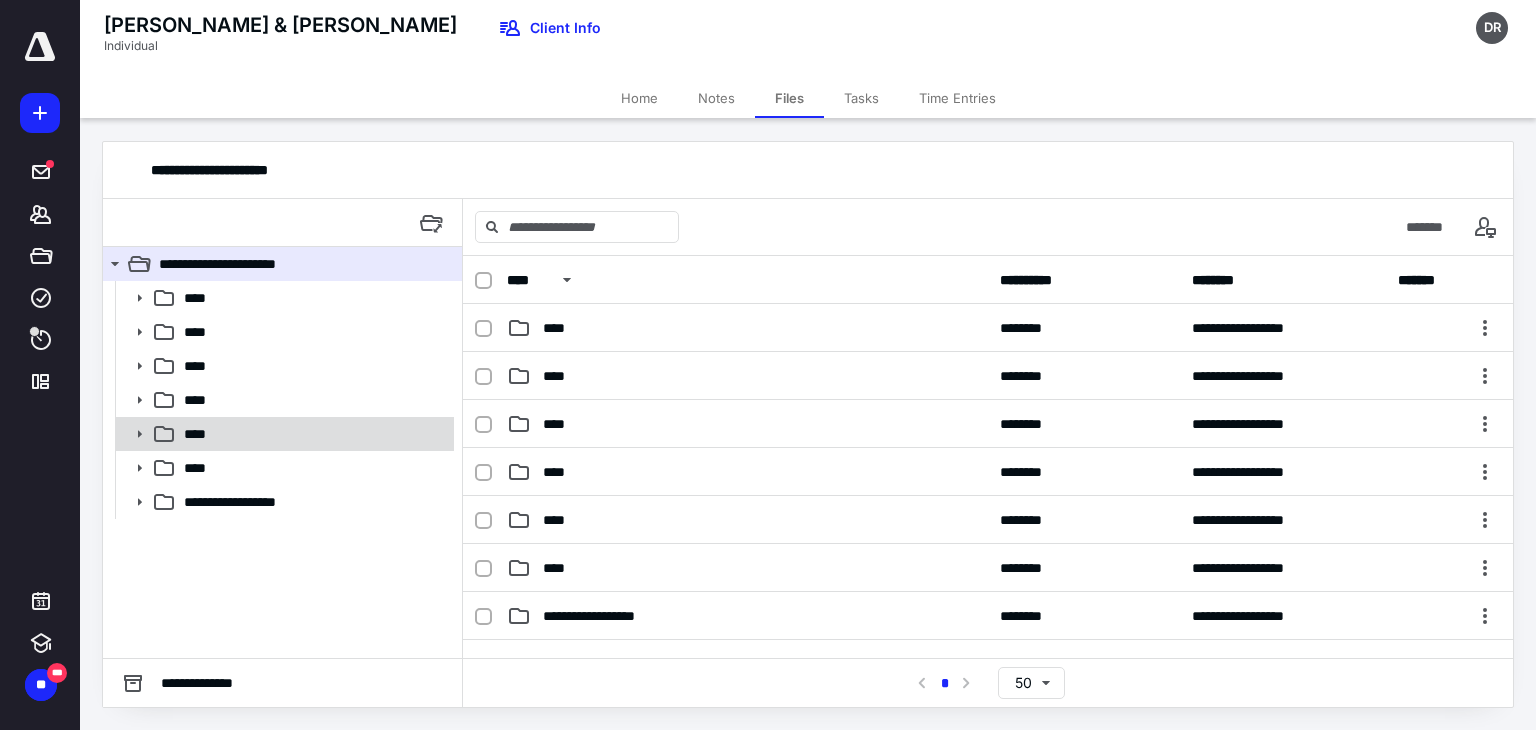 click on "****" at bounding box center [201, 434] 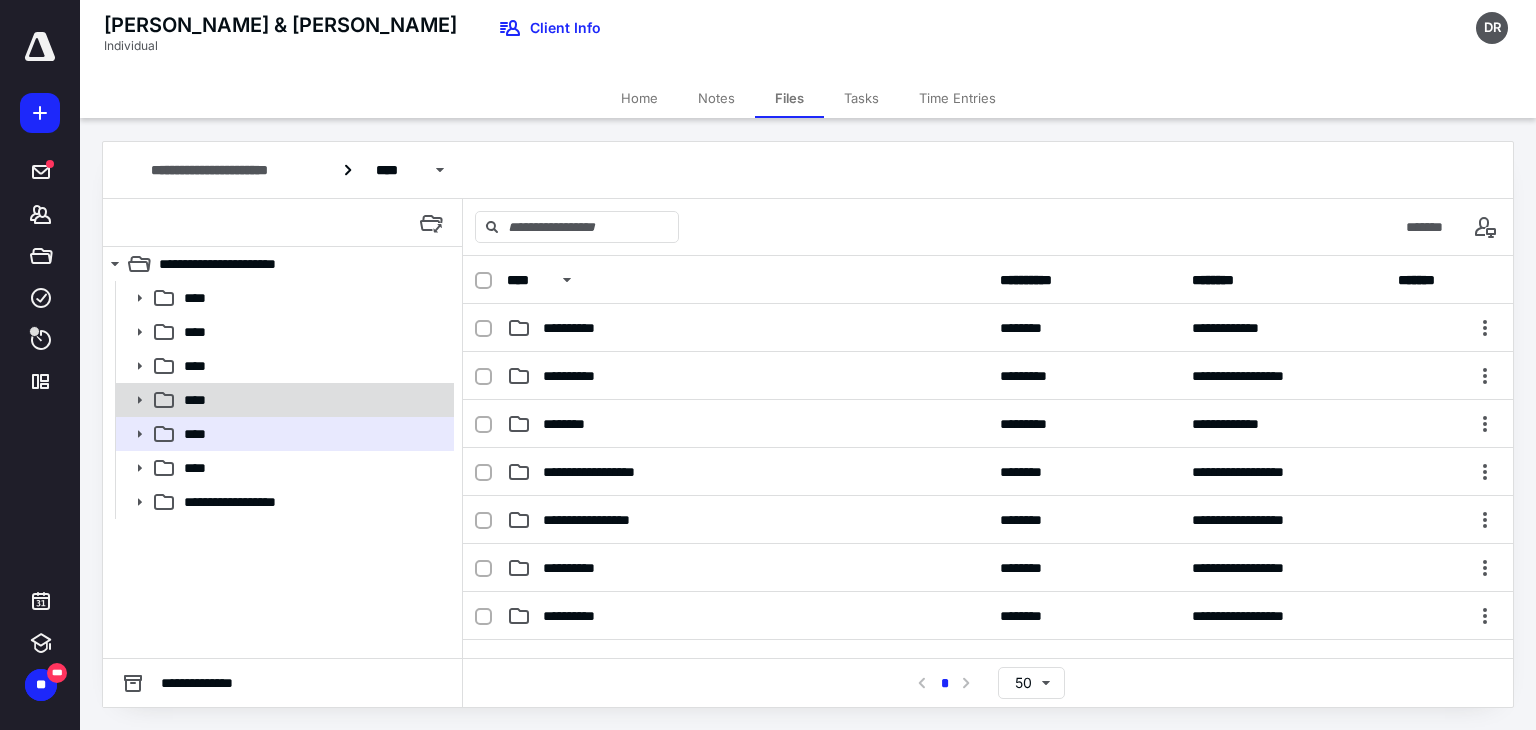 click on "****" at bounding box center (201, 400) 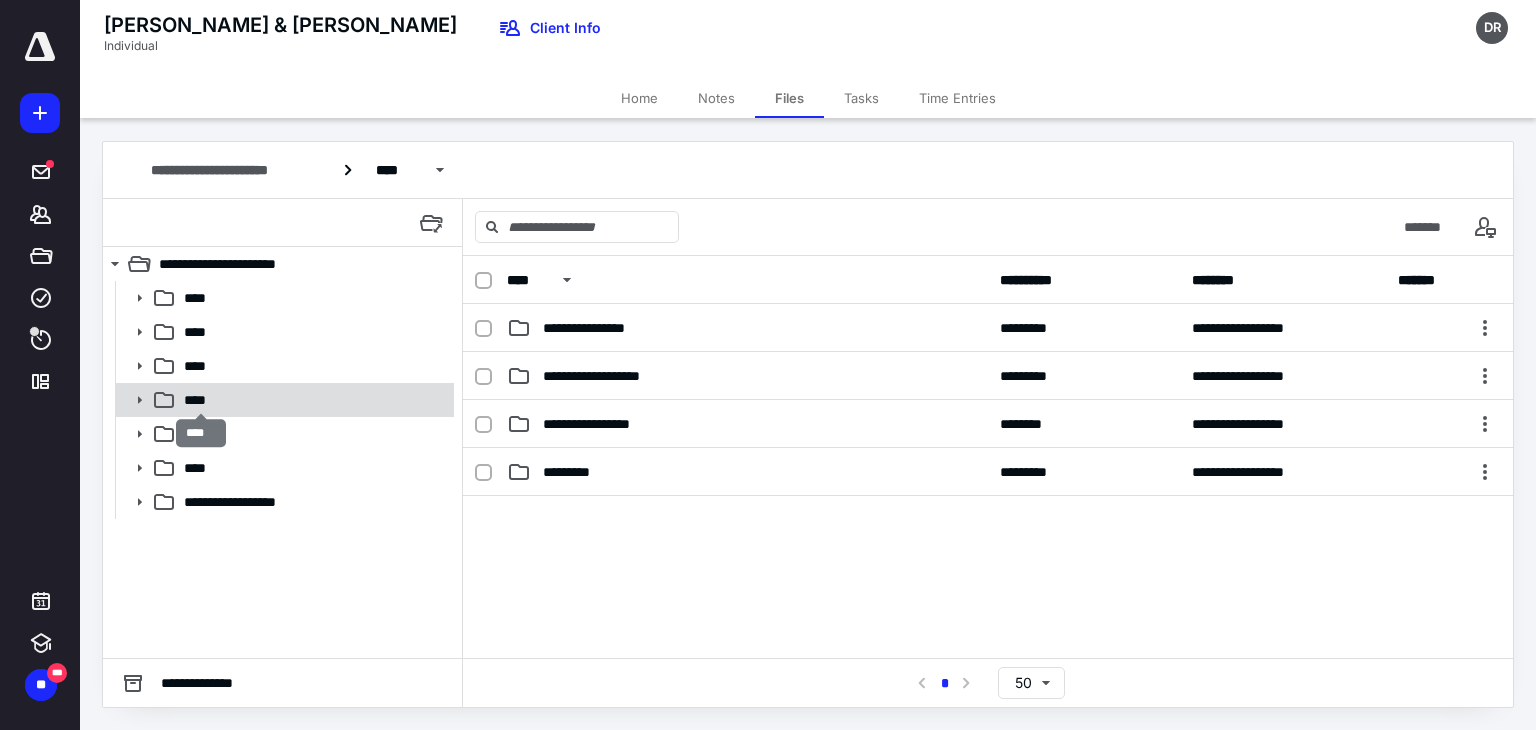 click on "****" at bounding box center [201, 400] 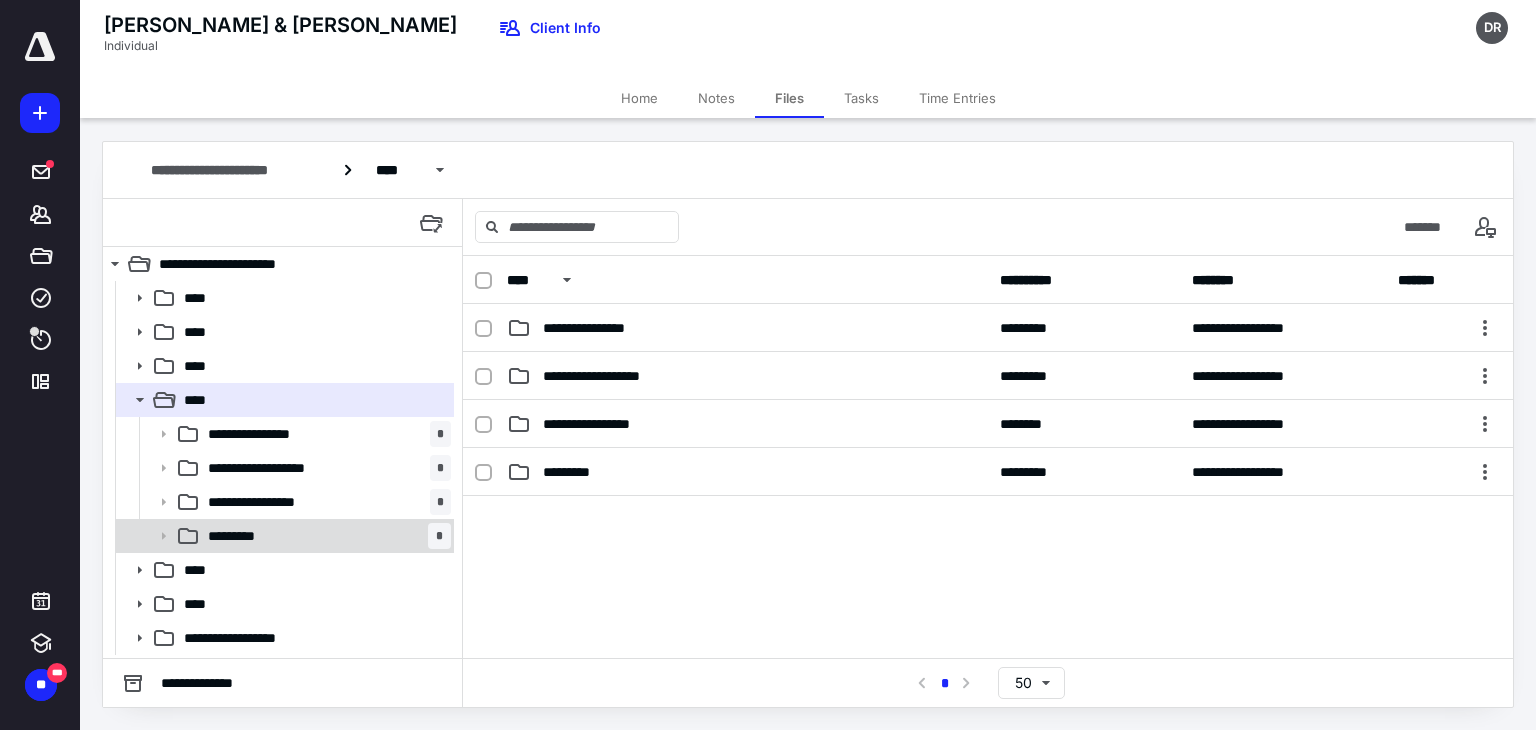 click on "********* *" at bounding box center (325, 536) 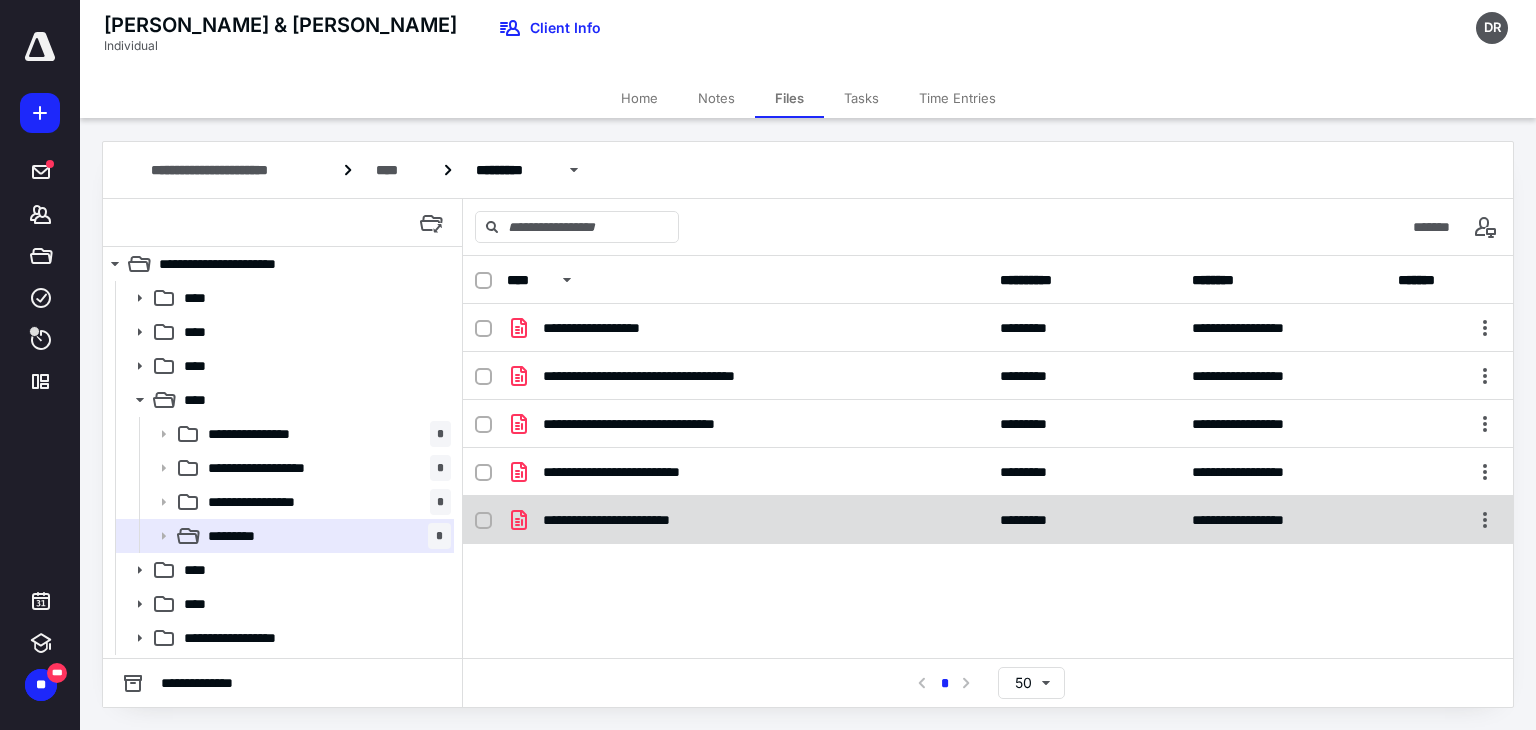 click 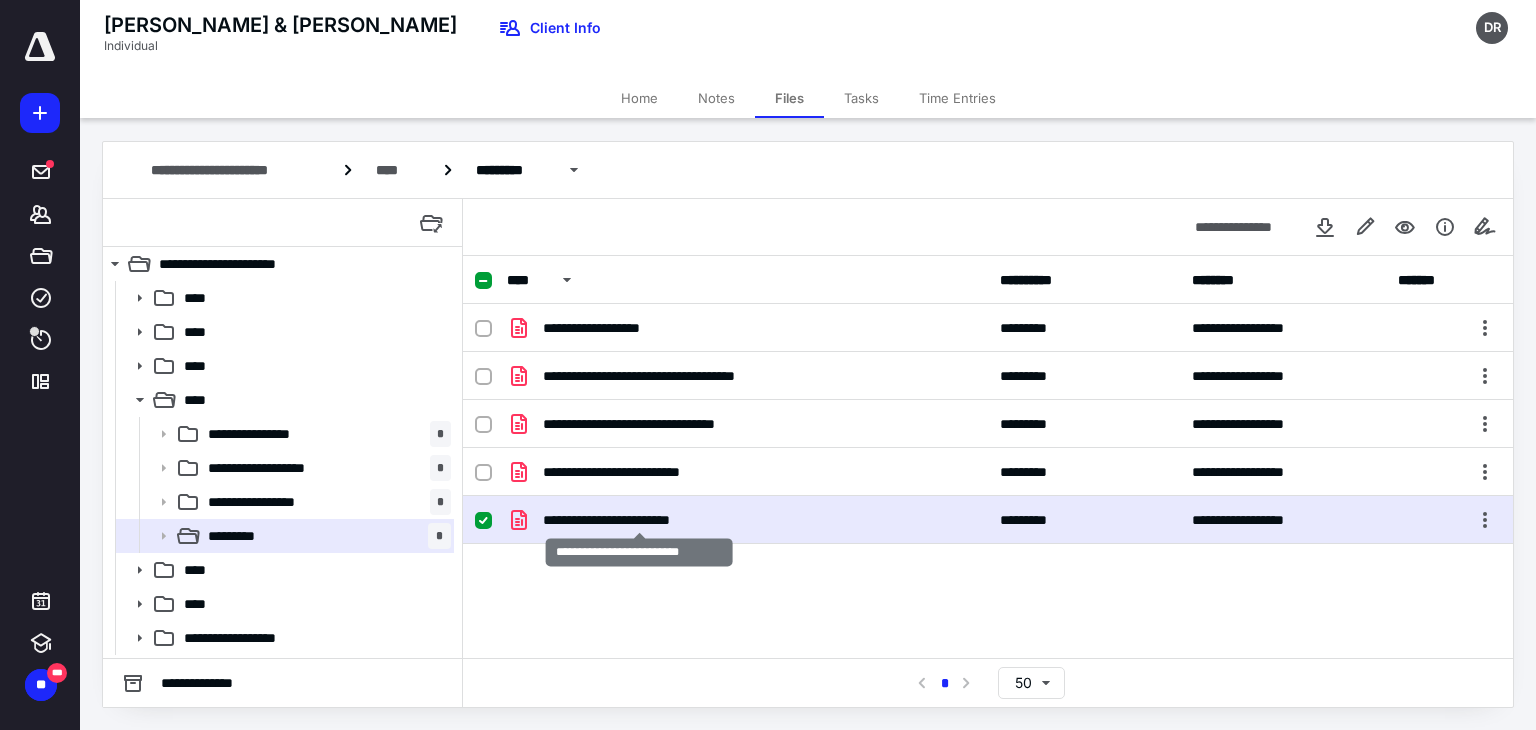 click on "**********" at bounding box center (639, 520) 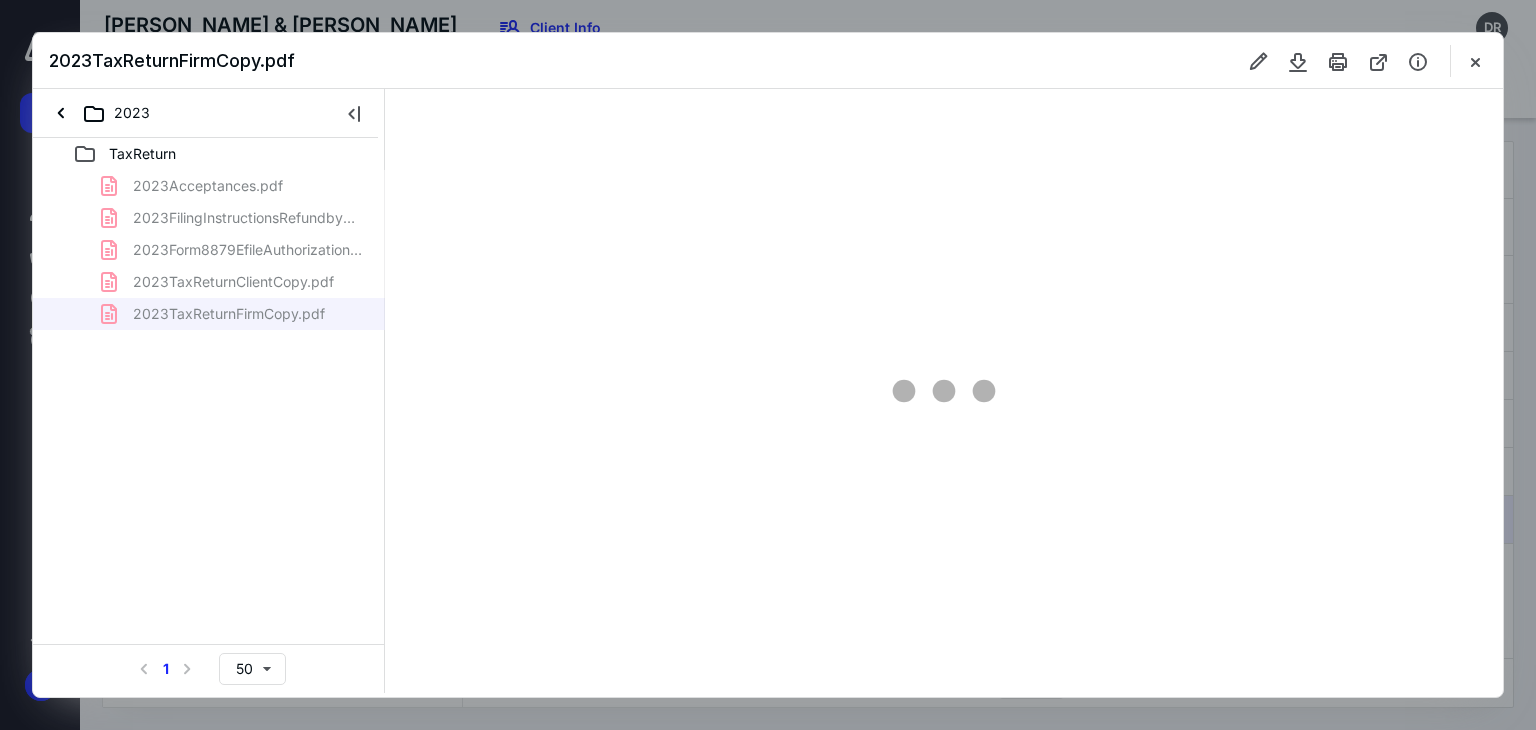scroll, scrollTop: 0, scrollLeft: 0, axis: both 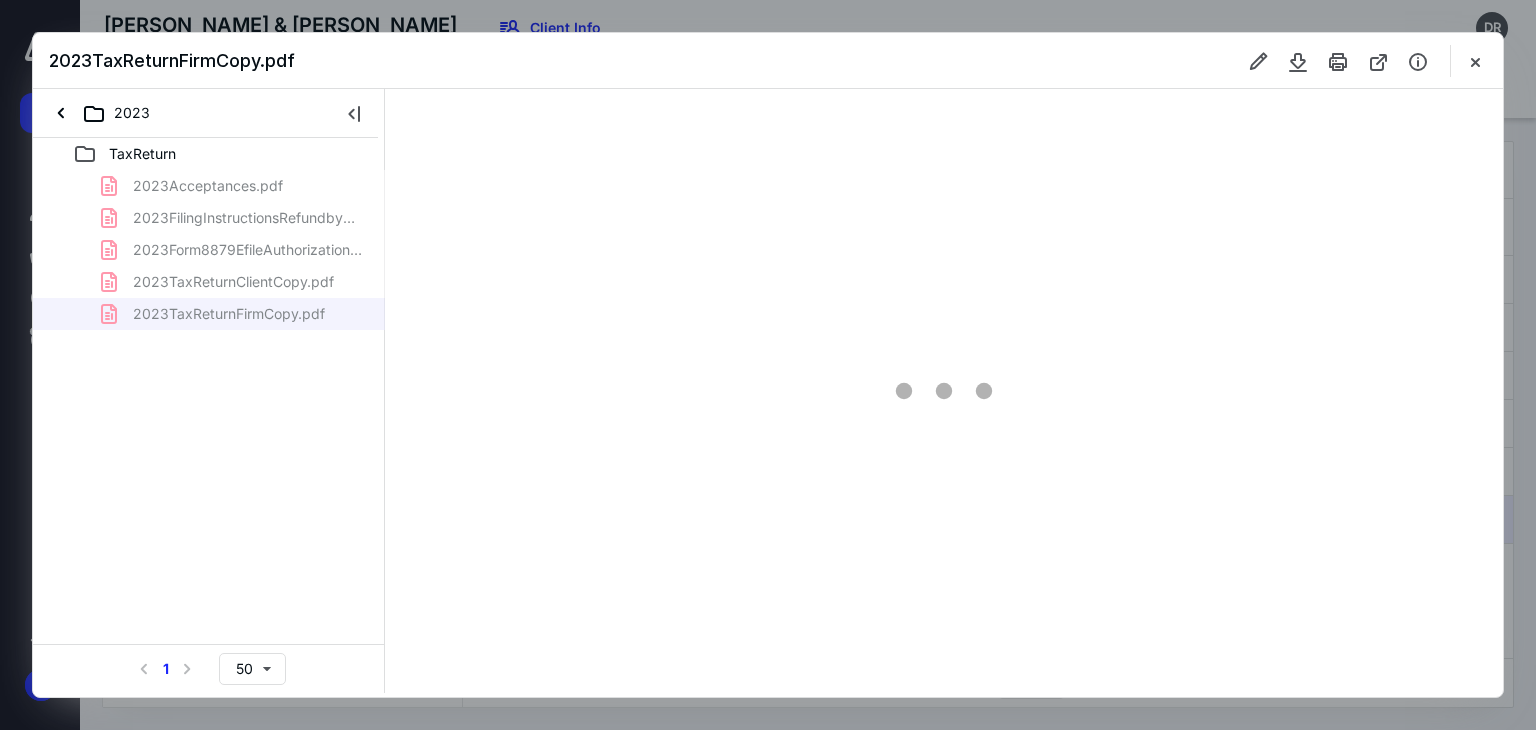 type on "169" 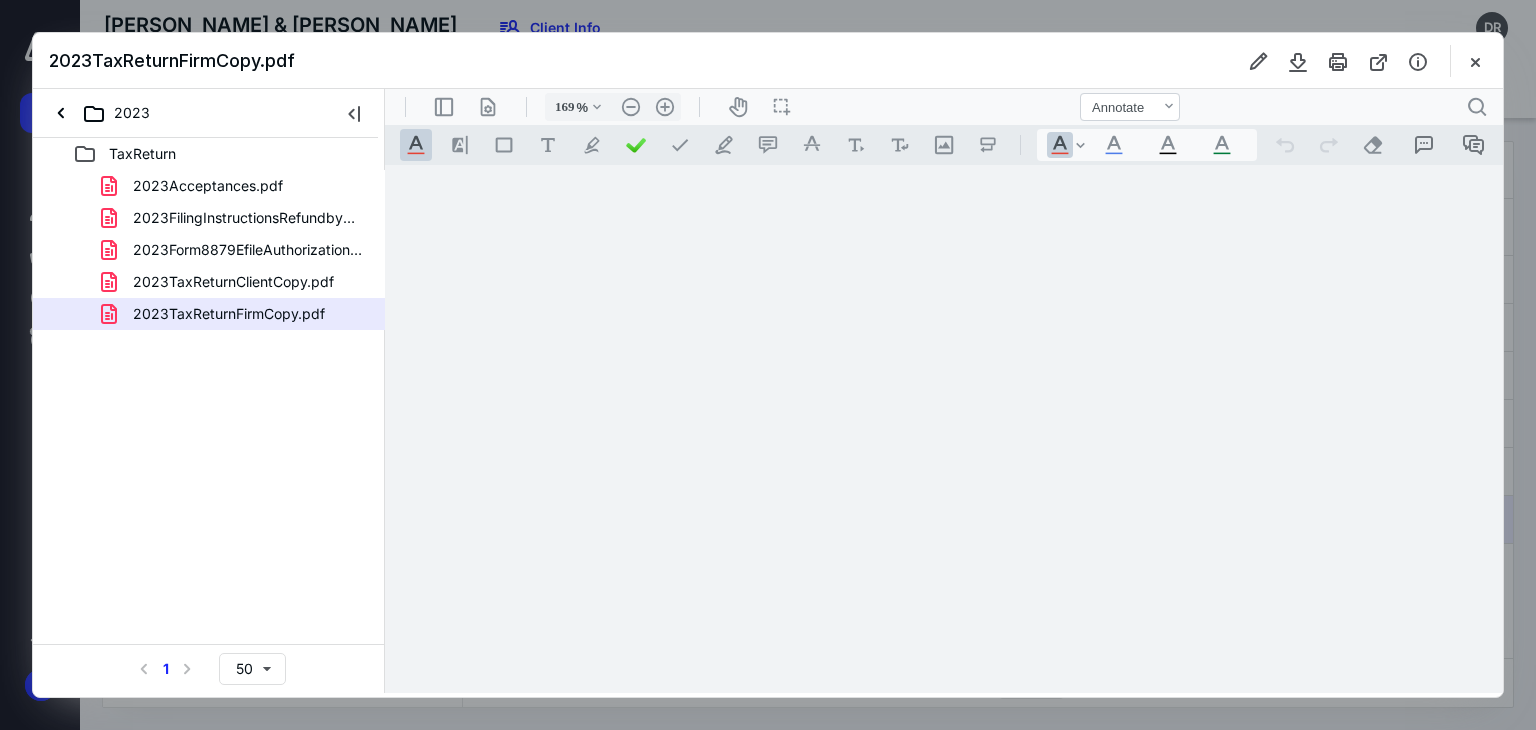 scroll, scrollTop: 83, scrollLeft: 0, axis: vertical 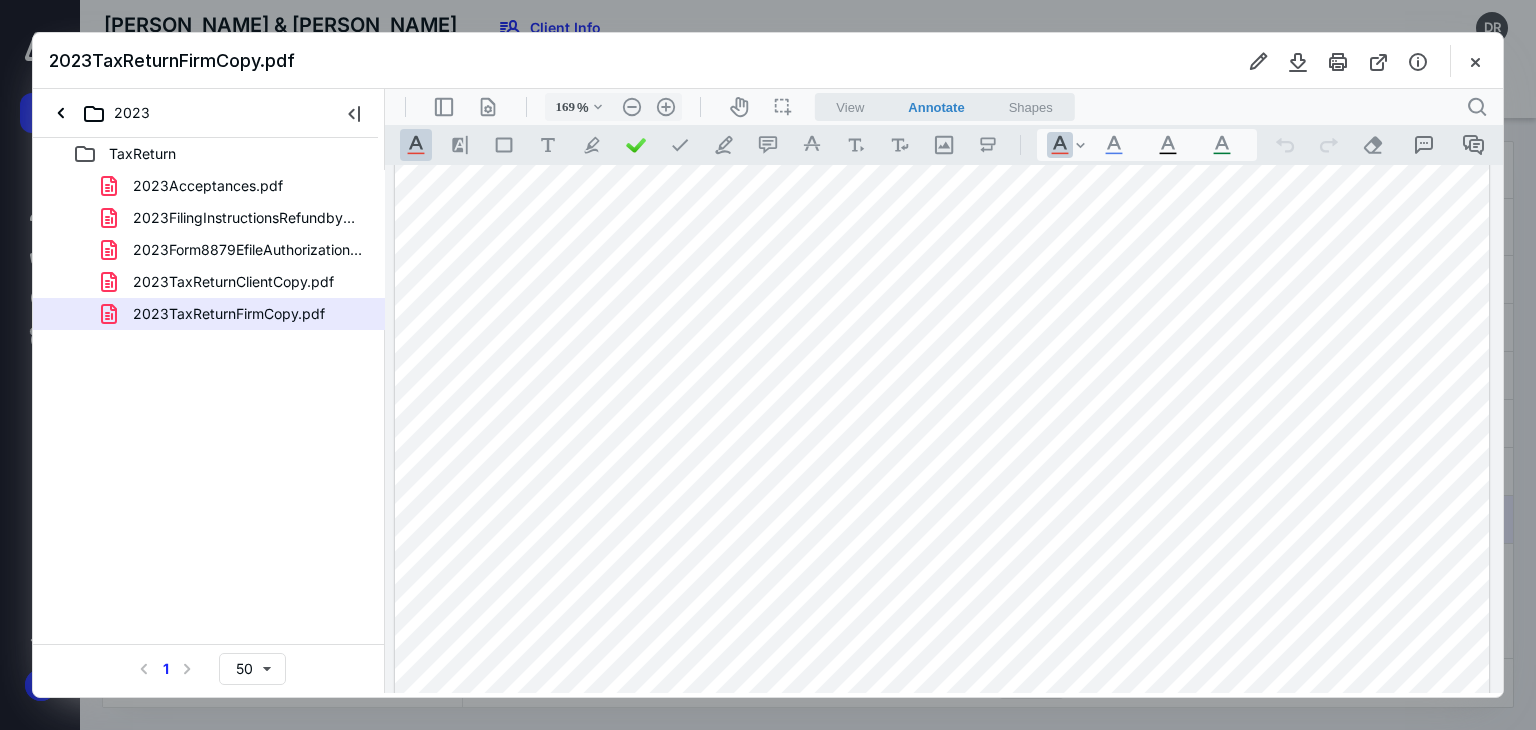 click at bounding box center (942, 787) 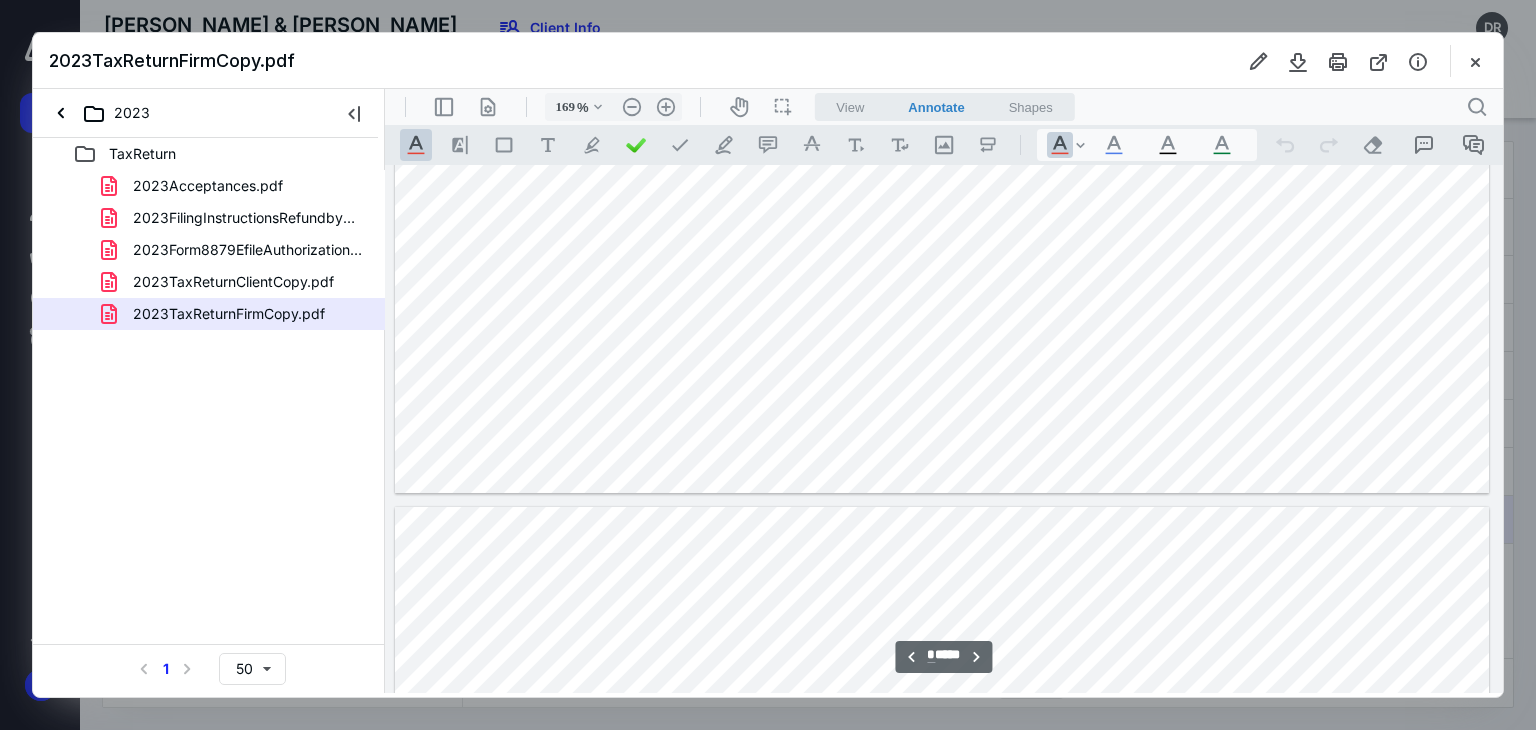 type on "*" 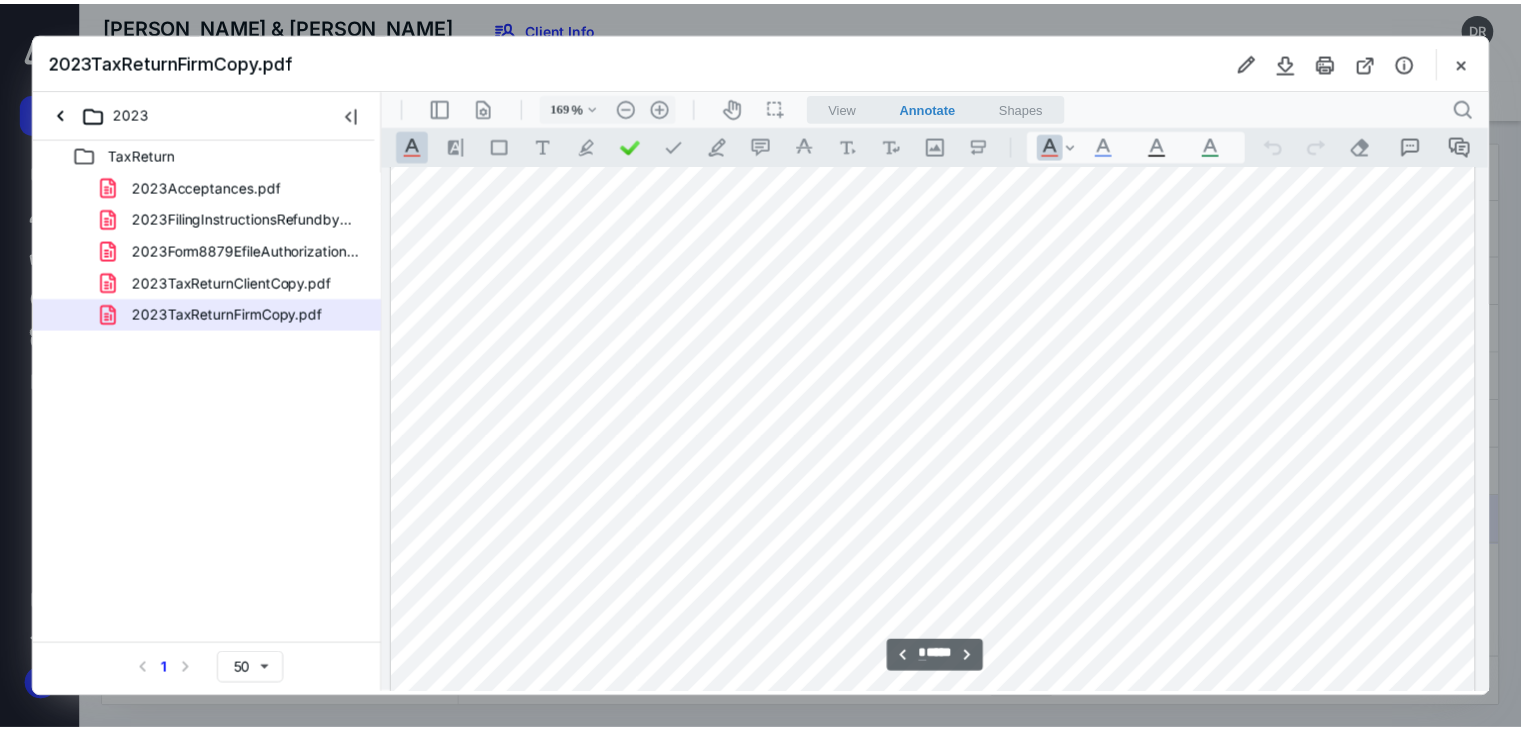scroll, scrollTop: 4783, scrollLeft: 0, axis: vertical 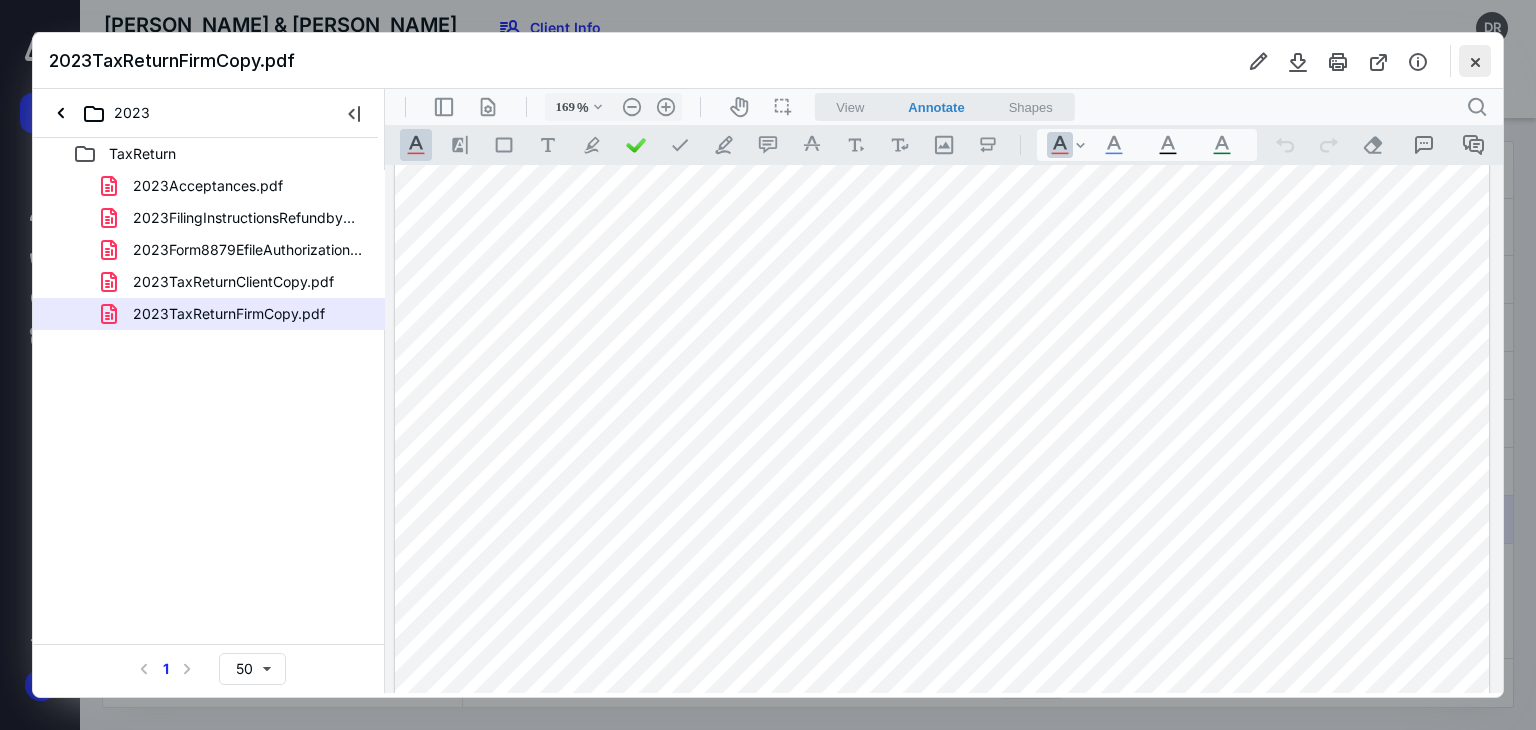 click at bounding box center (1475, 61) 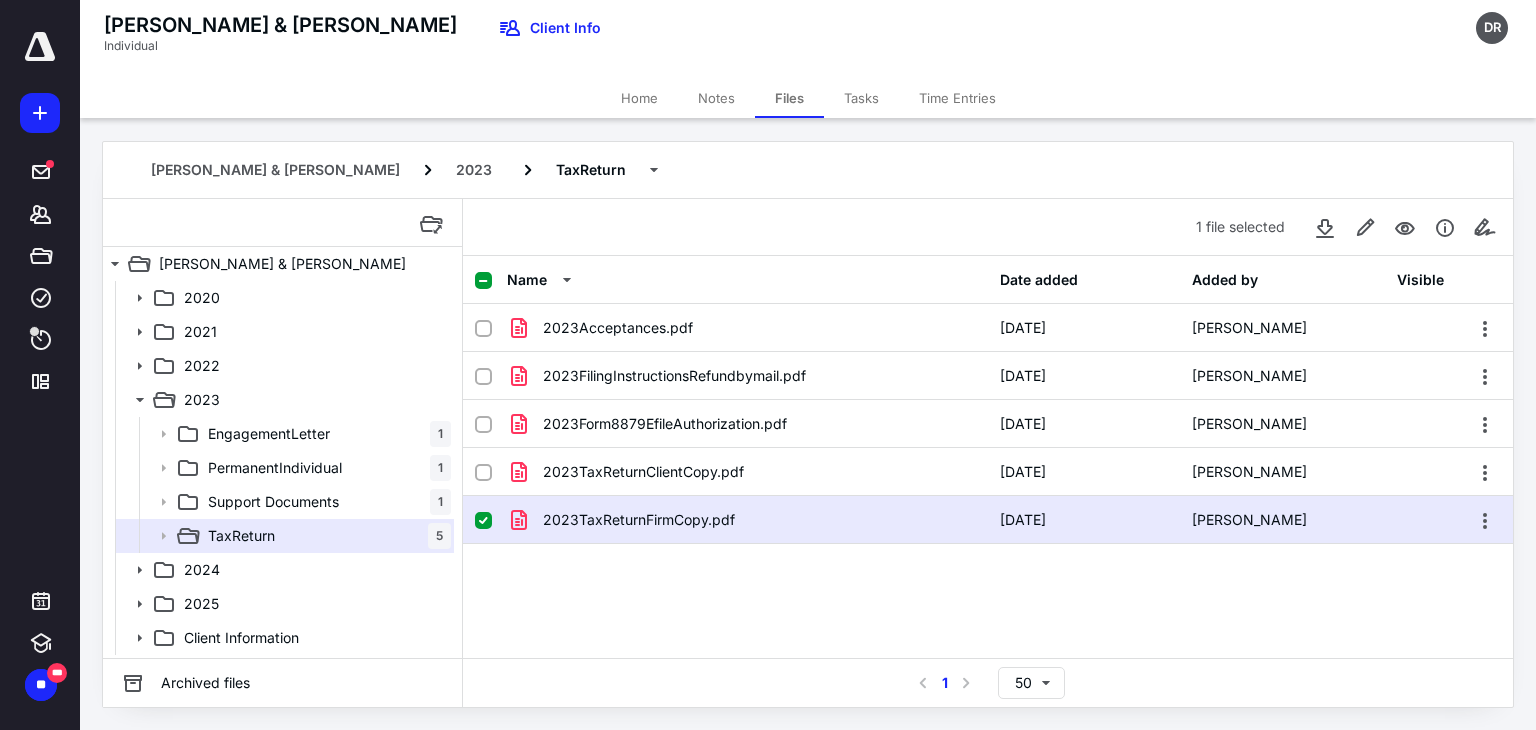 click on "Home" at bounding box center (639, 98) 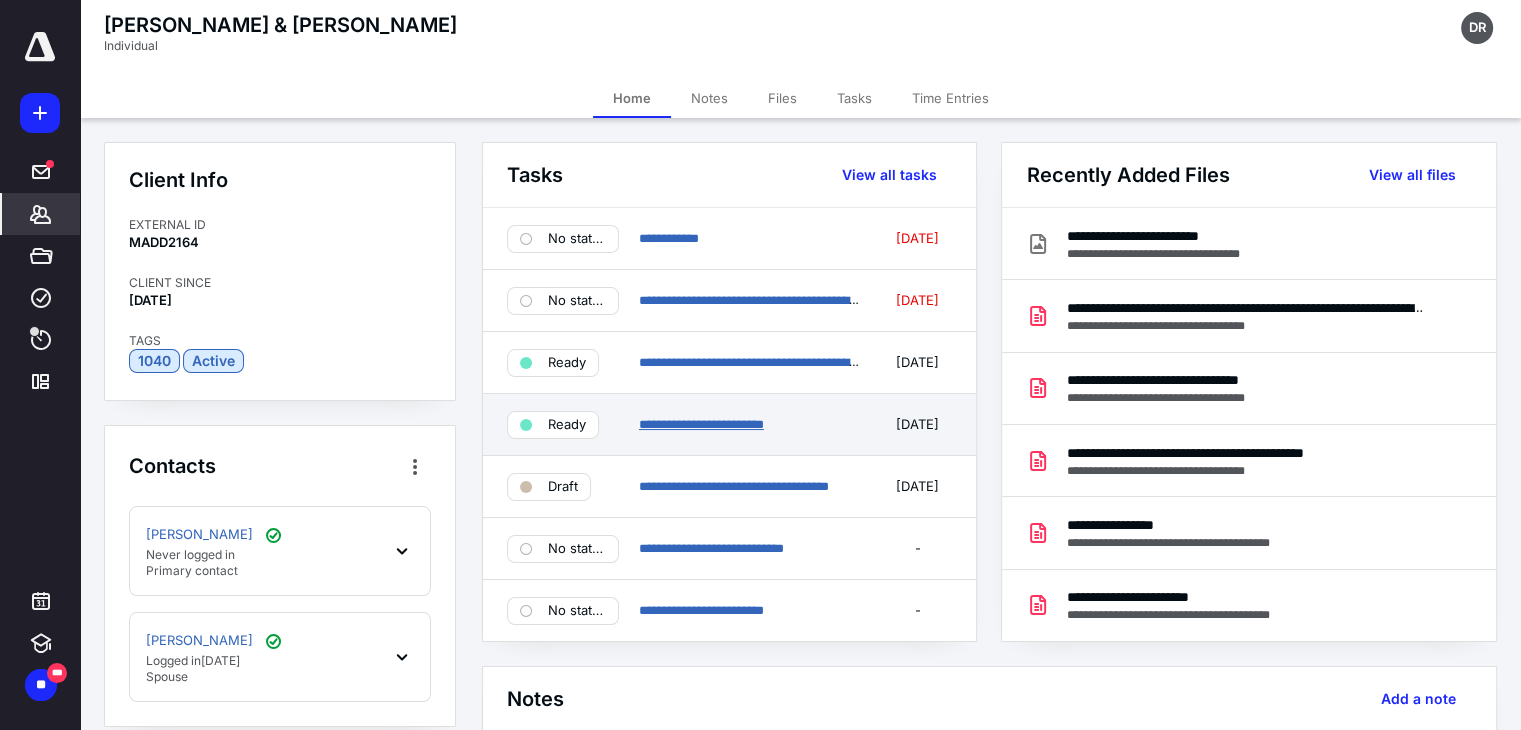 click on "**********" at bounding box center [701, 424] 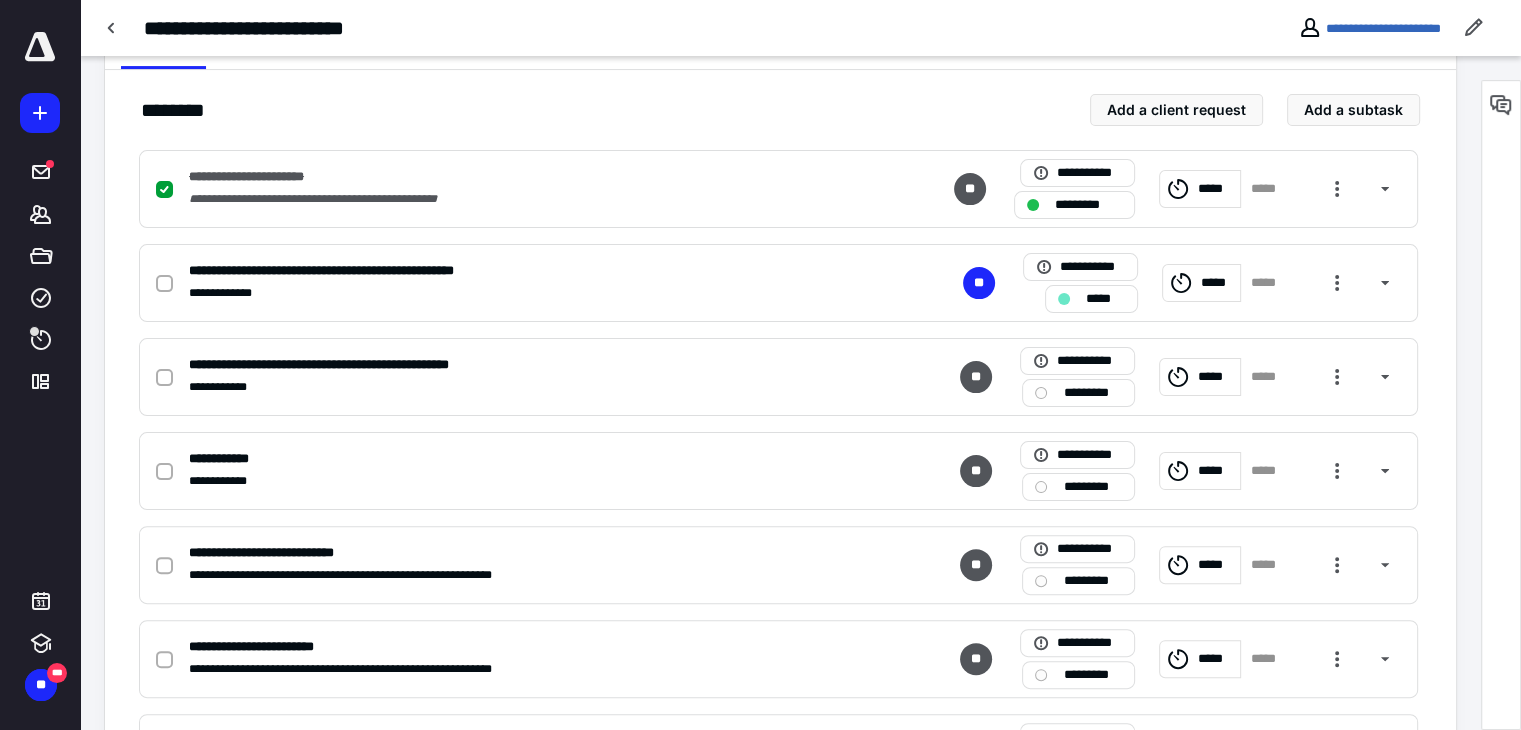 scroll, scrollTop: 500, scrollLeft: 0, axis: vertical 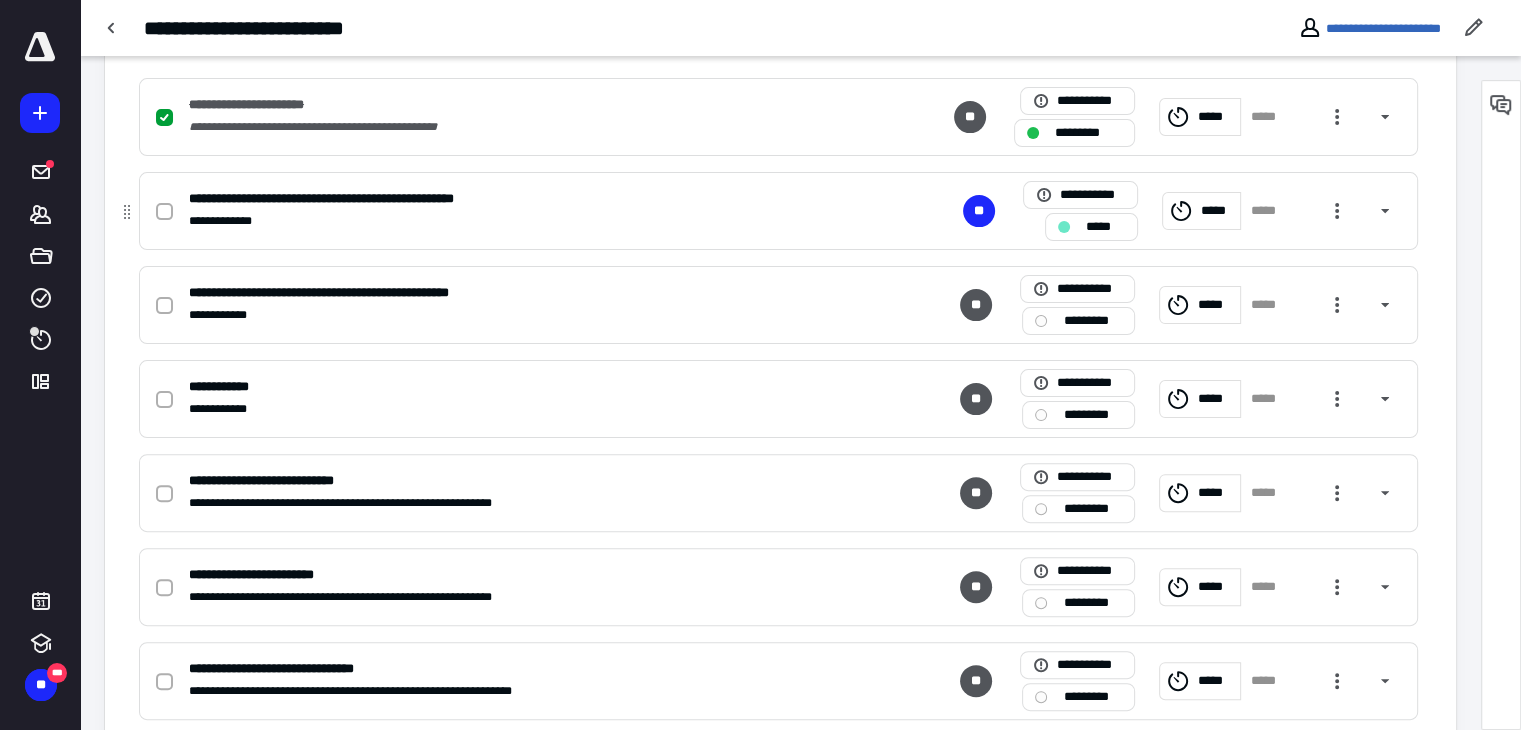 click on "**********" at bounding box center (778, 211) 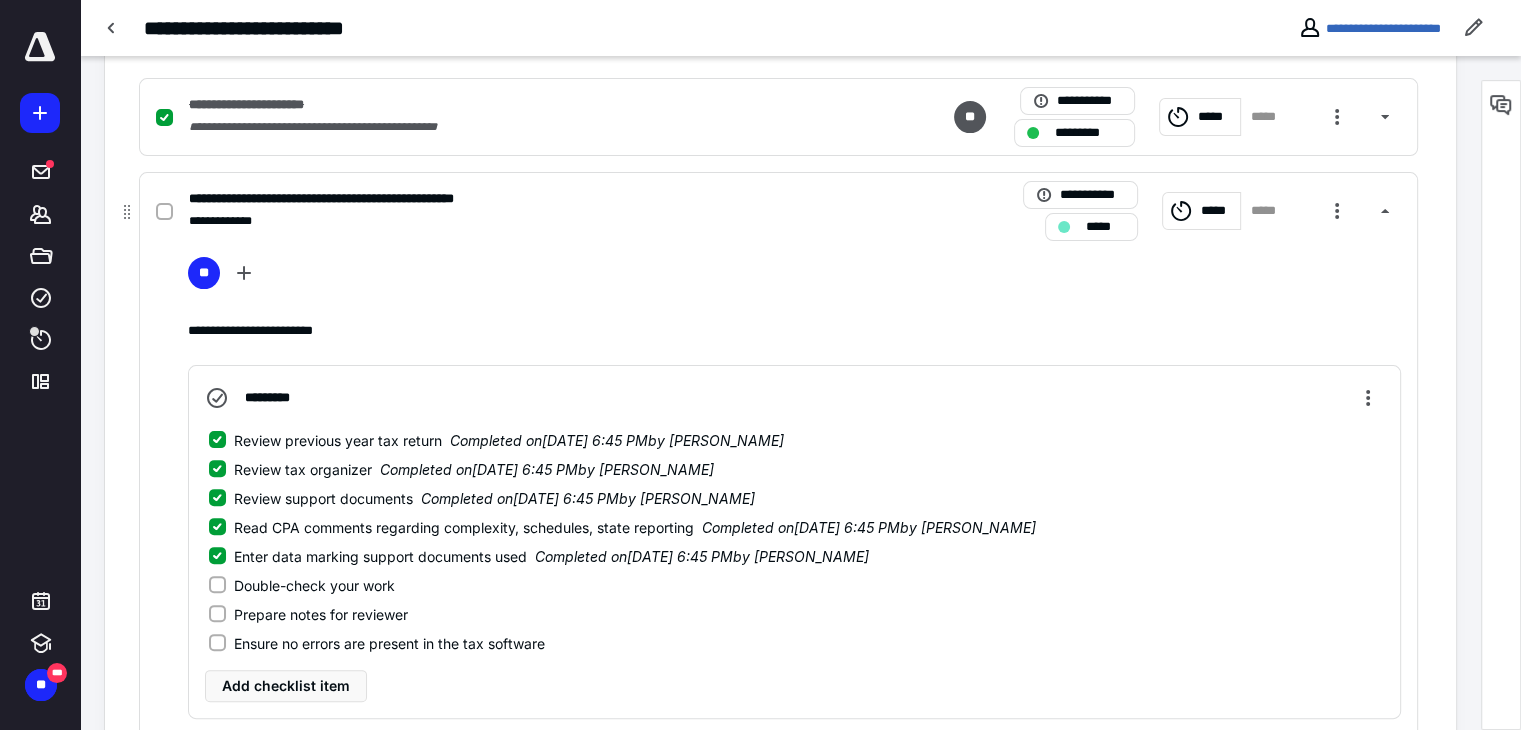 click at bounding box center [164, 212] 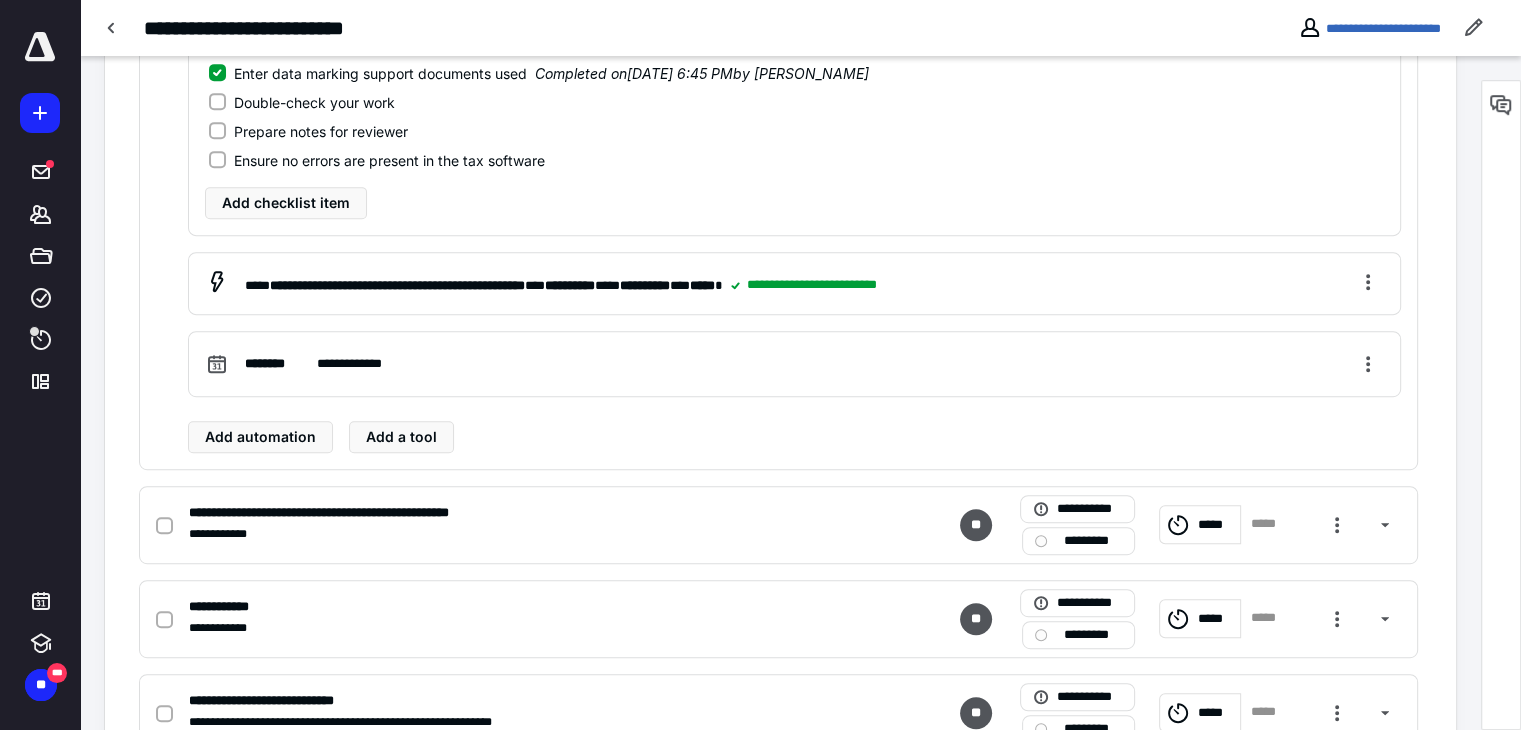 scroll, scrollTop: 1000, scrollLeft: 0, axis: vertical 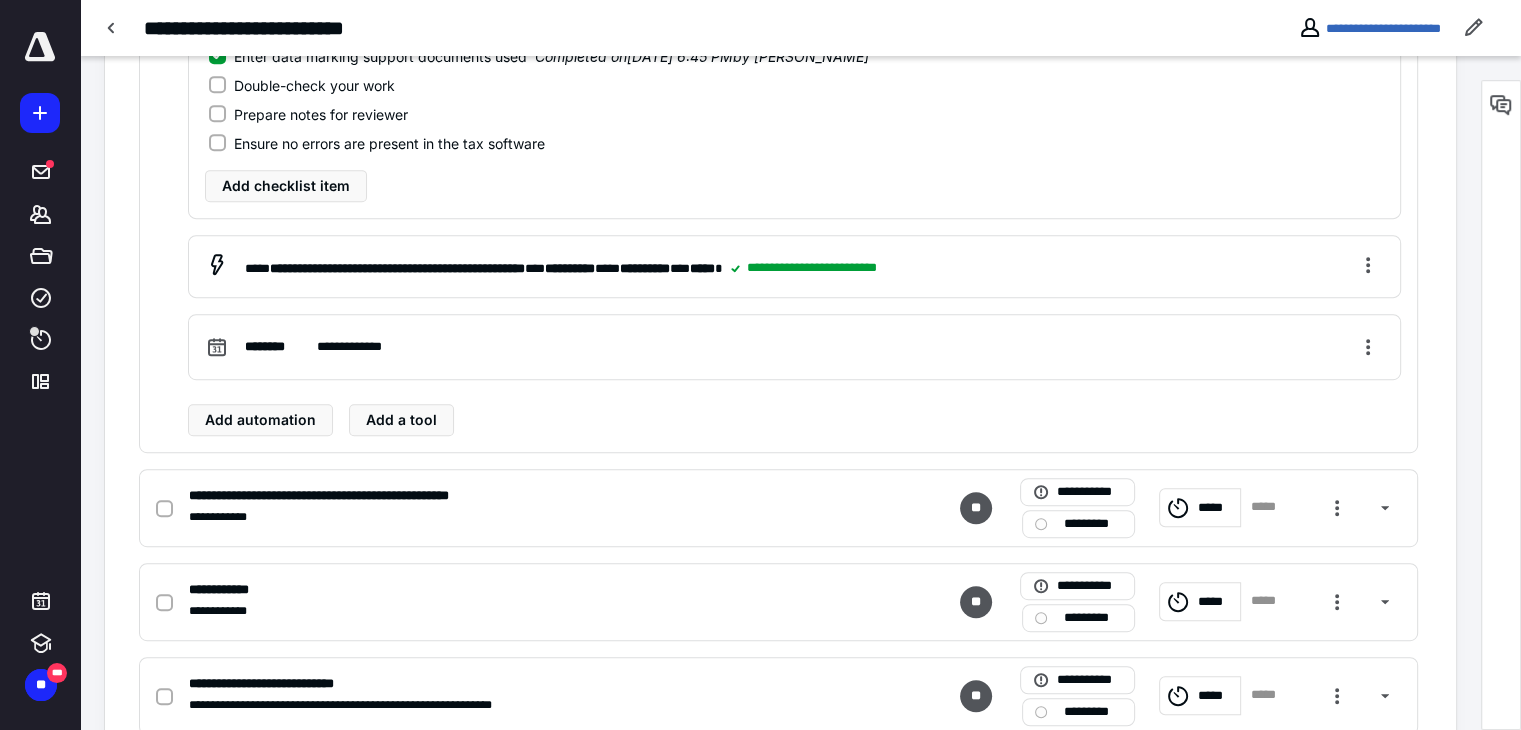 click 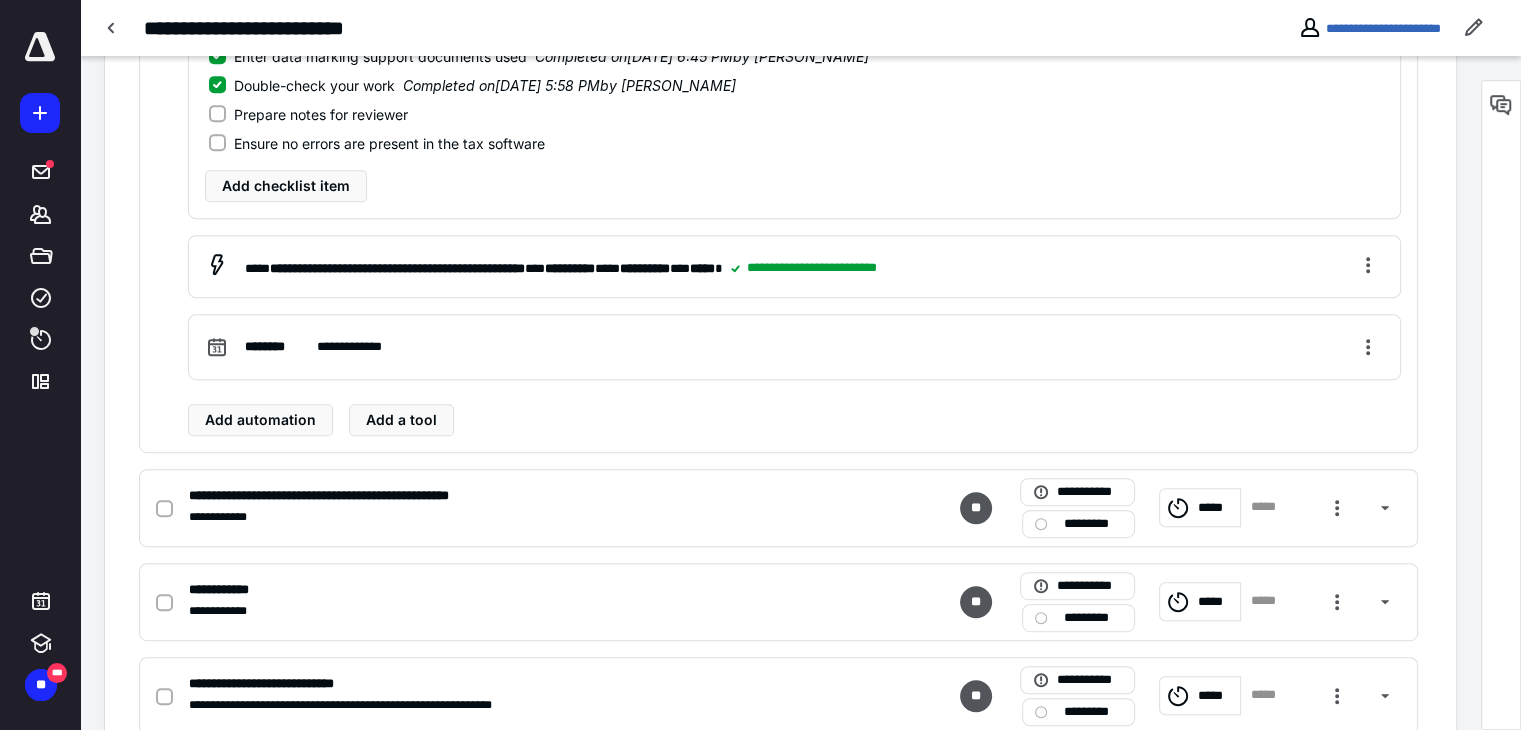 click on "Prepare notes for reviewer" at bounding box center (217, 114) 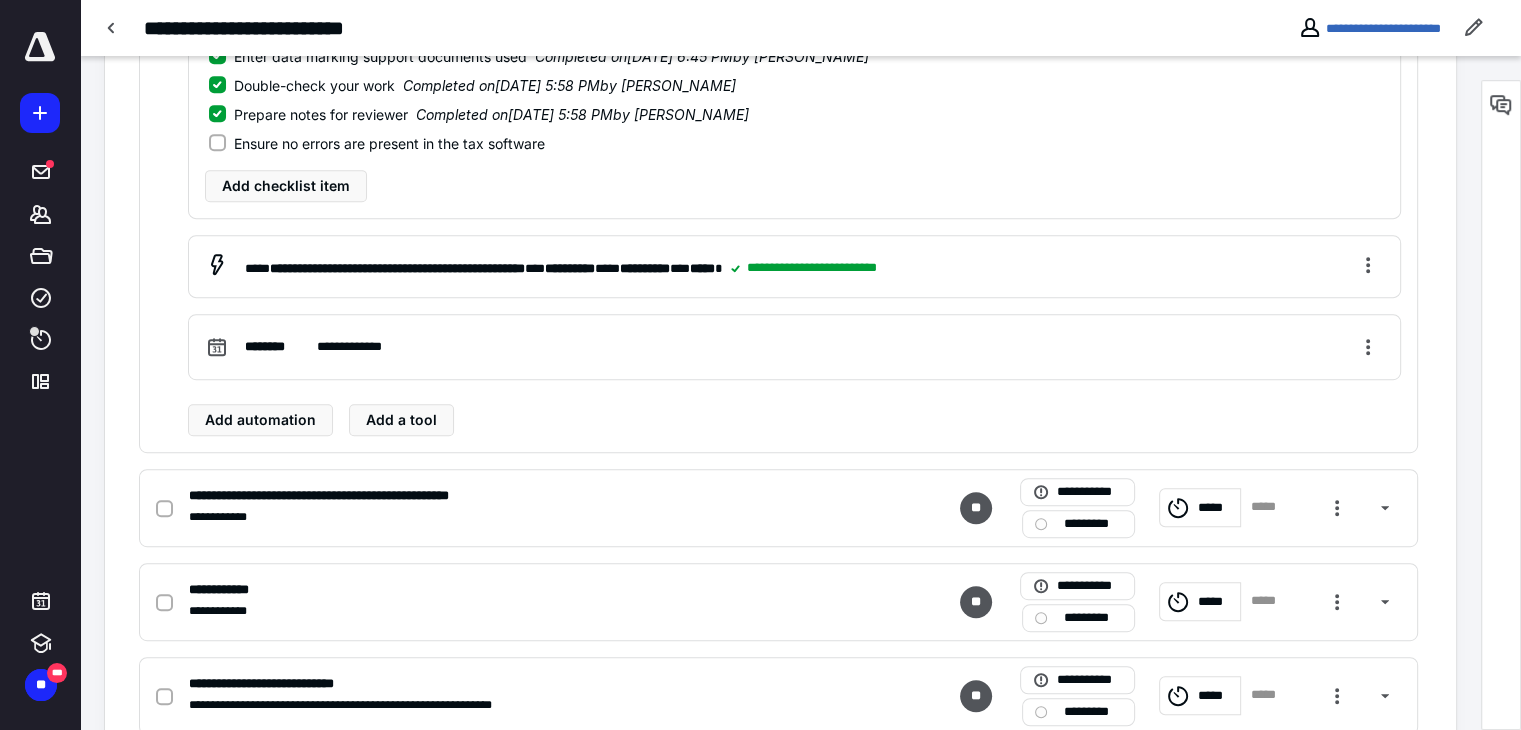click 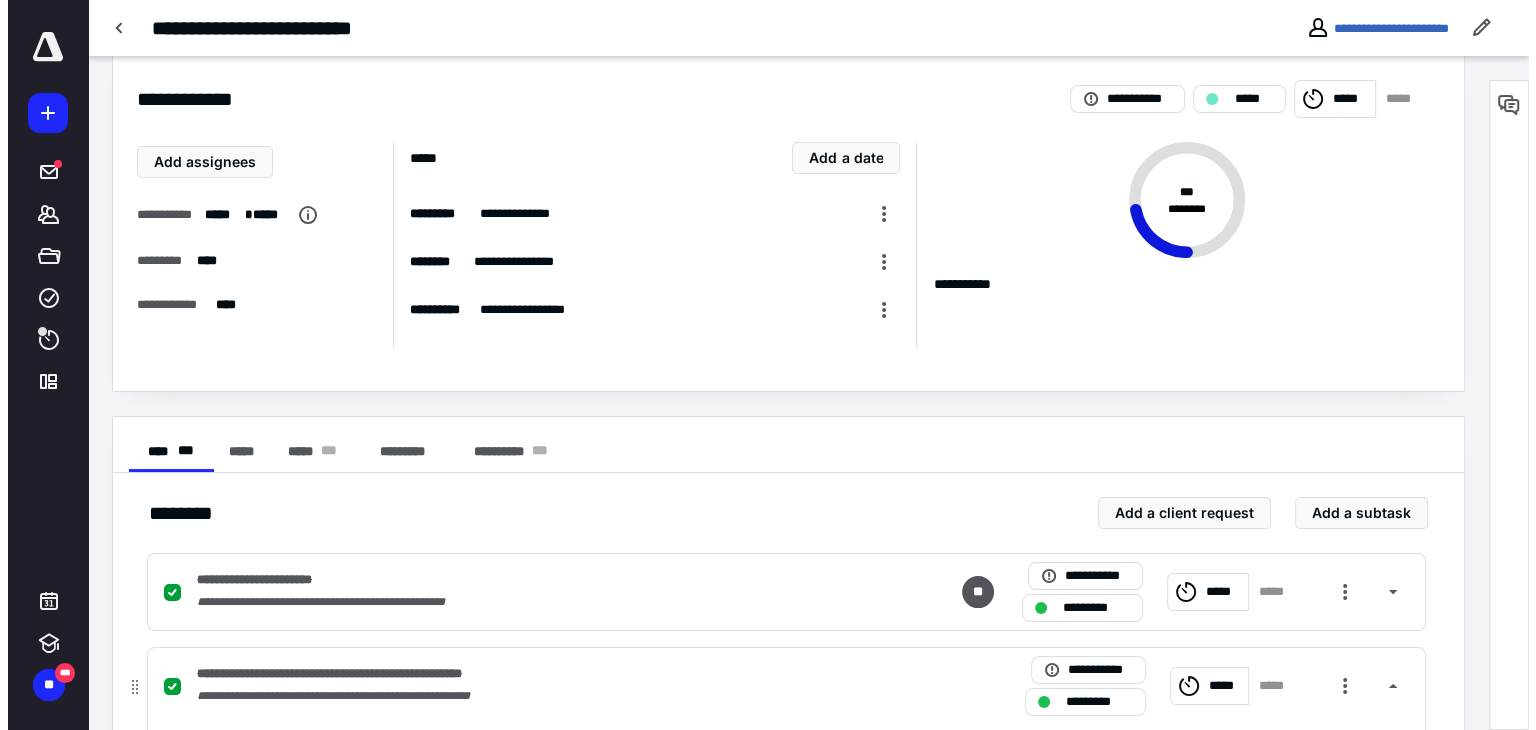 scroll, scrollTop: 0, scrollLeft: 0, axis: both 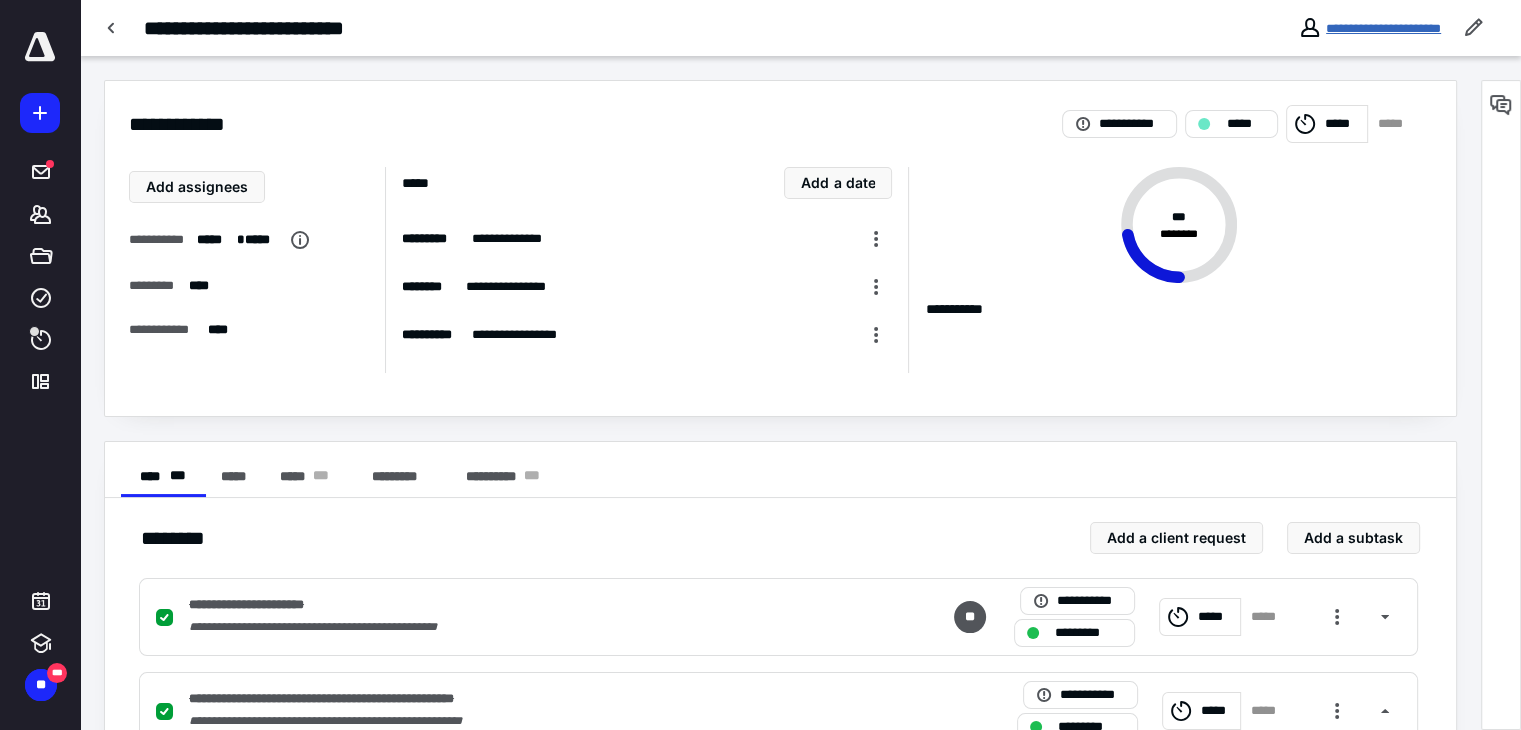 click on "**********" at bounding box center [1383, 28] 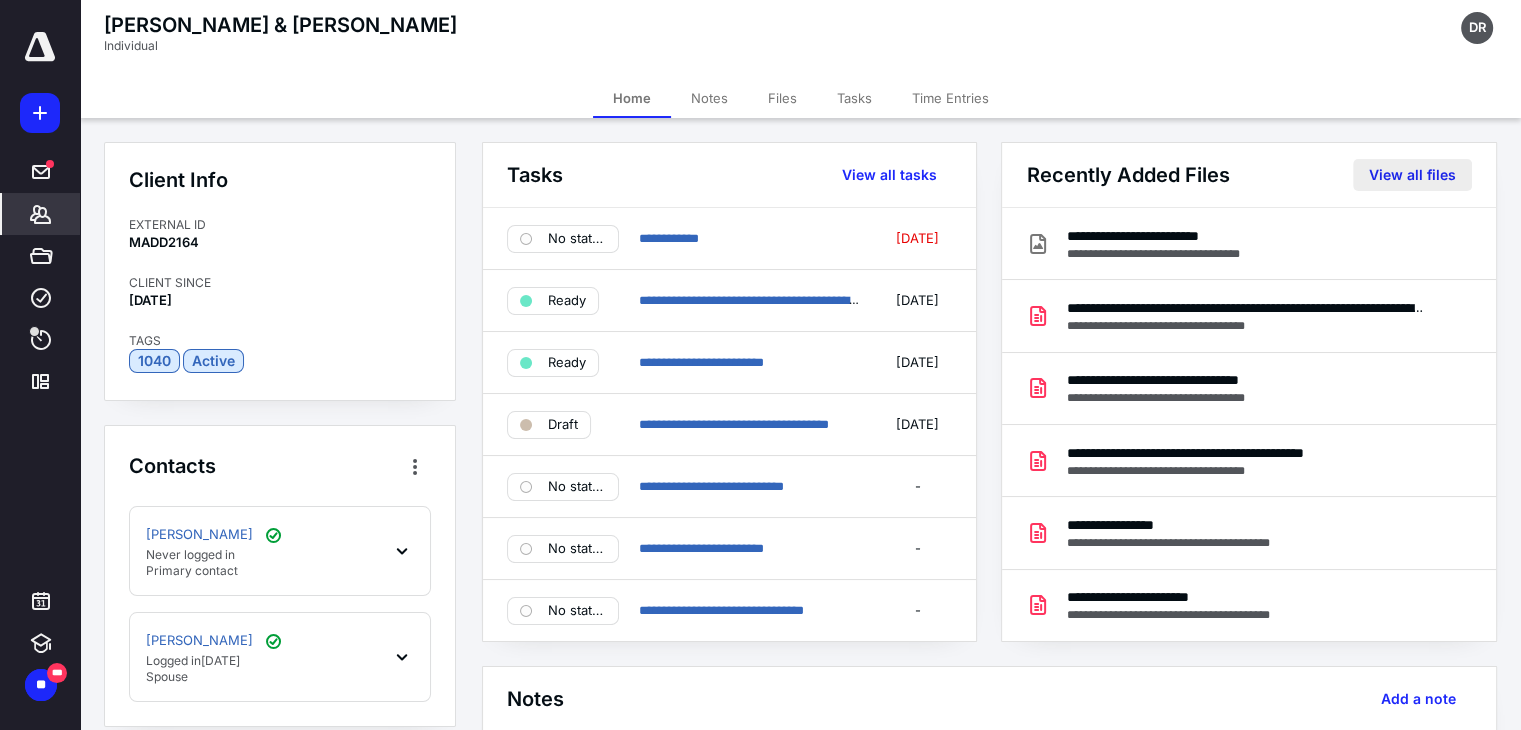 click on "View all files" at bounding box center [1412, 175] 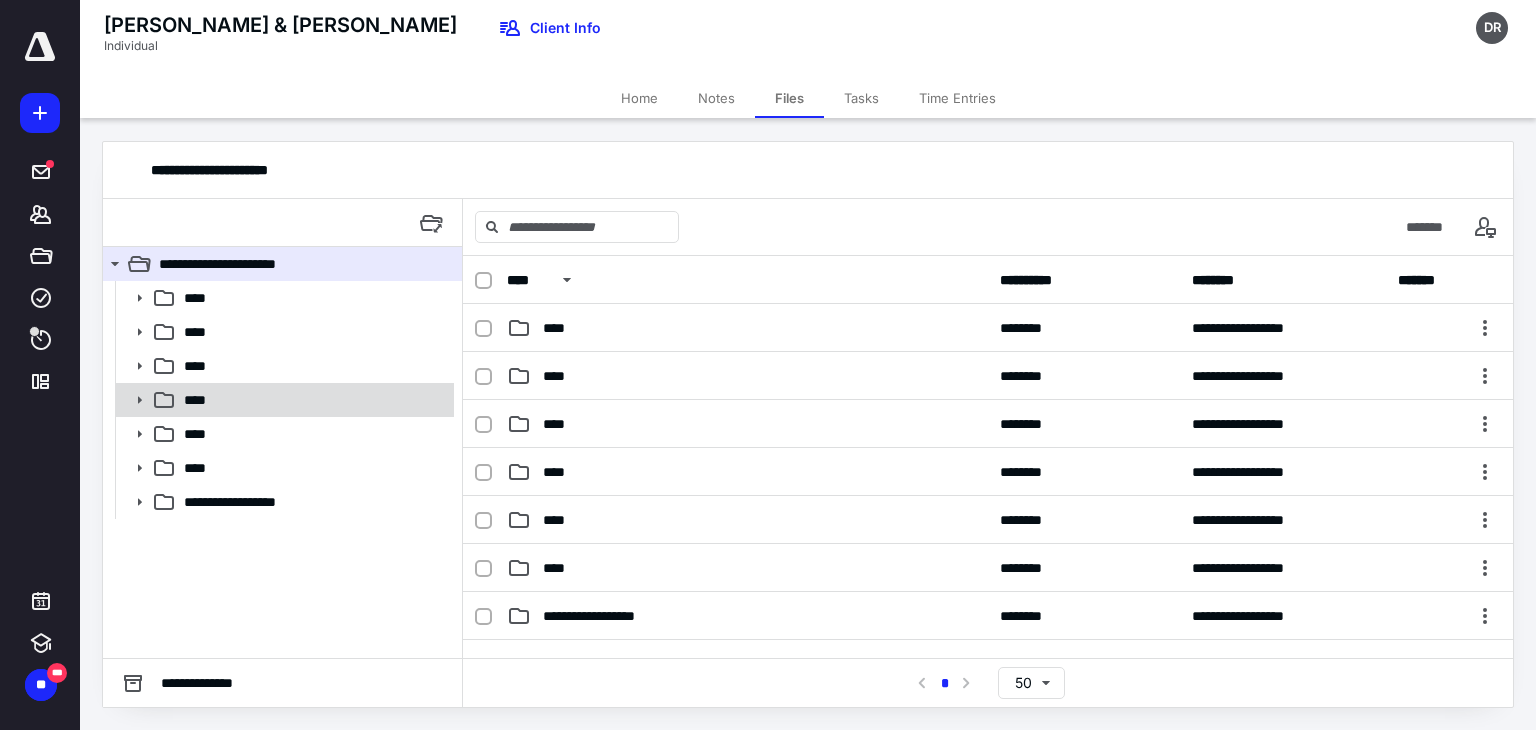 click on "****" at bounding box center (313, 400) 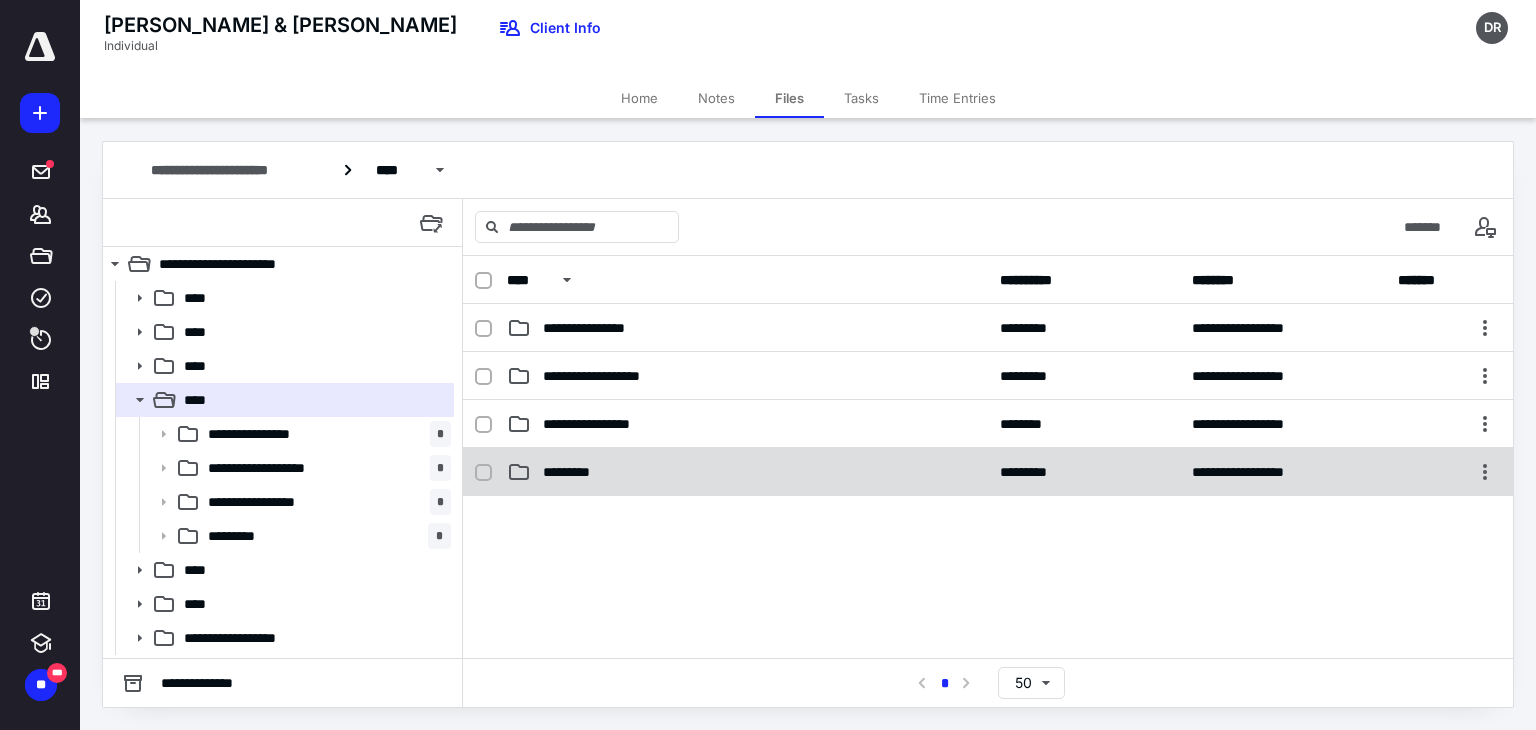 click on "*********" at bounding box center [576, 472] 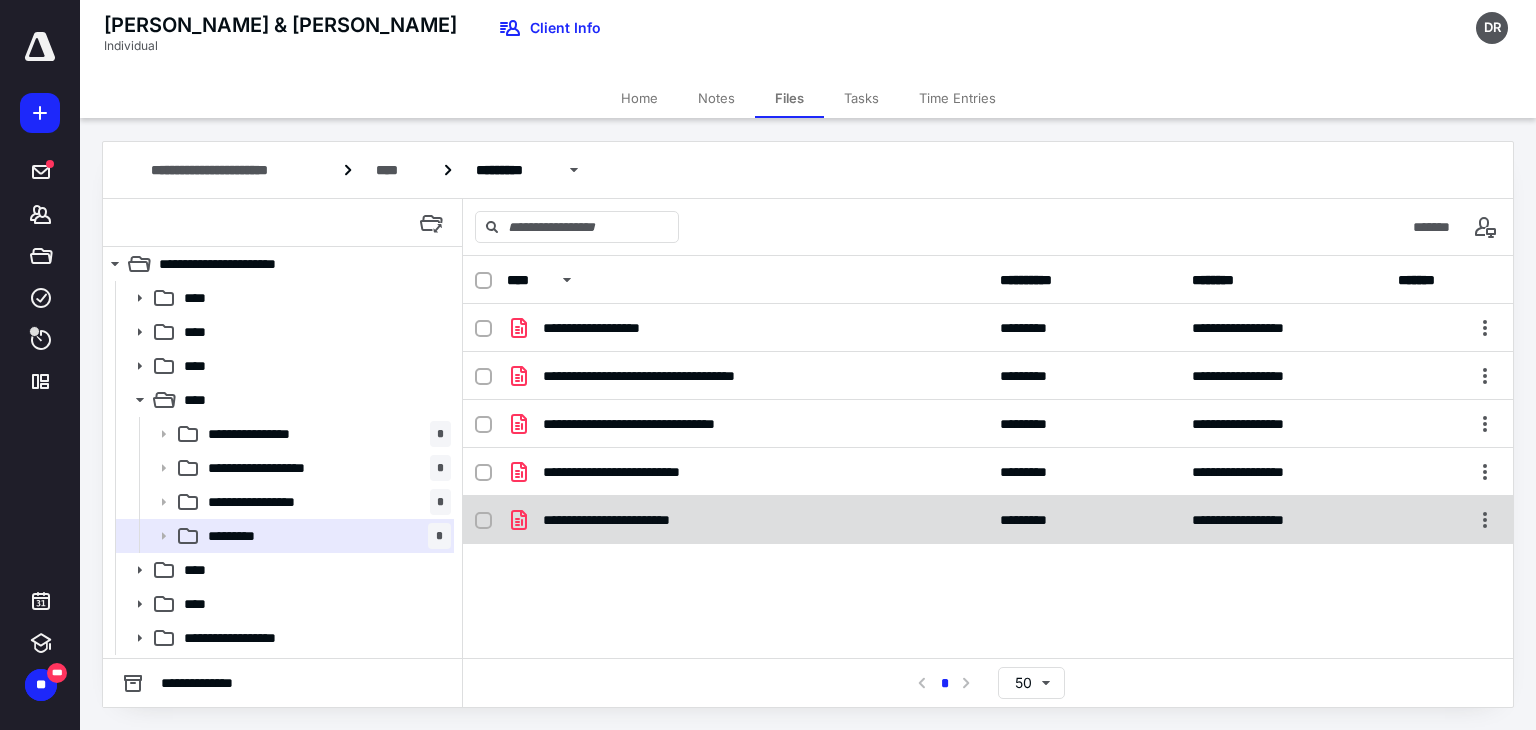 click on "**********" at bounding box center [639, 520] 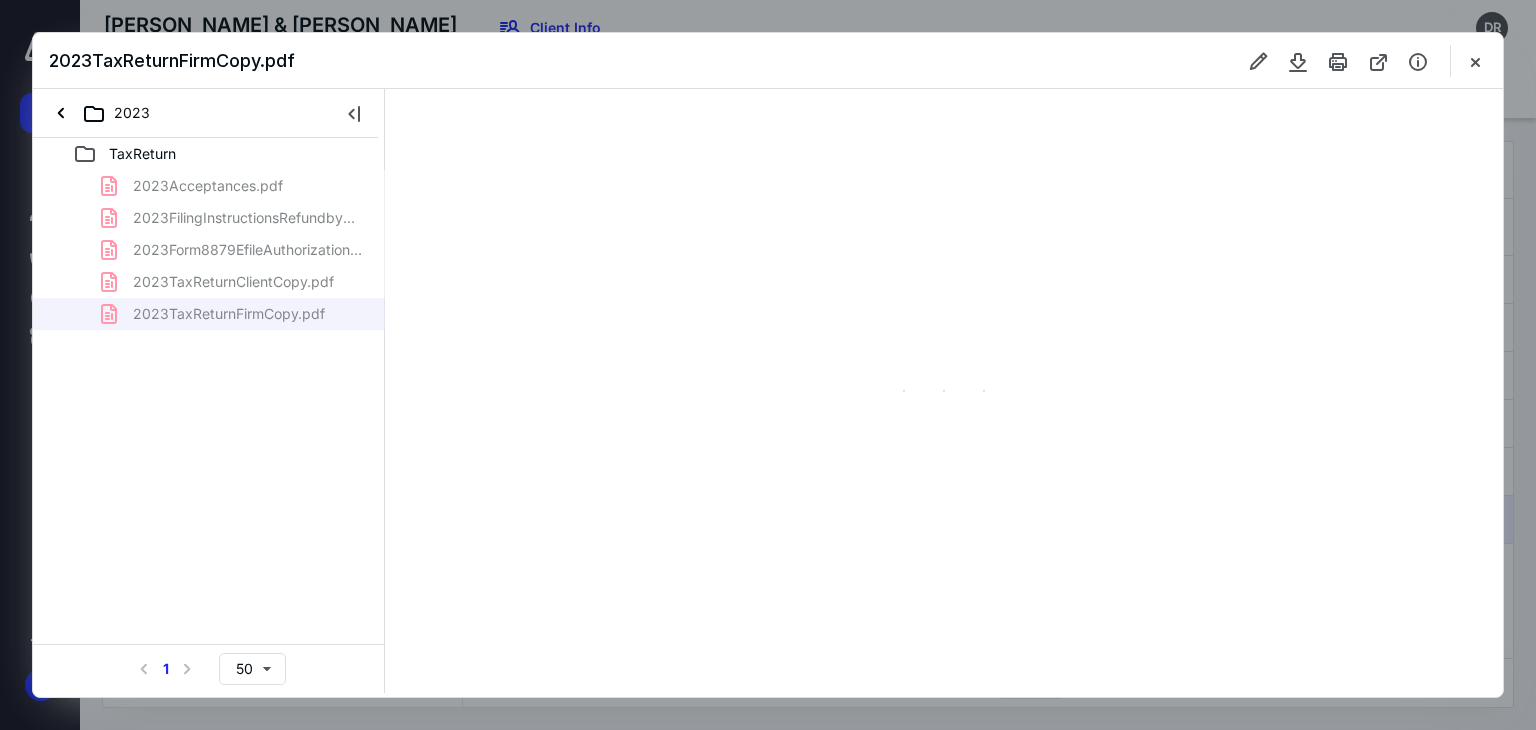 scroll, scrollTop: 0, scrollLeft: 0, axis: both 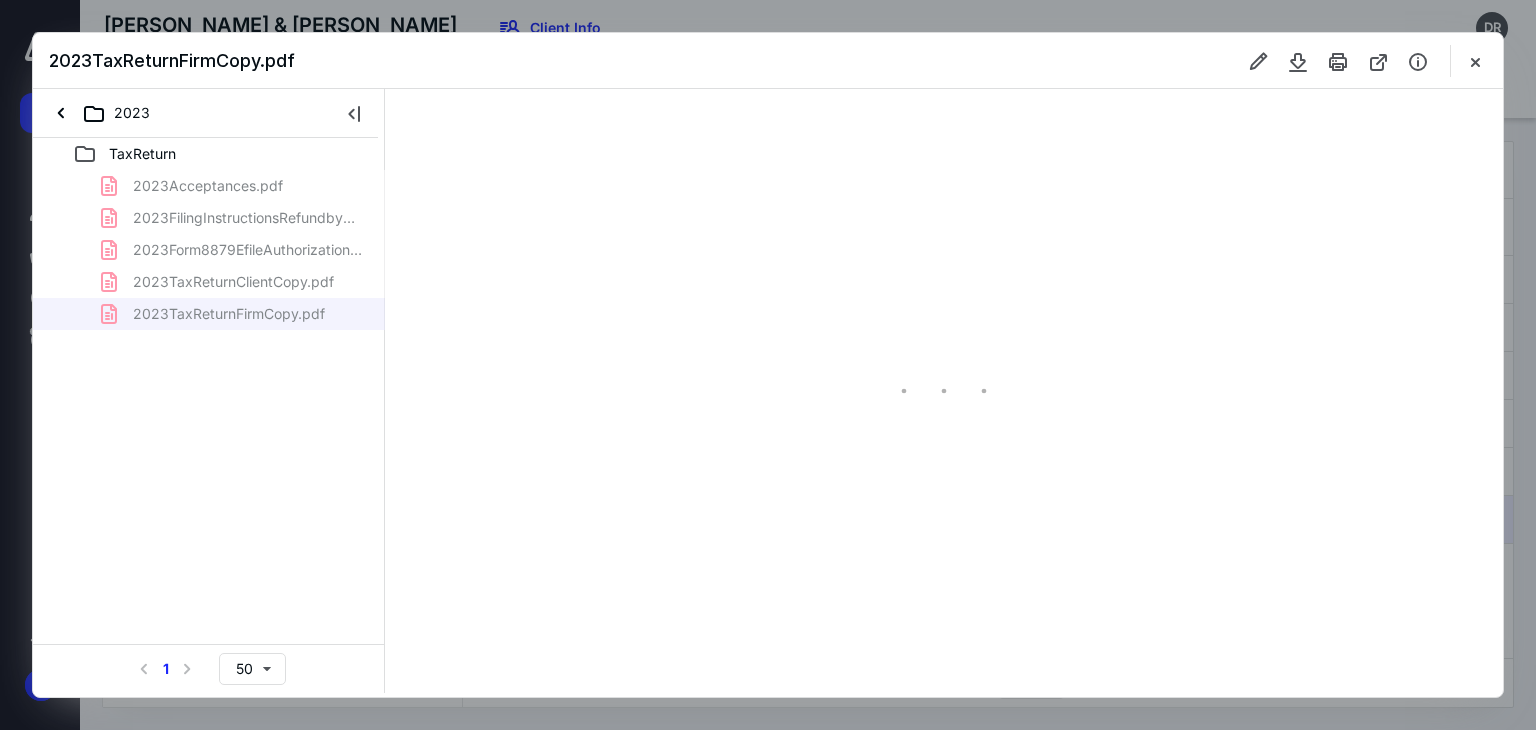 type on "169" 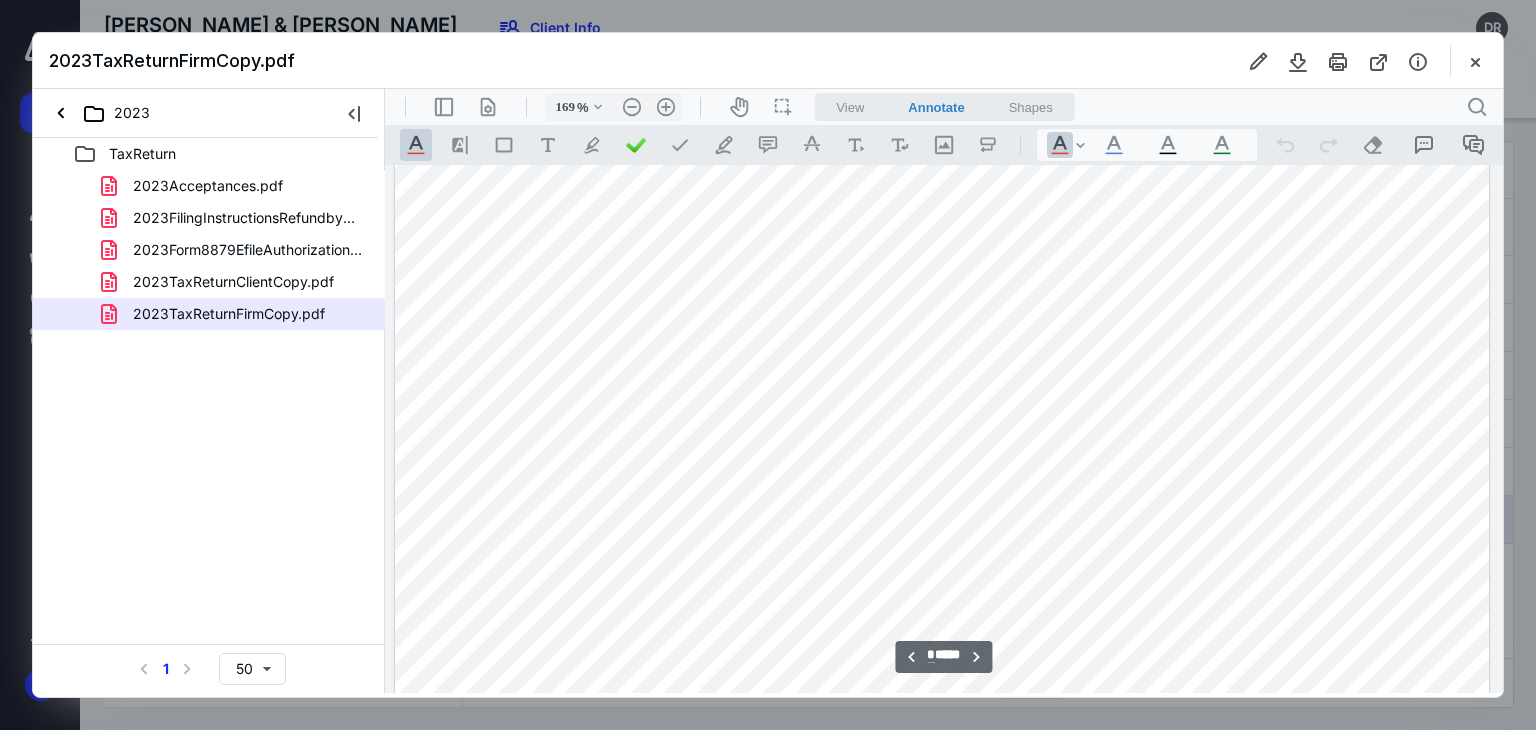 scroll, scrollTop: 4196, scrollLeft: 0, axis: vertical 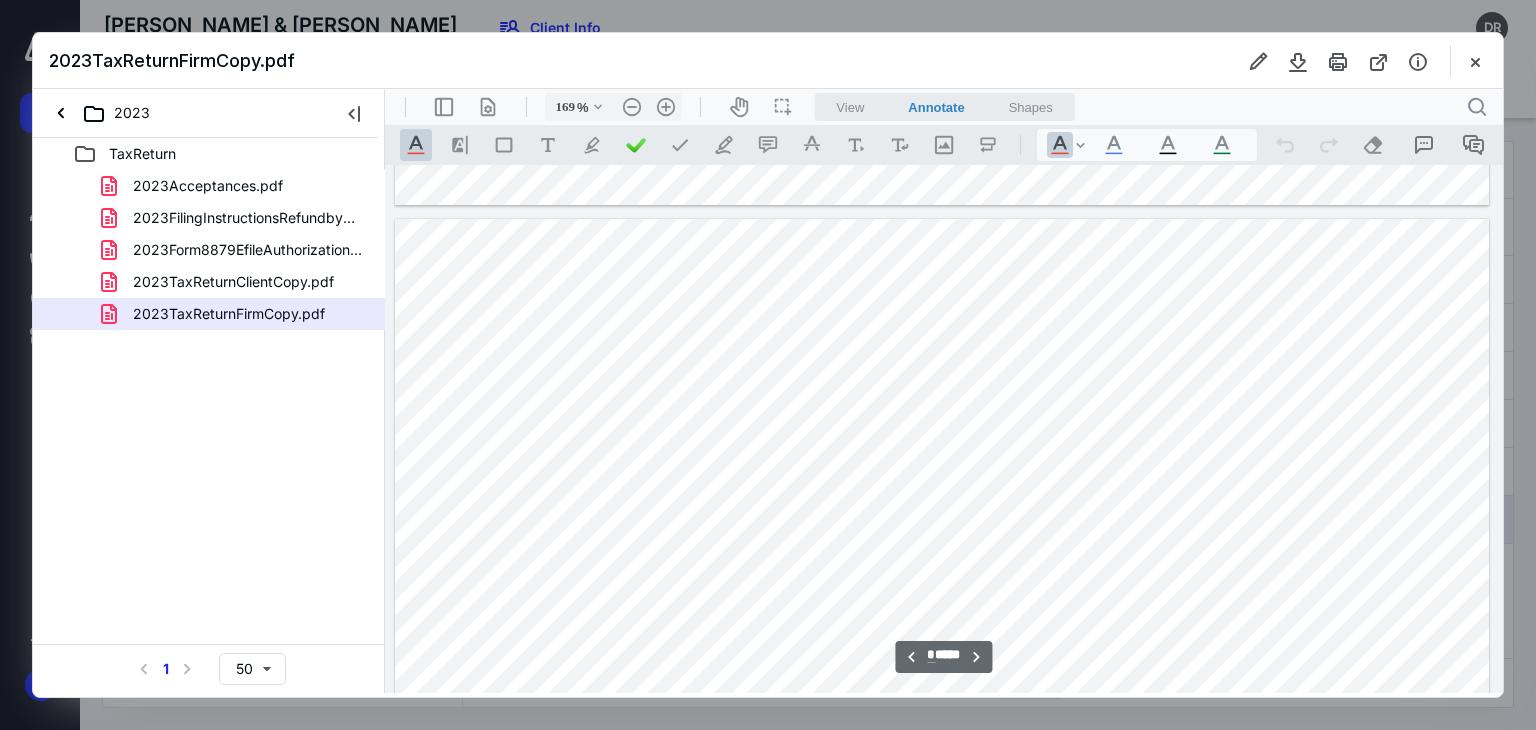 type on "*" 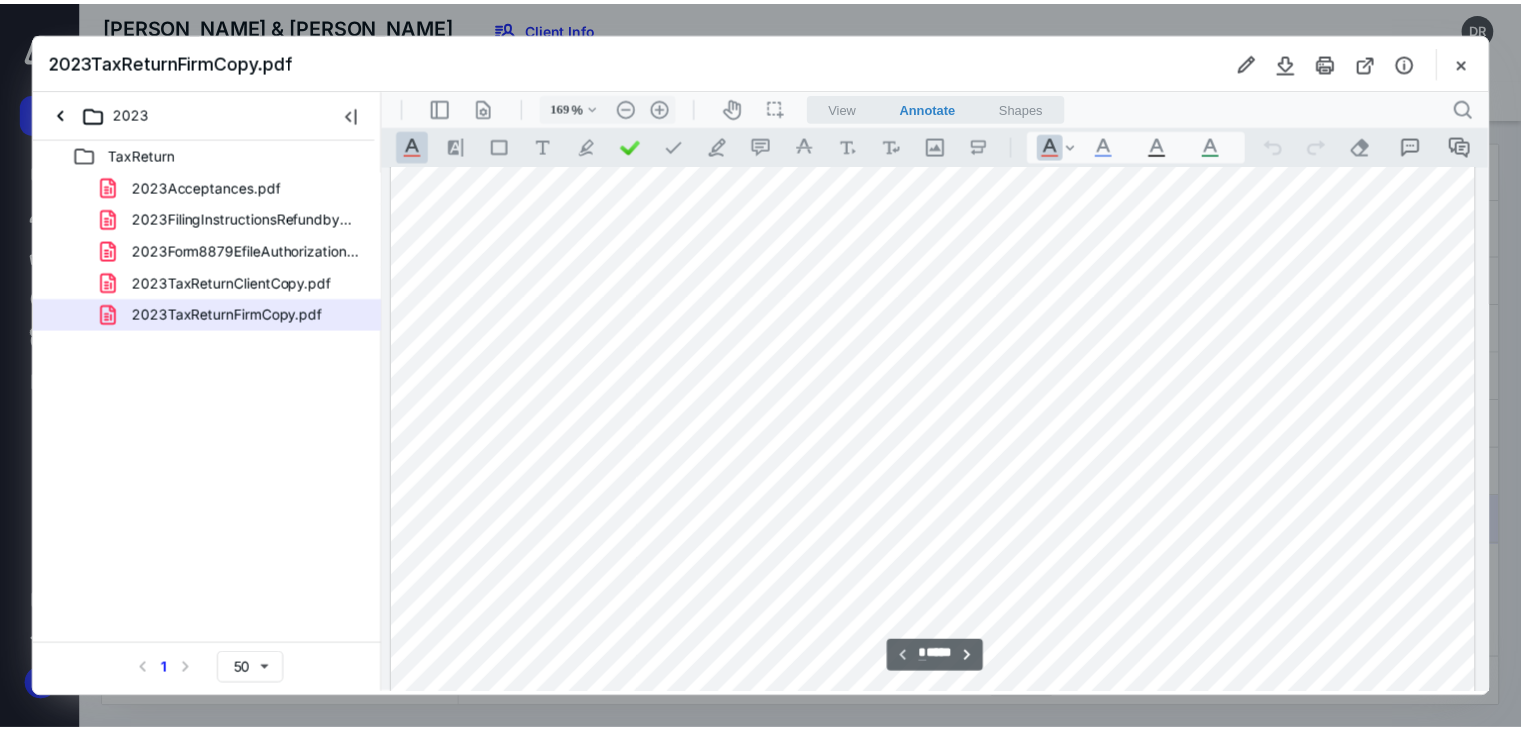 scroll, scrollTop: 0, scrollLeft: 0, axis: both 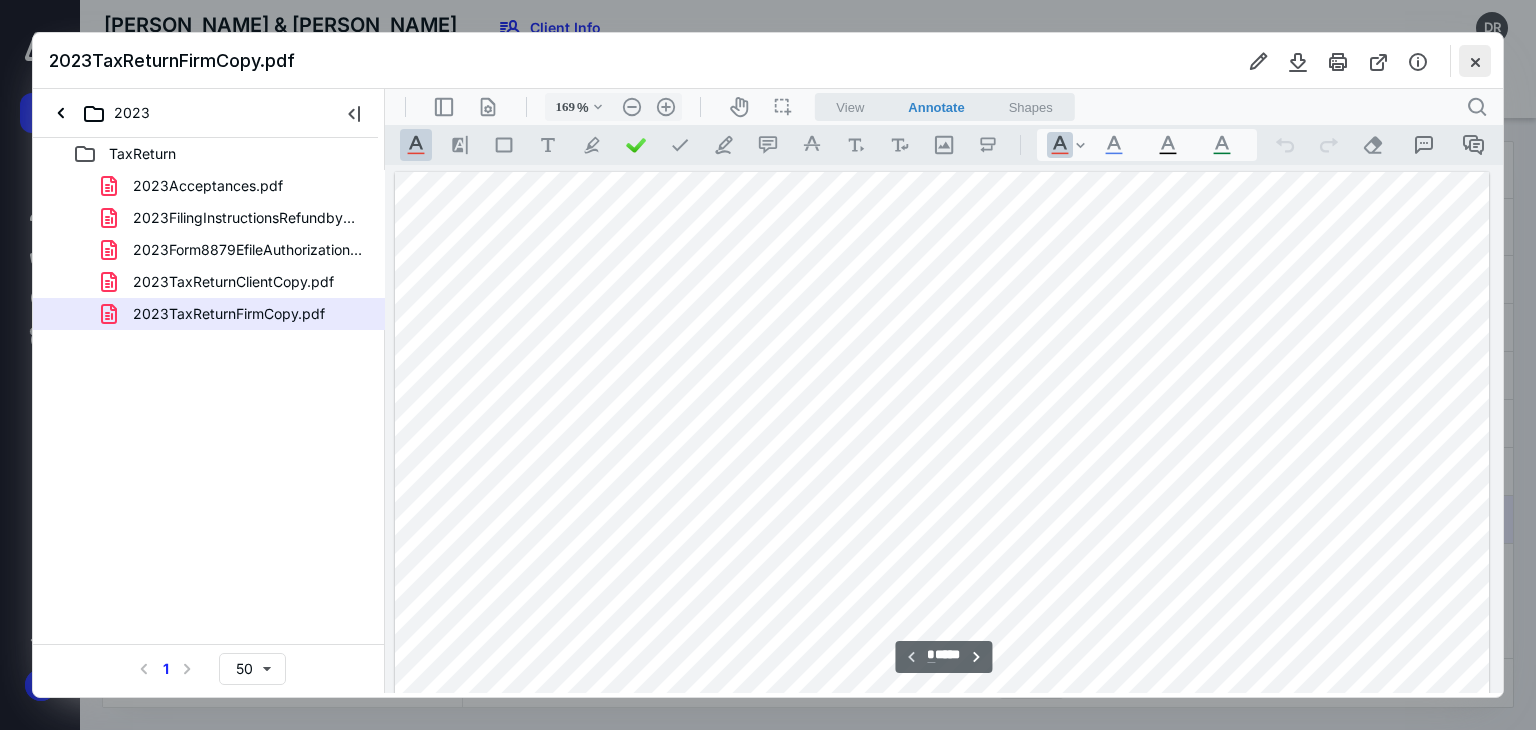 click at bounding box center (1475, 61) 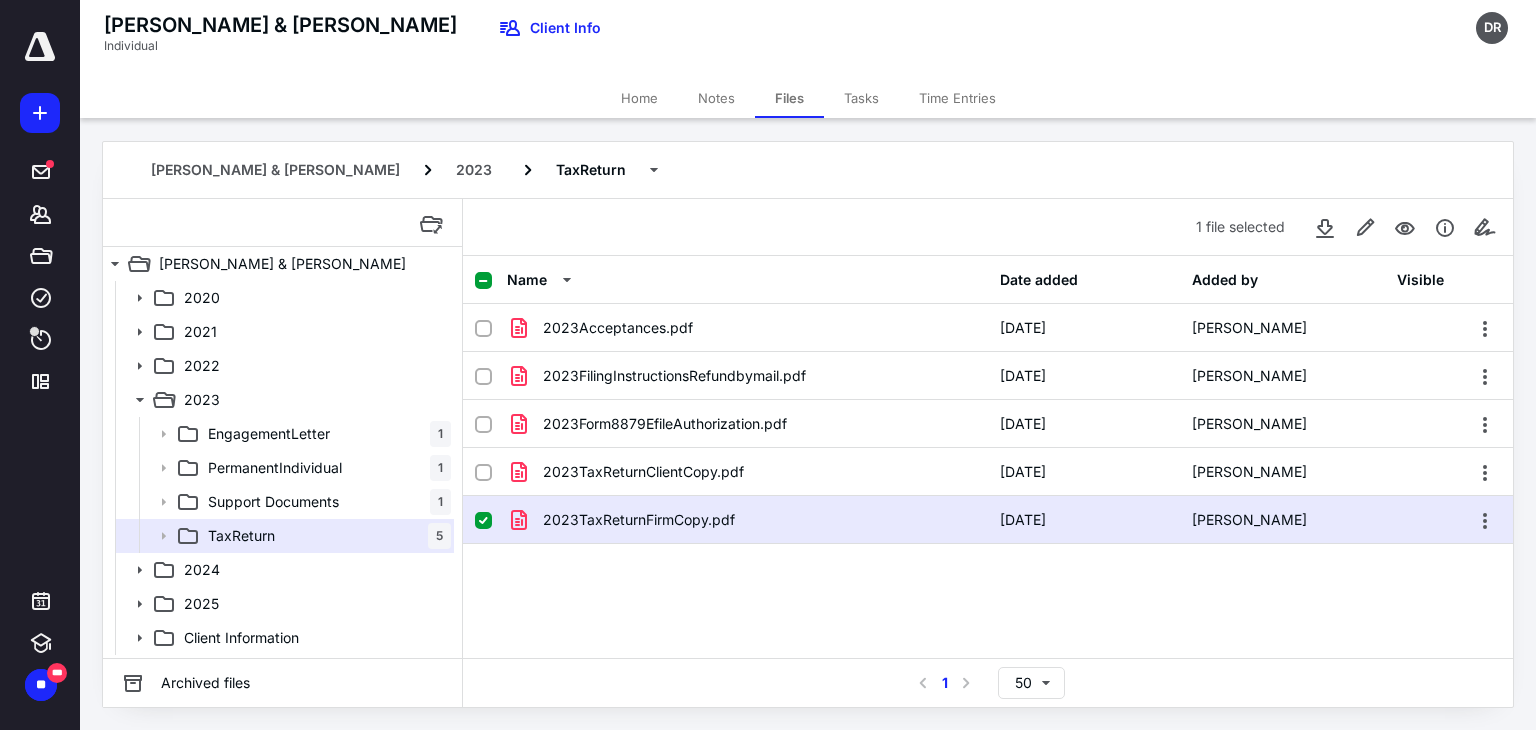 click on "Home" at bounding box center (639, 98) 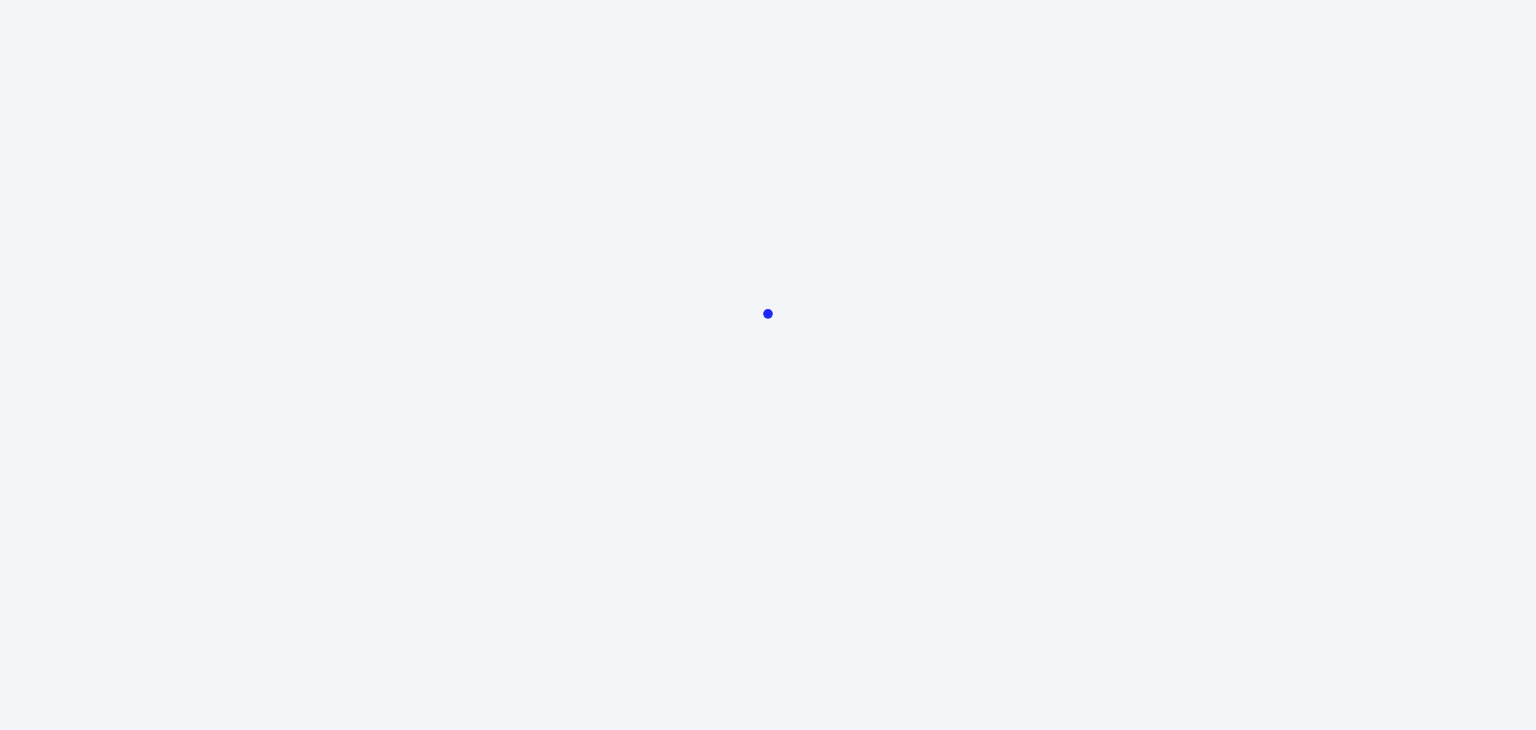 scroll, scrollTop: 0, scrollLeft: 0, axis: both 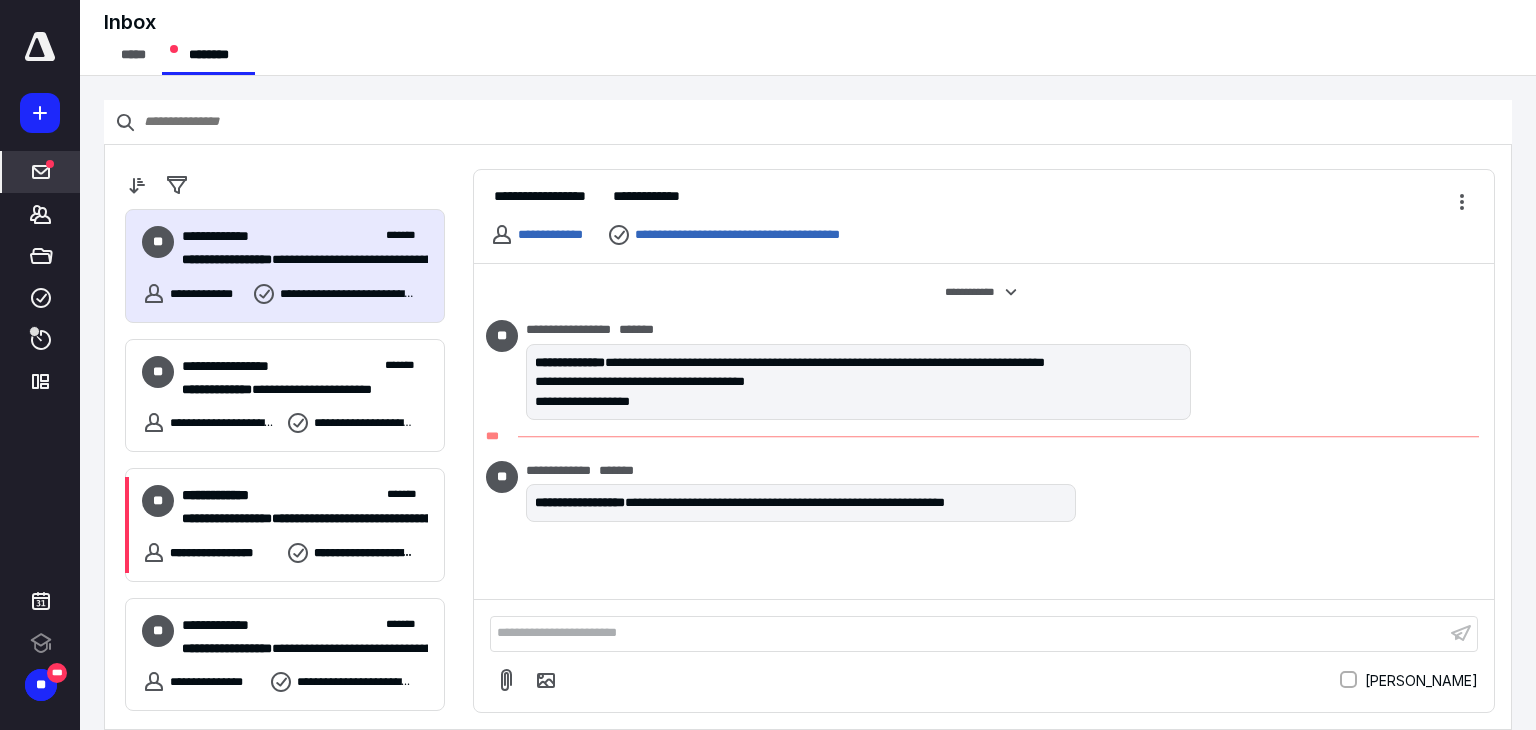 click on "**********" at bounding box center (968, 633) 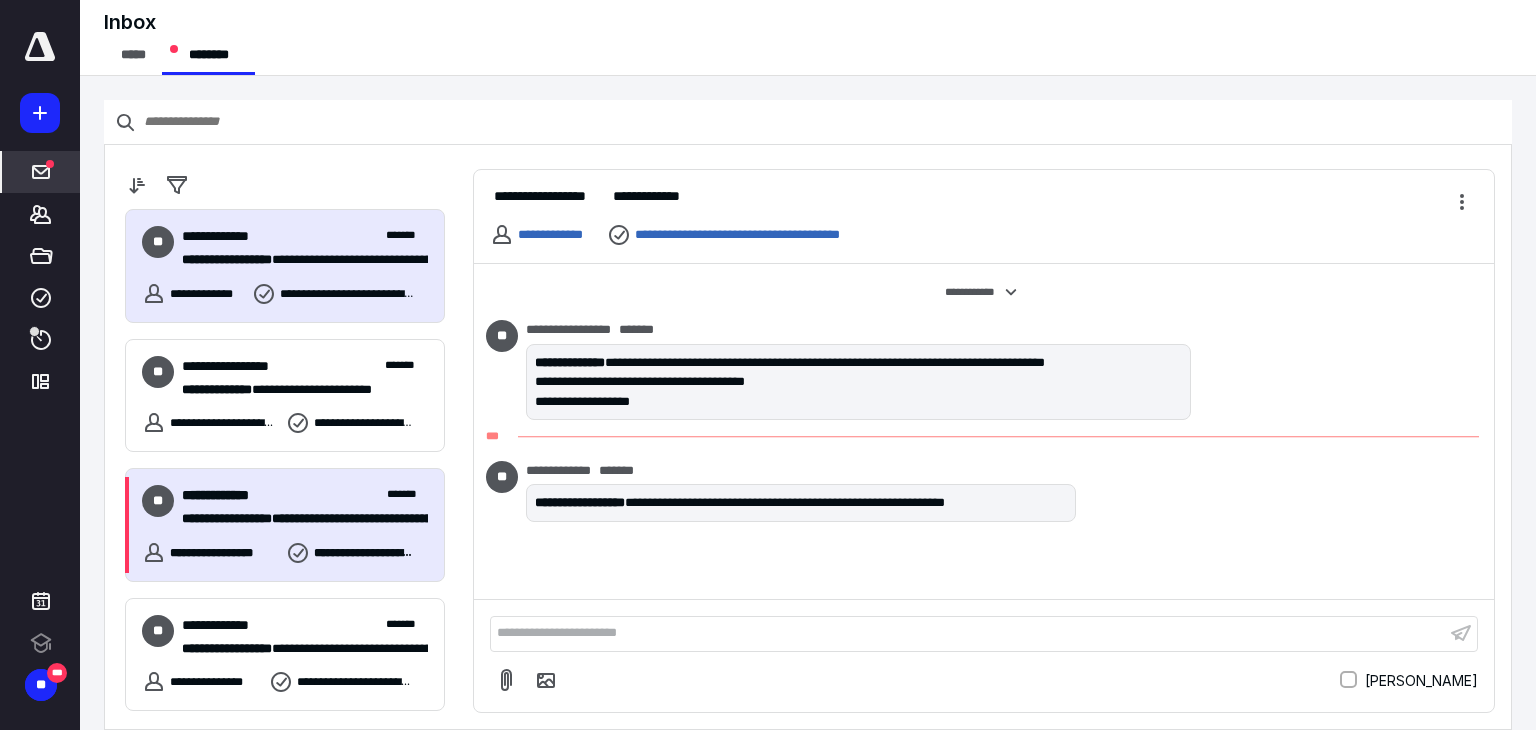 click on "**********" at bounding box center [305, 495] 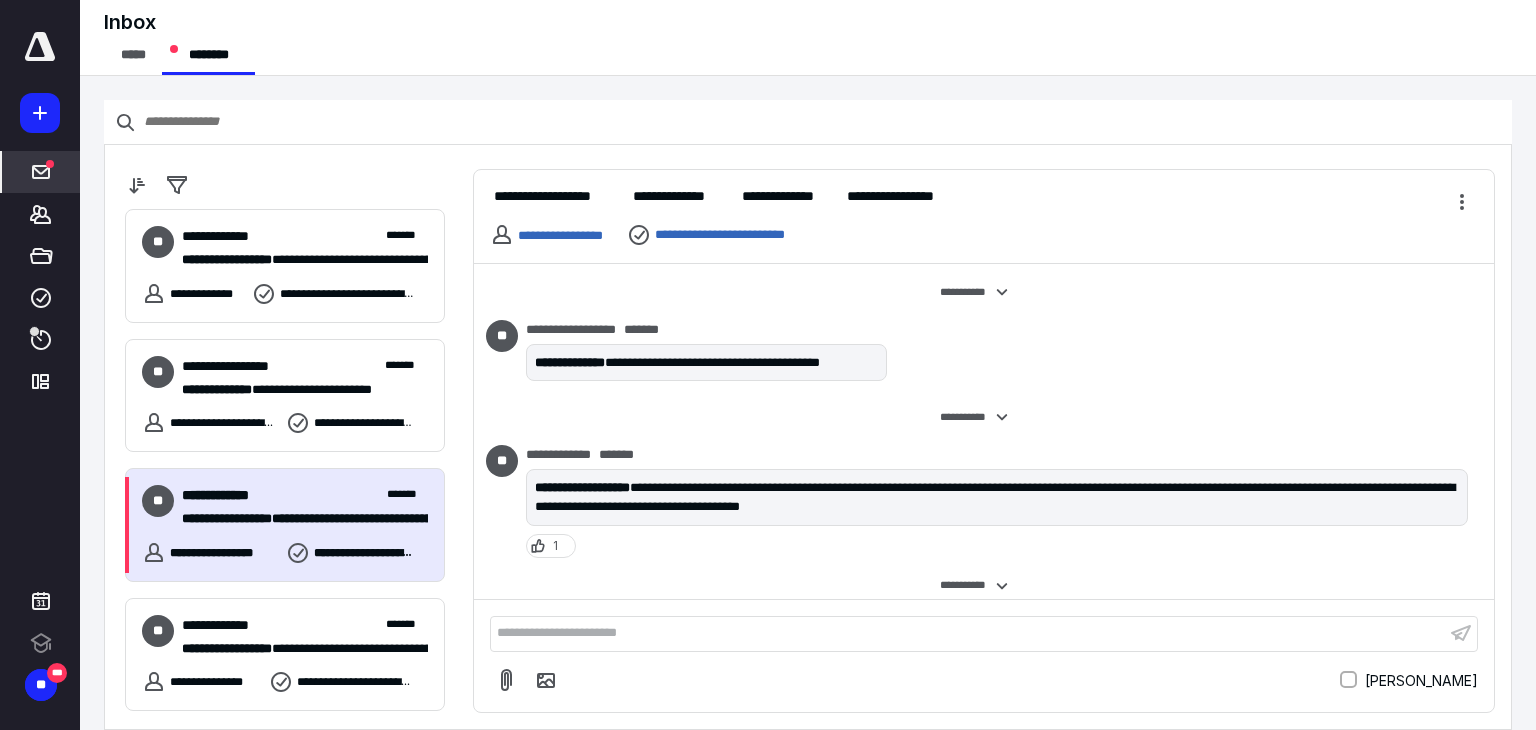 scroll, scrollTop: 585, scrollLeft: 0, axis: vertical 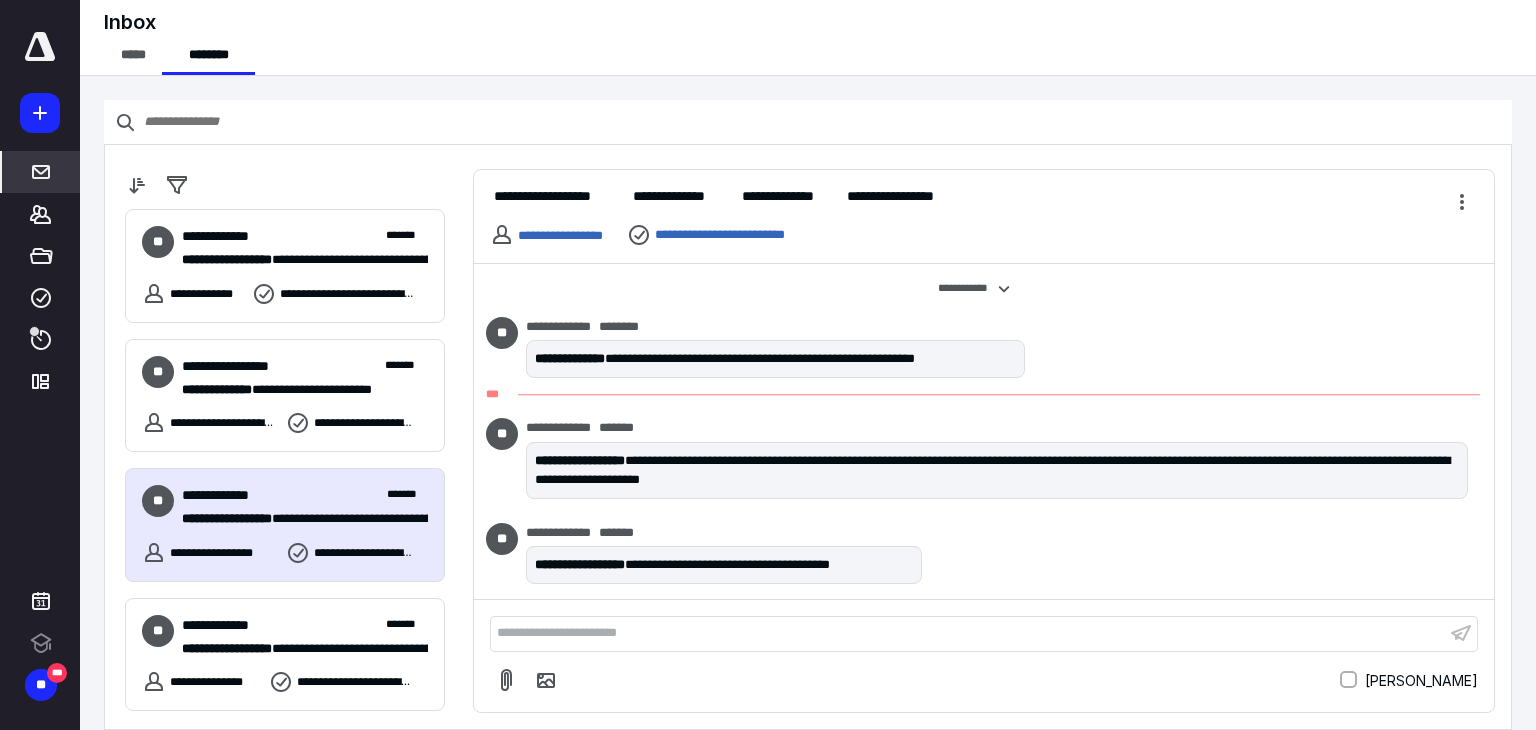 click on "**********" at bounding box center [968, 633] 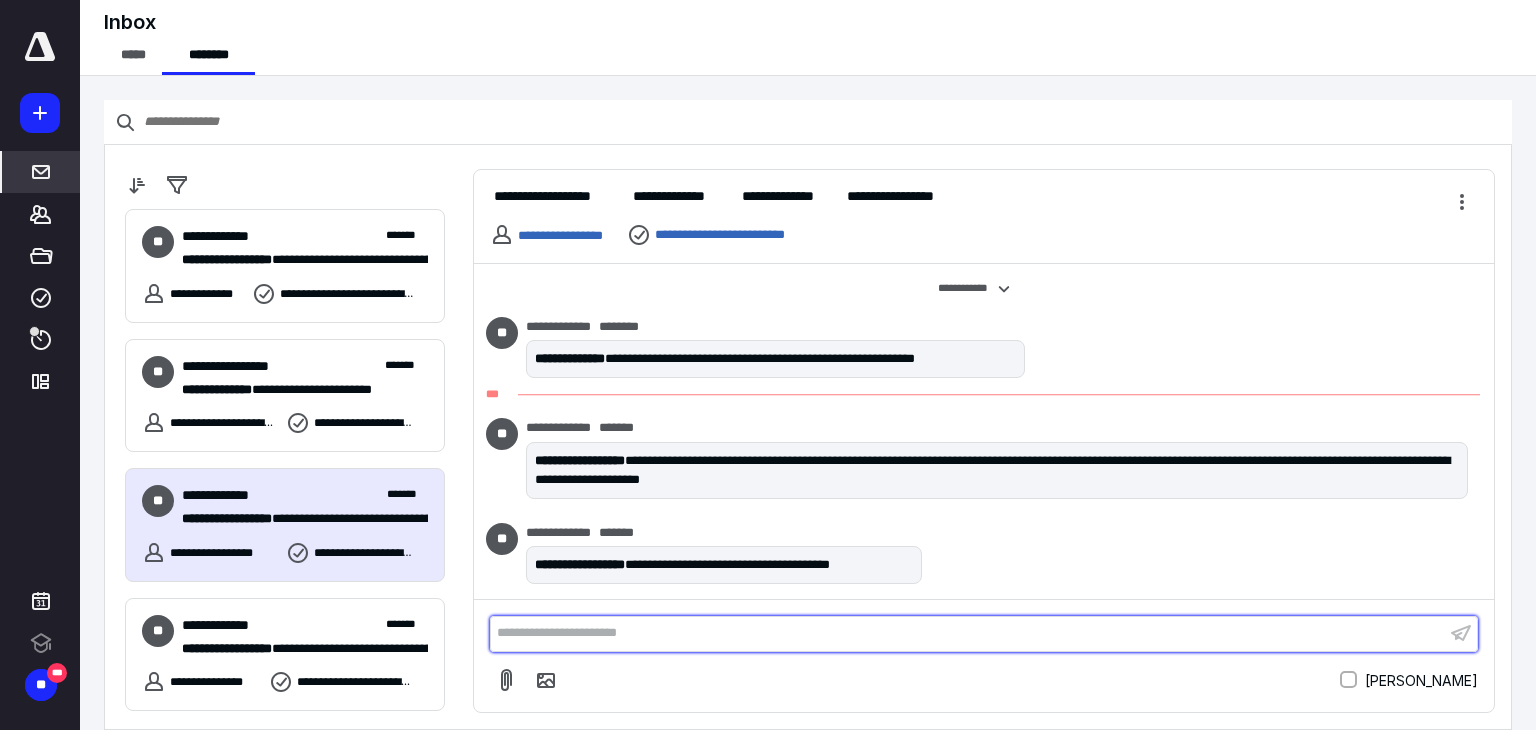 click on "**********" at bounding box center (968, 633) 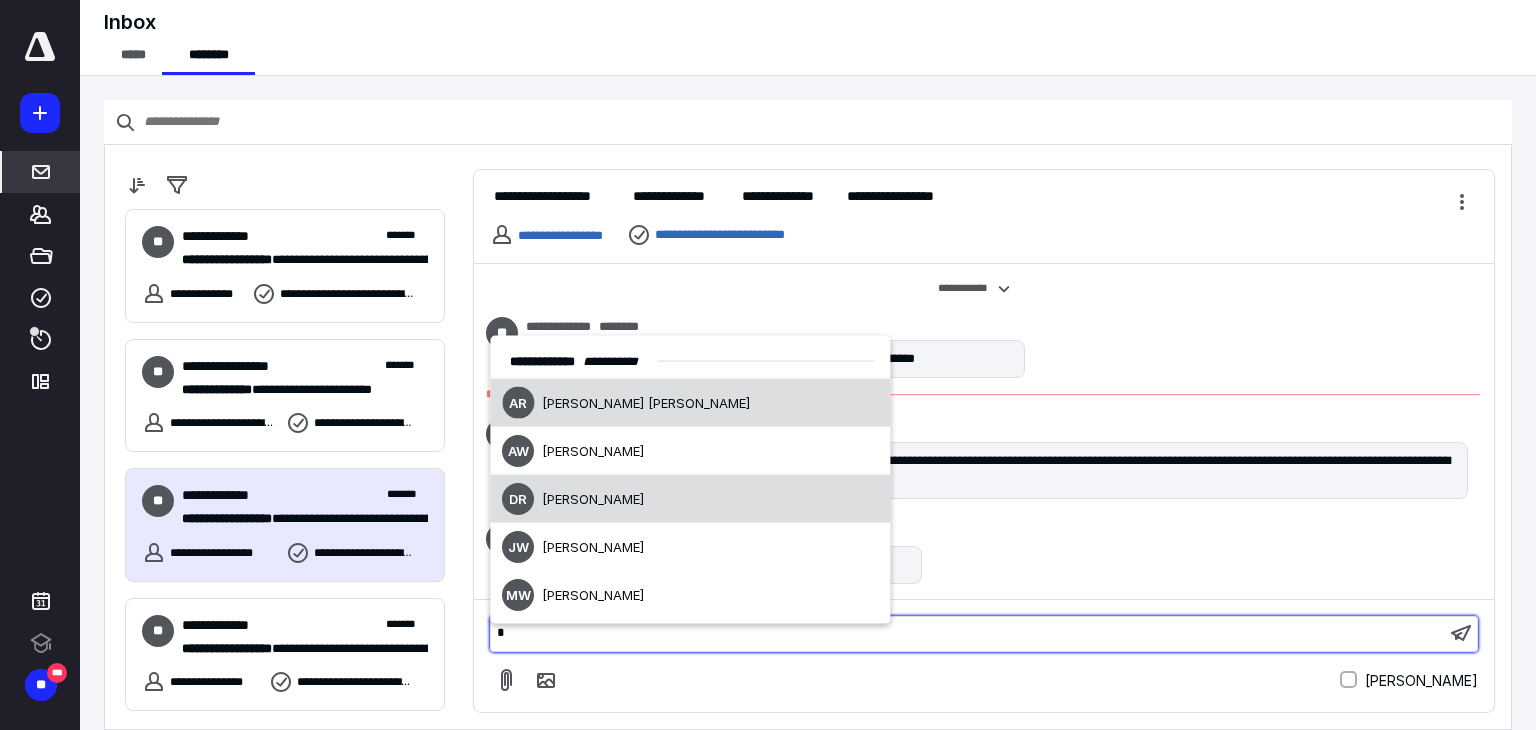 click on "[PERSON_NAME]" at bounding box center (573, 499) 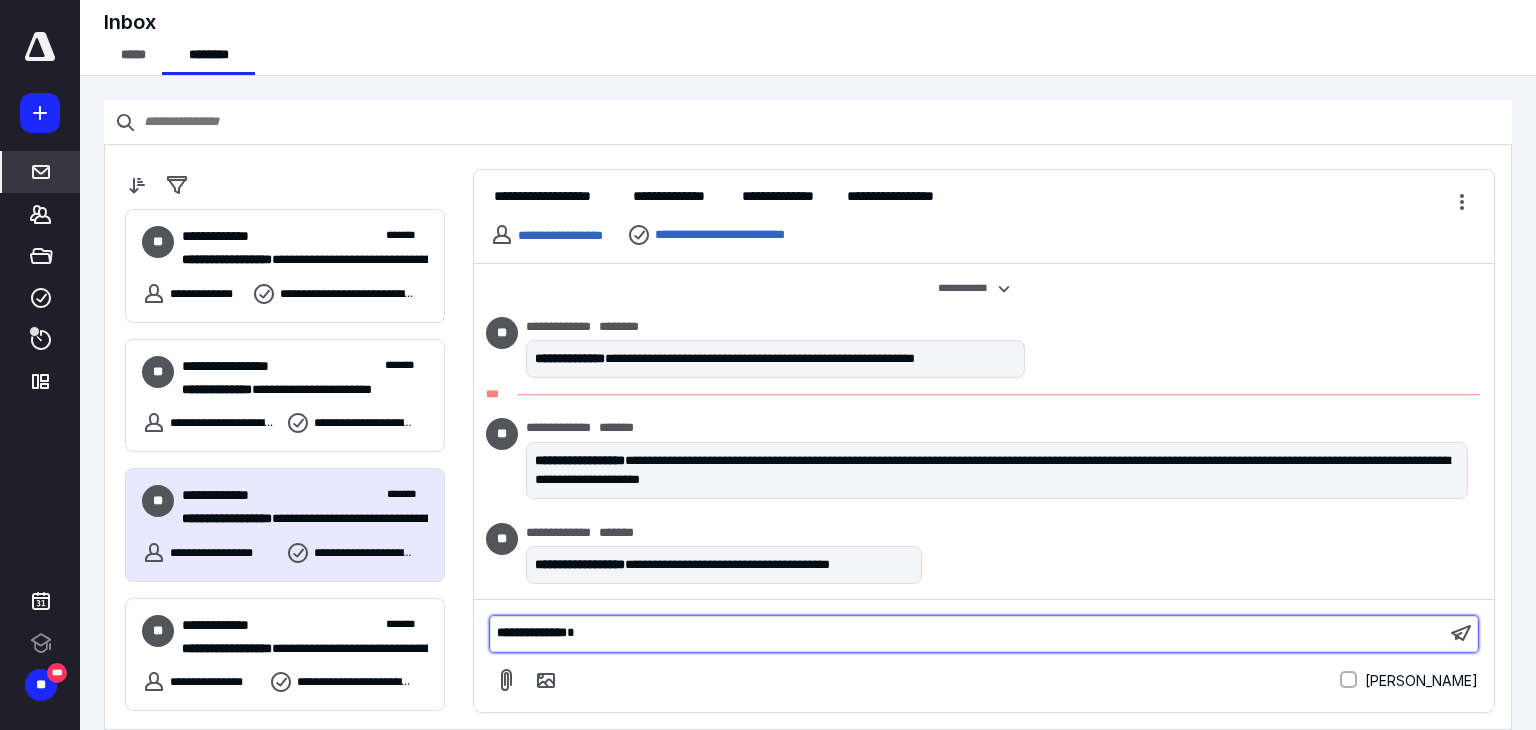 type 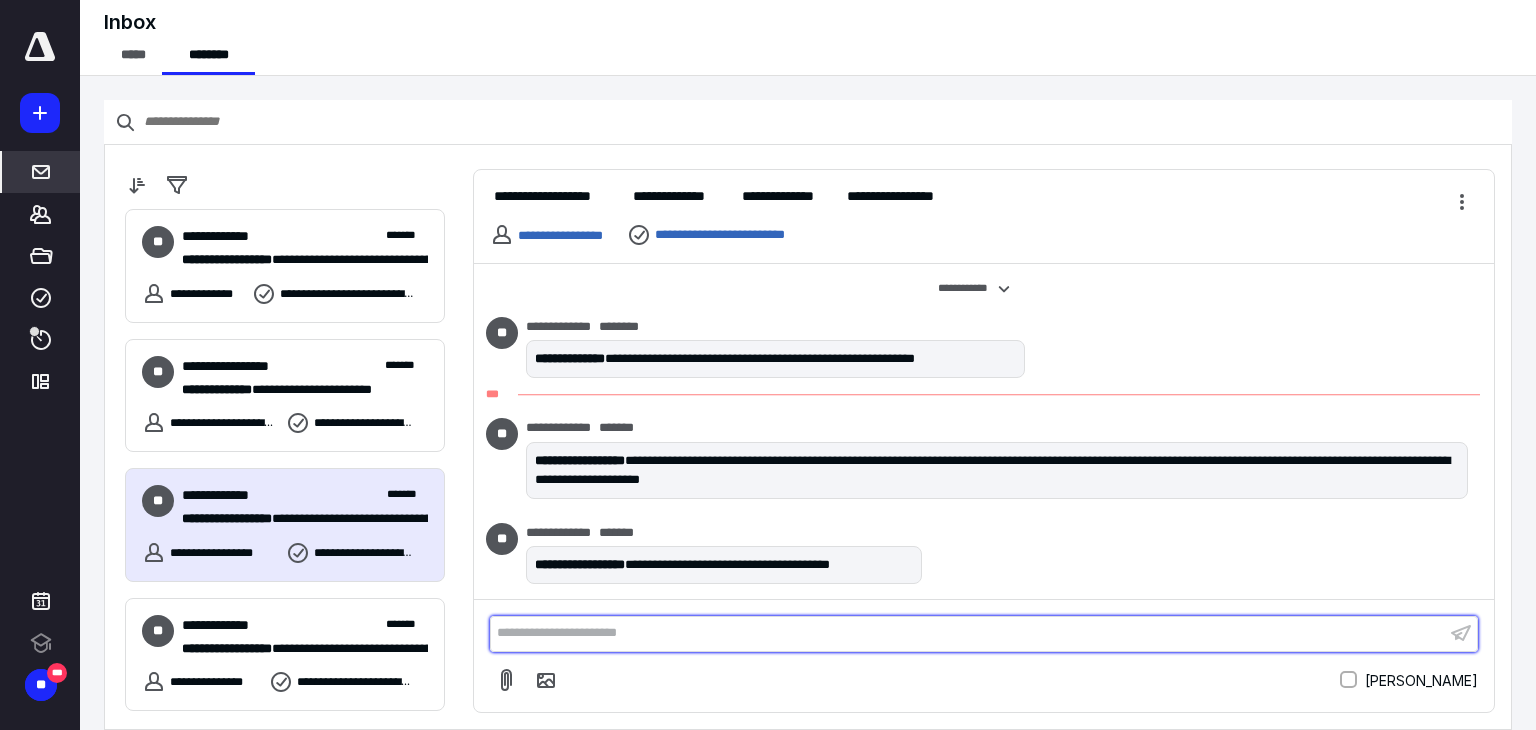 scroll, scrollTop: 670, scrollLeft: 0, axis: vertical 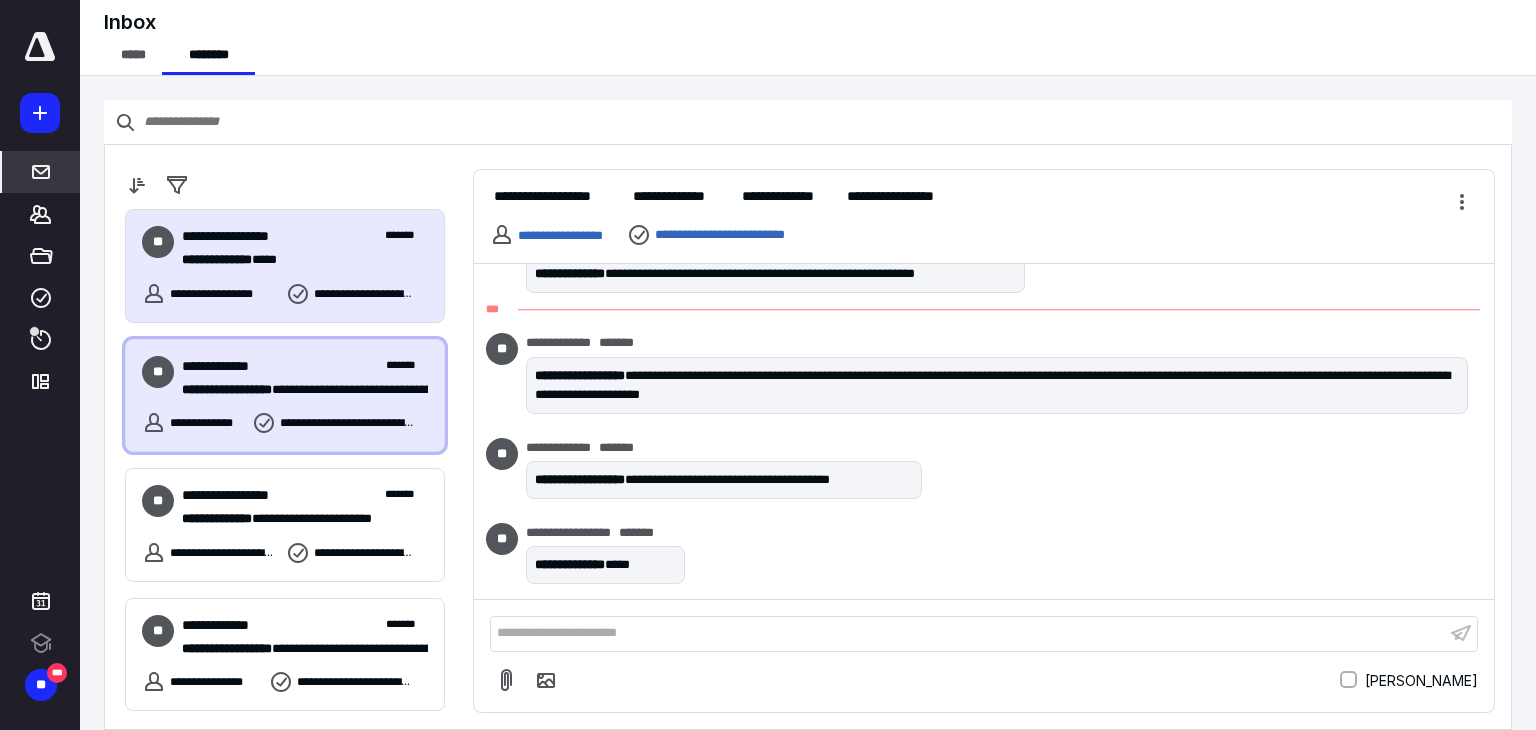 click on "**********" at bounding box center [297, 390] 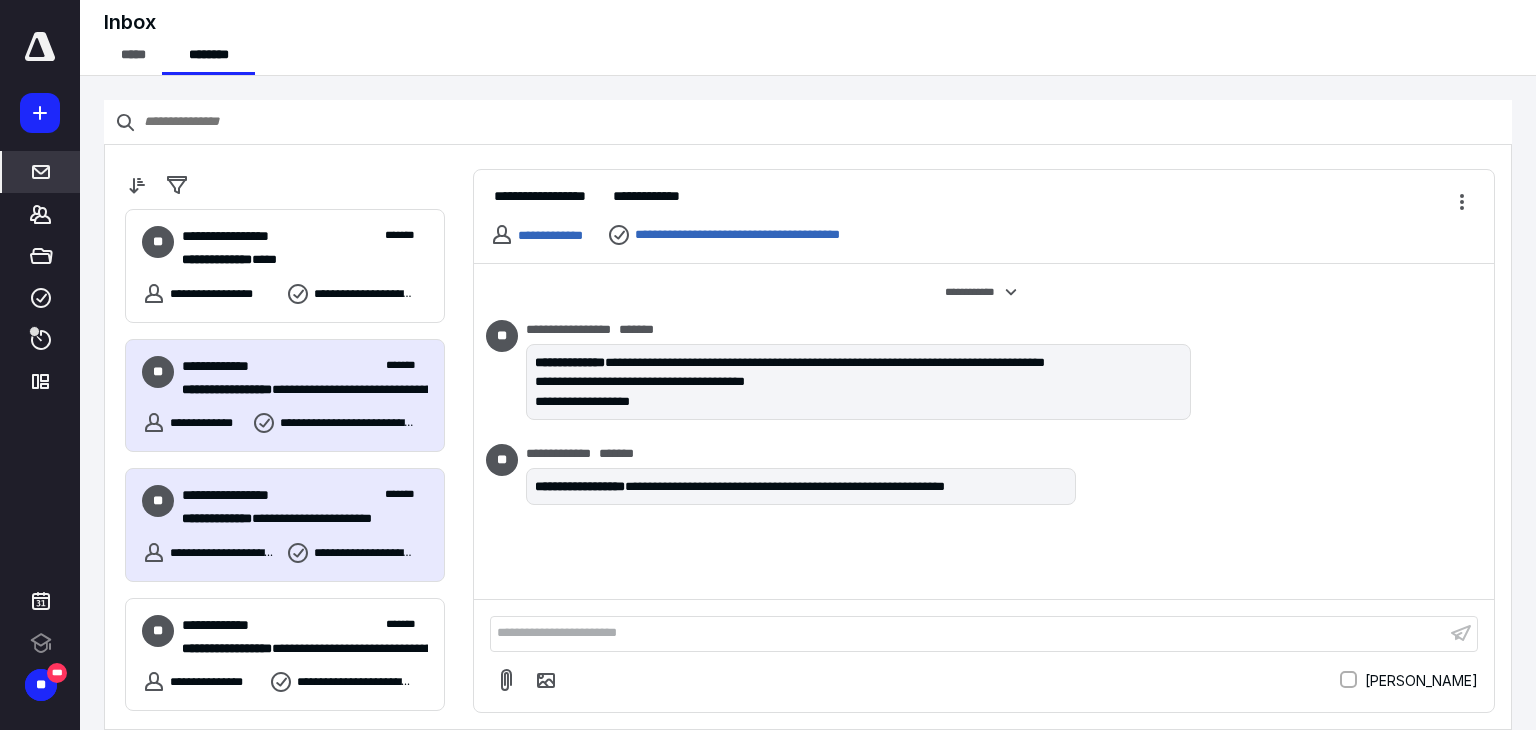 click on "**********" at bounding box center [305, 495] 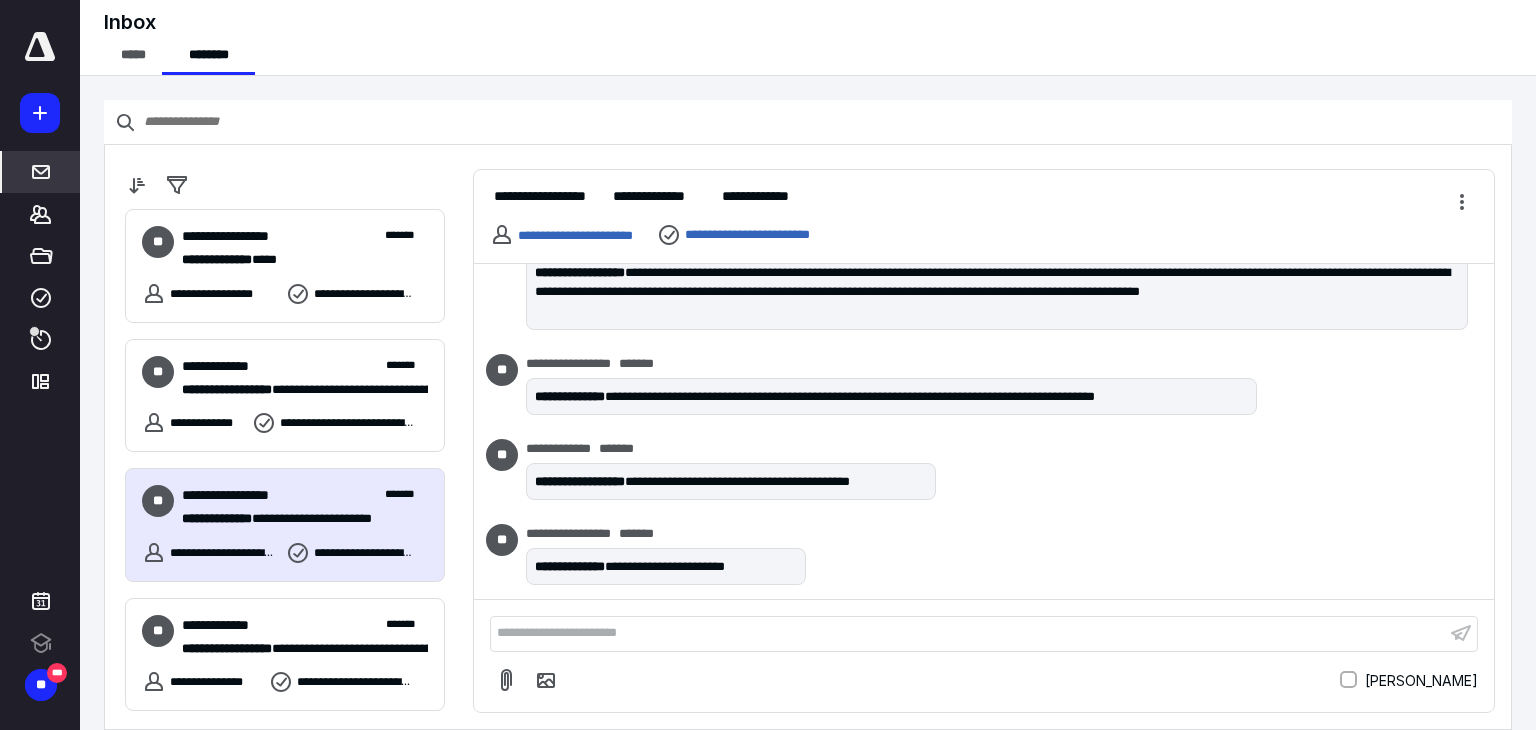 scroll, scrollTop: 920, scrollLeft: 0, axis: vertical 